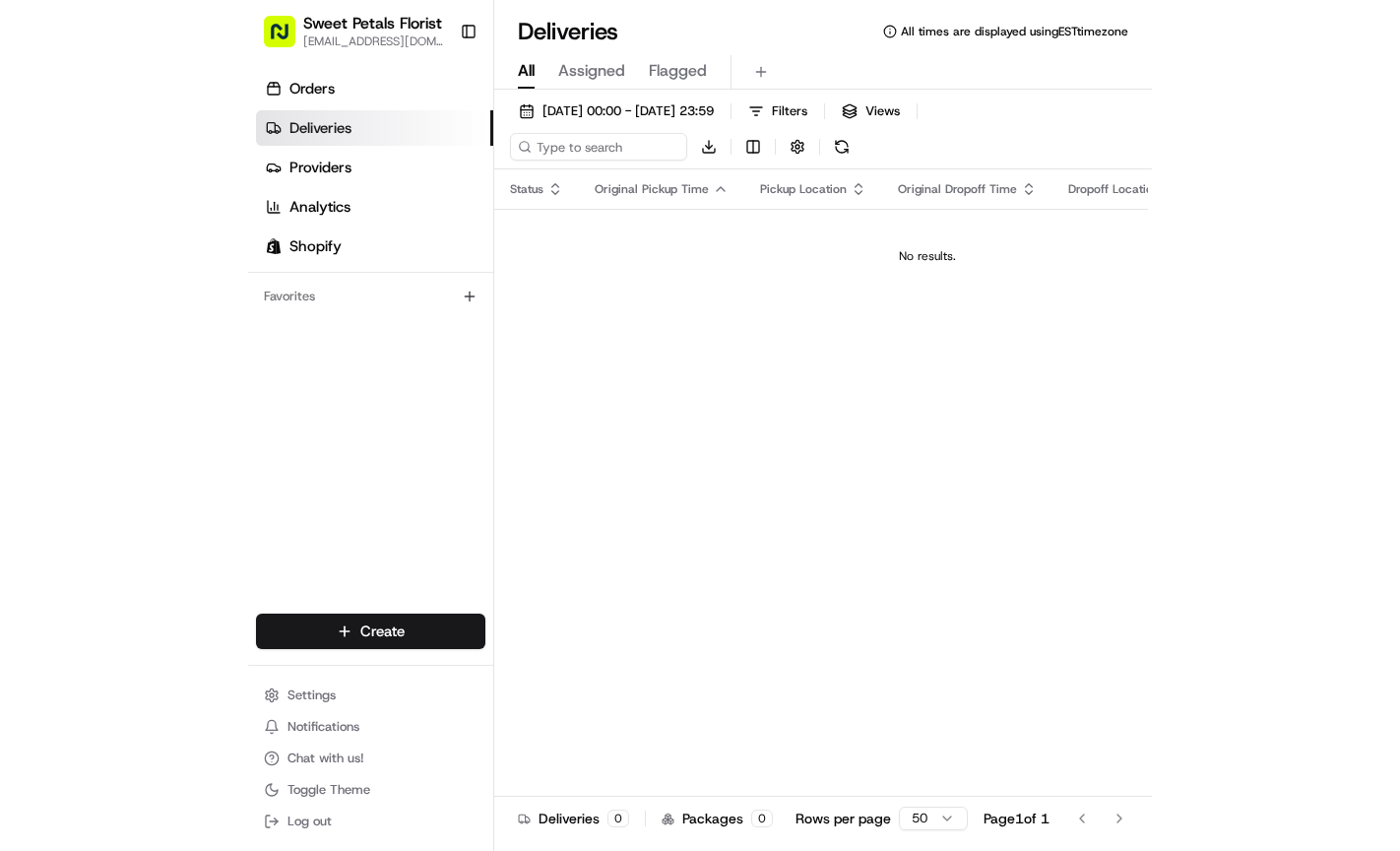 scroll, scrollTop: 0, scrollLeft: 0, axis: both 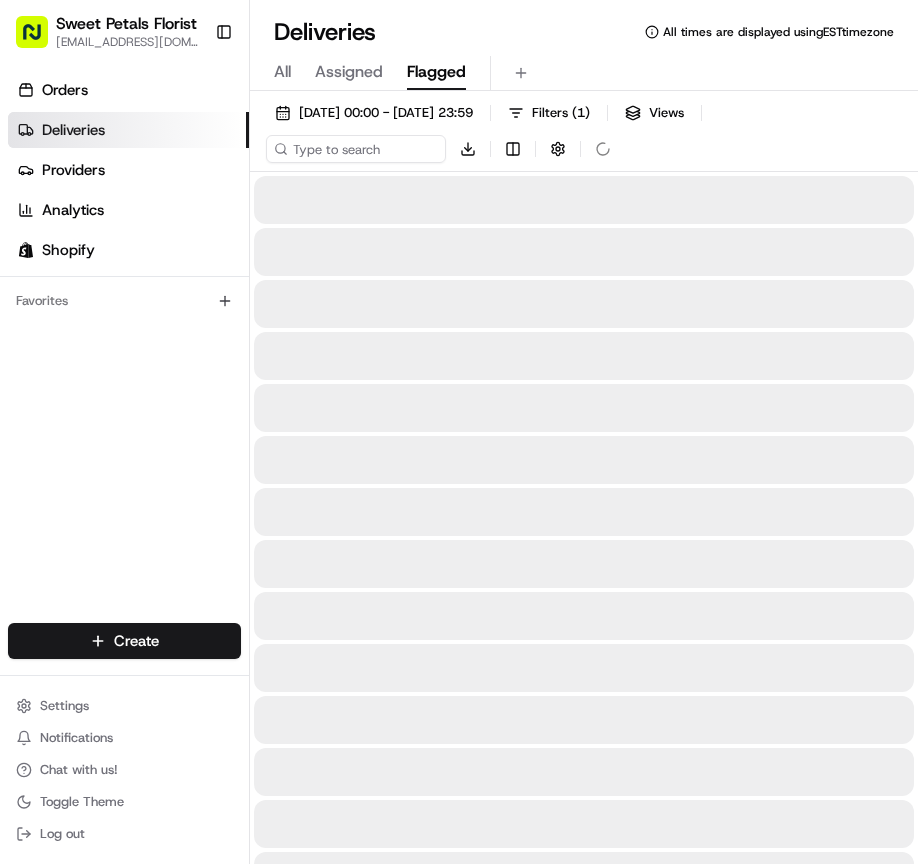 click on "Flagged" at bounding box center [436, 72] 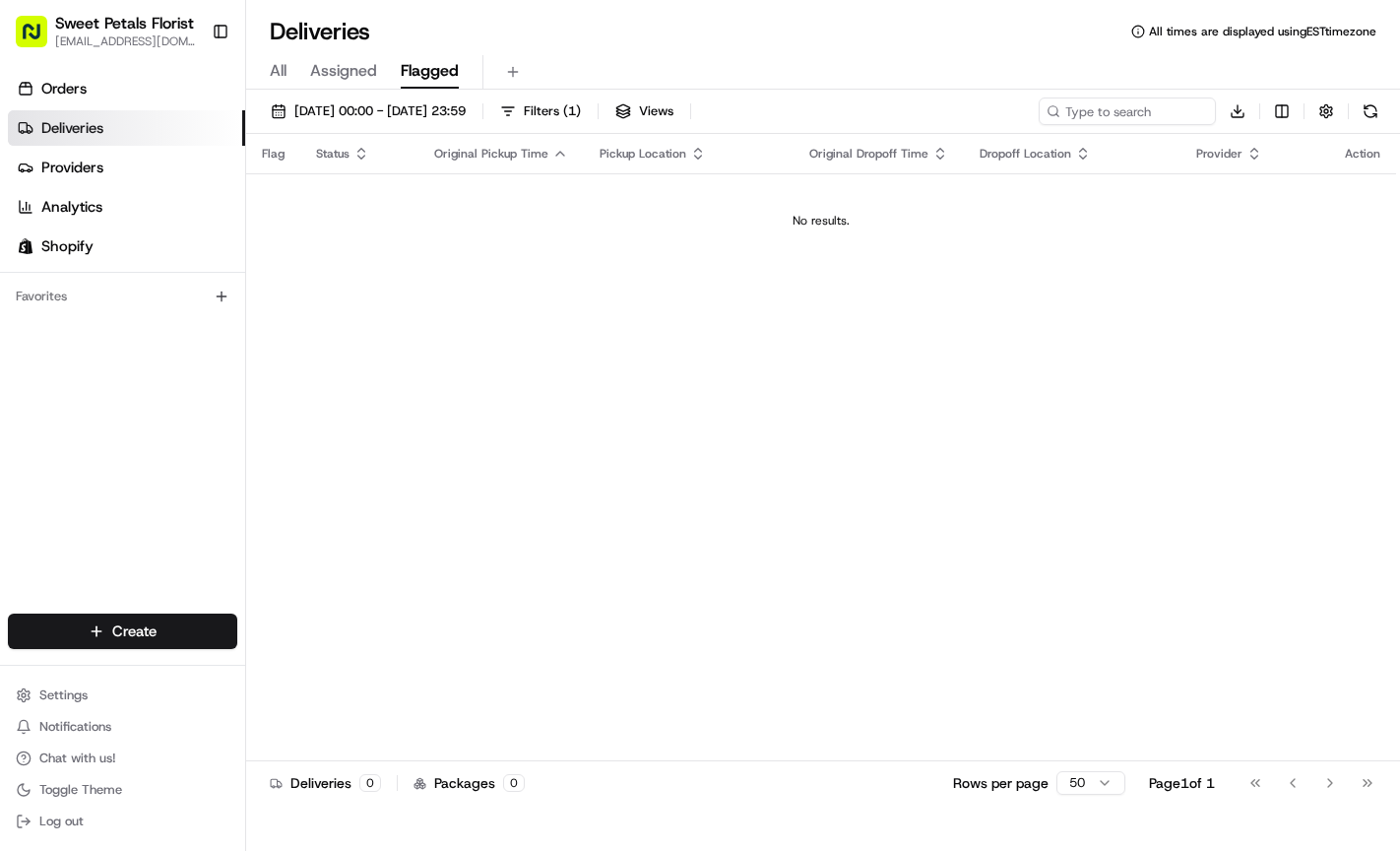 click on "All Assigned Flagged" at bounding box center (823, 72) 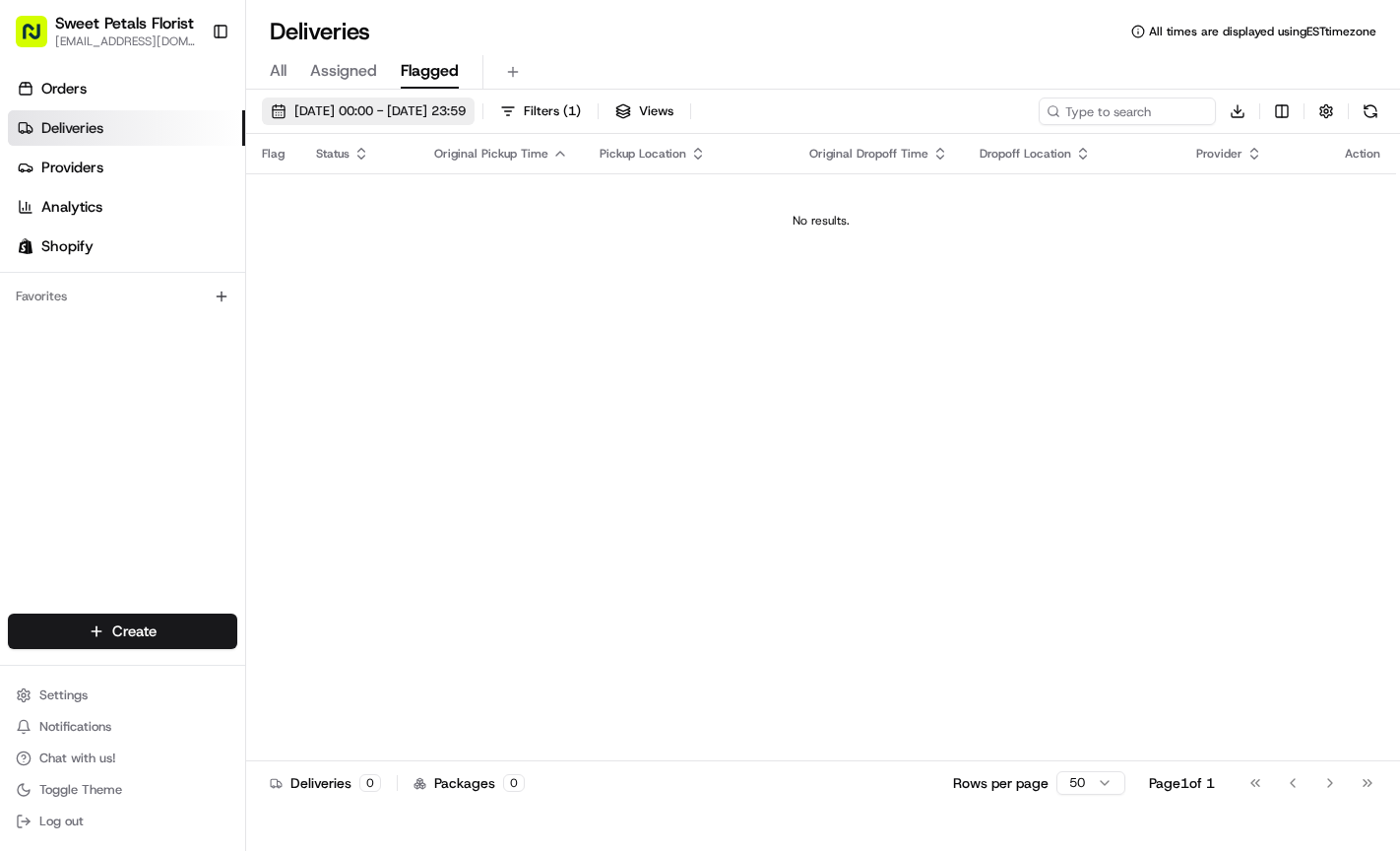 click on "[DATE] 00:00 - [DATE] 23:59" at bounding box center (380, 111) 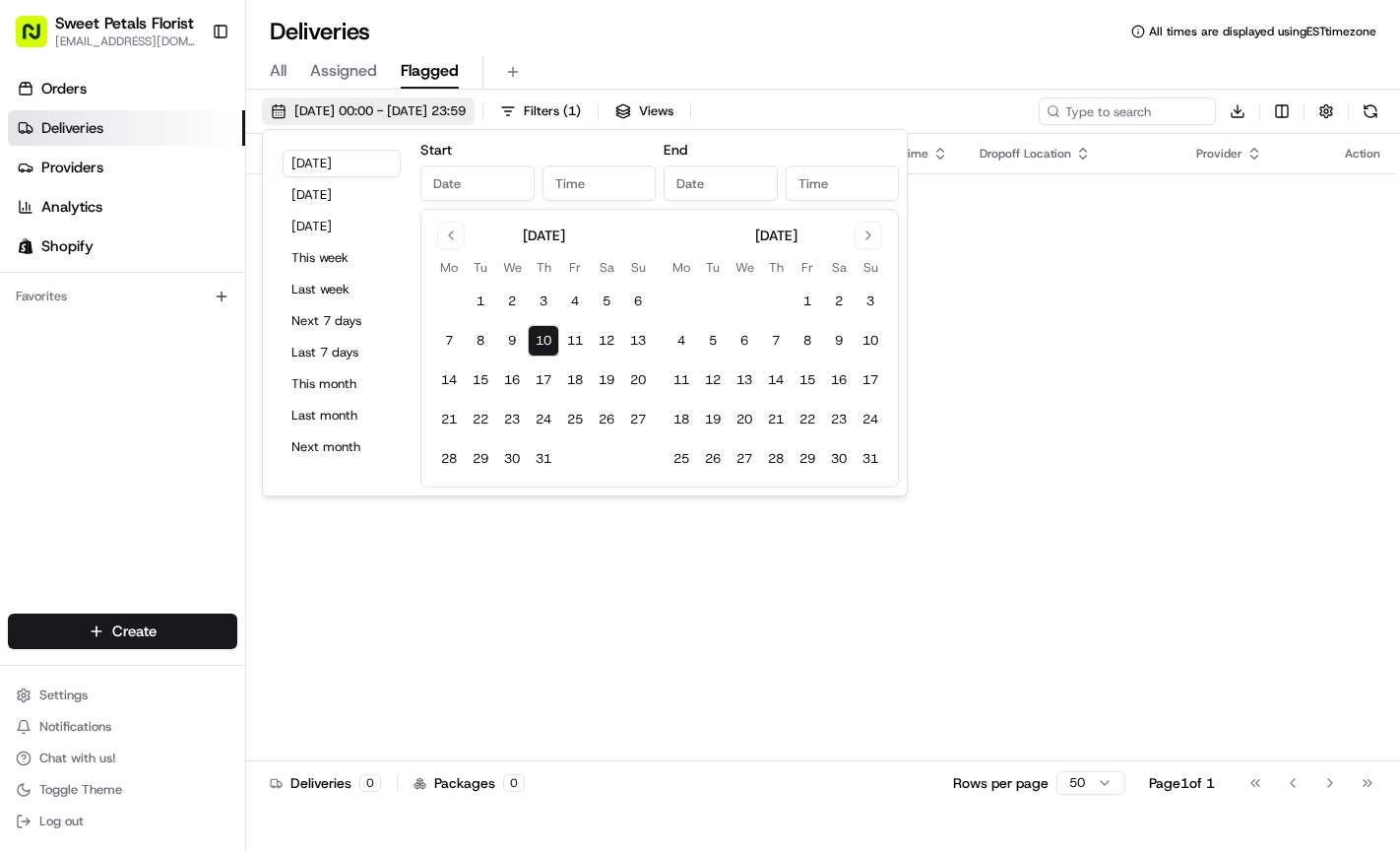 type on "[DATE]" 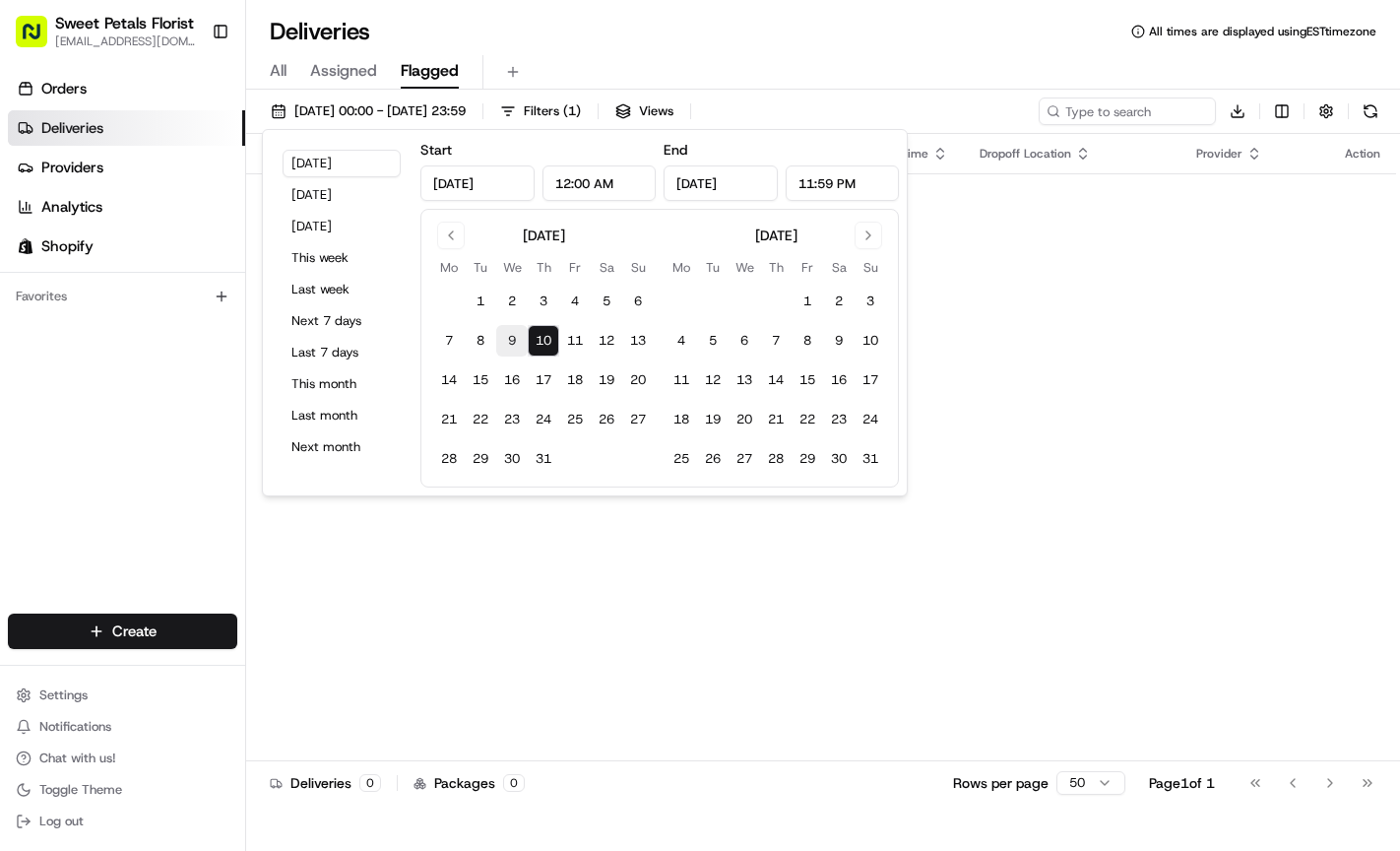 click on "9" at bounding box center [512, 341] 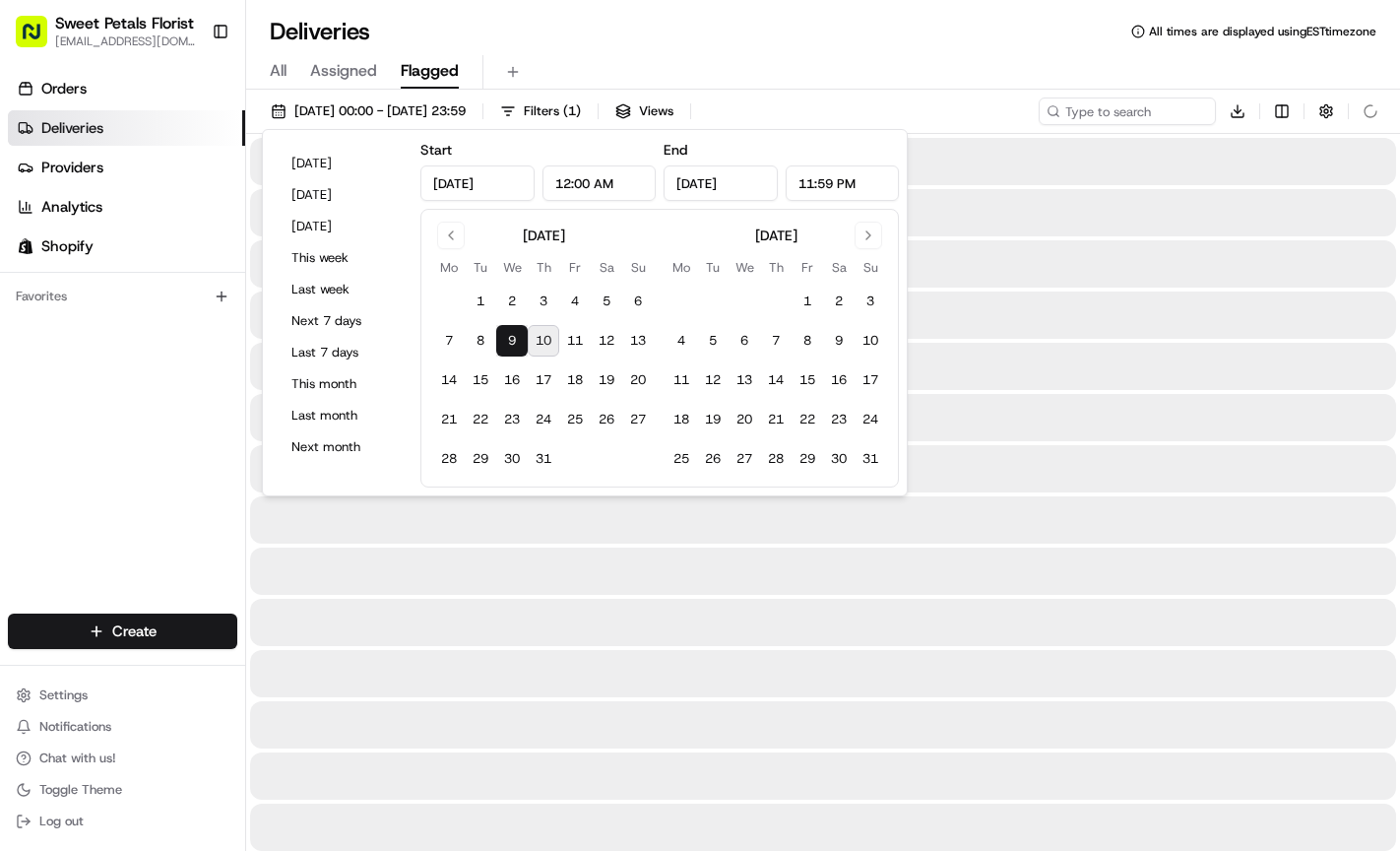 type on "[DATE]" 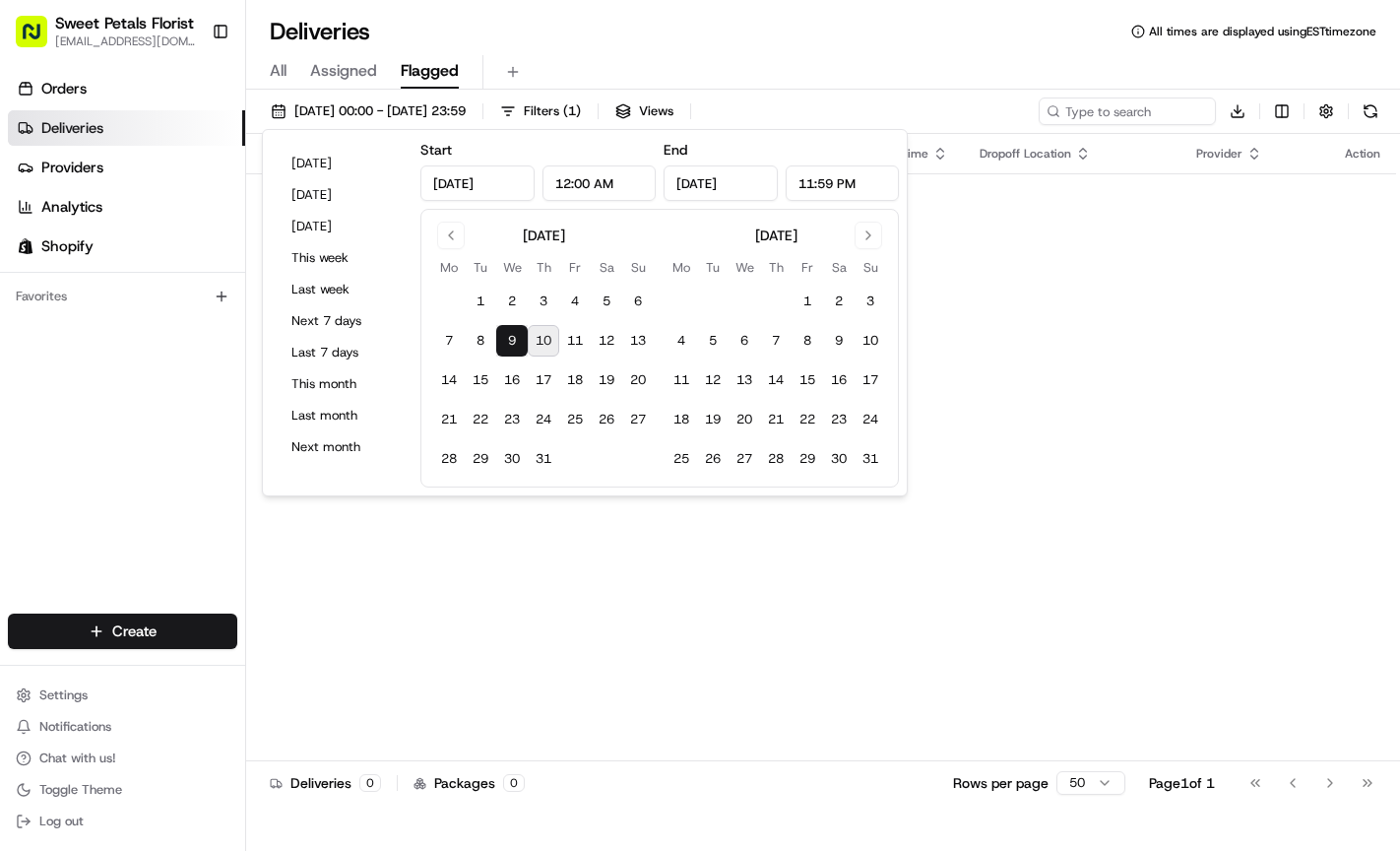 click on "10" at bounding box center (543, 341) 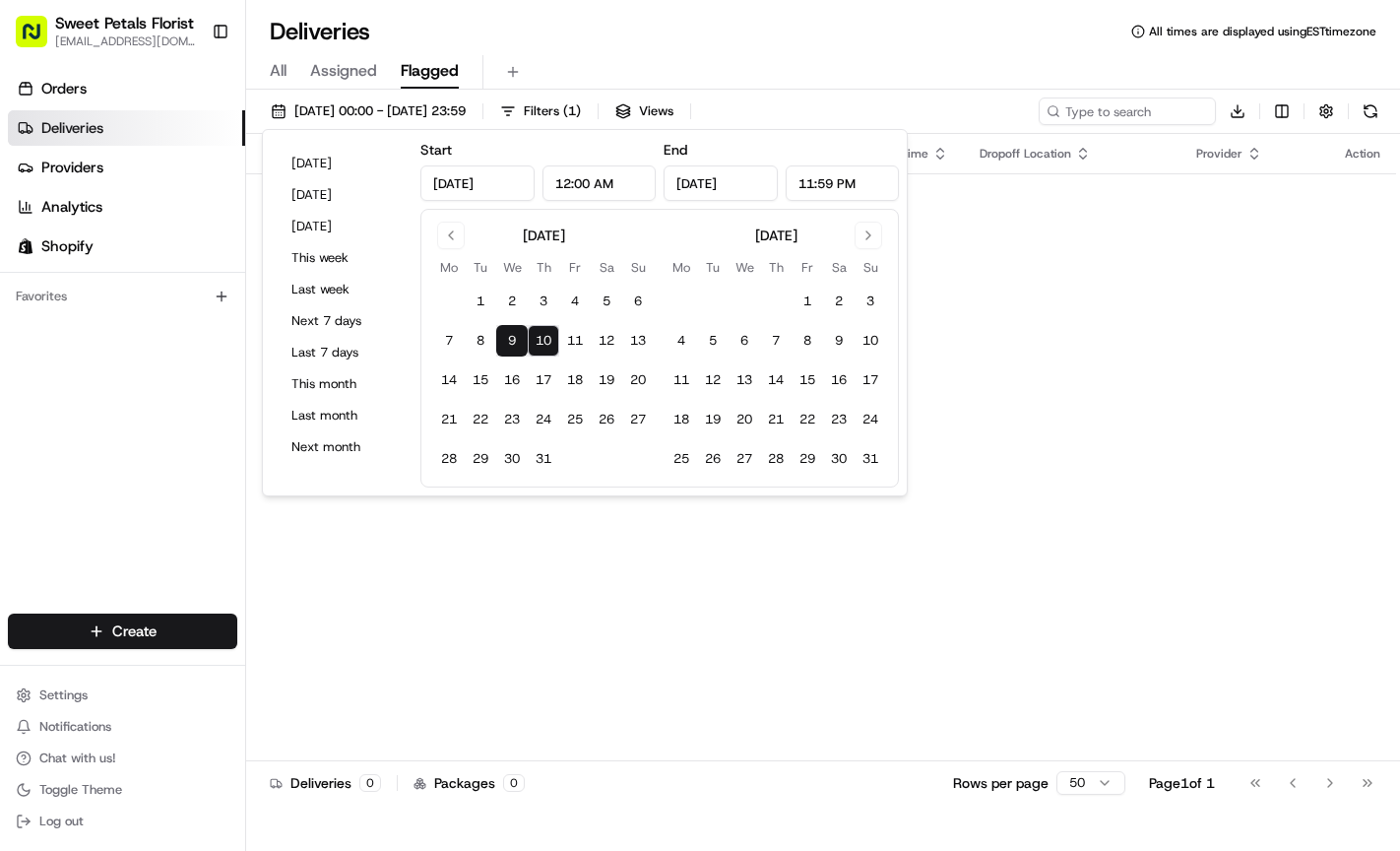 click on "Flag Status Original Pickup Time Pickup Location Original Dropoff Time Dropoff Location Provider Action No results." at bounding box center (821, 447) 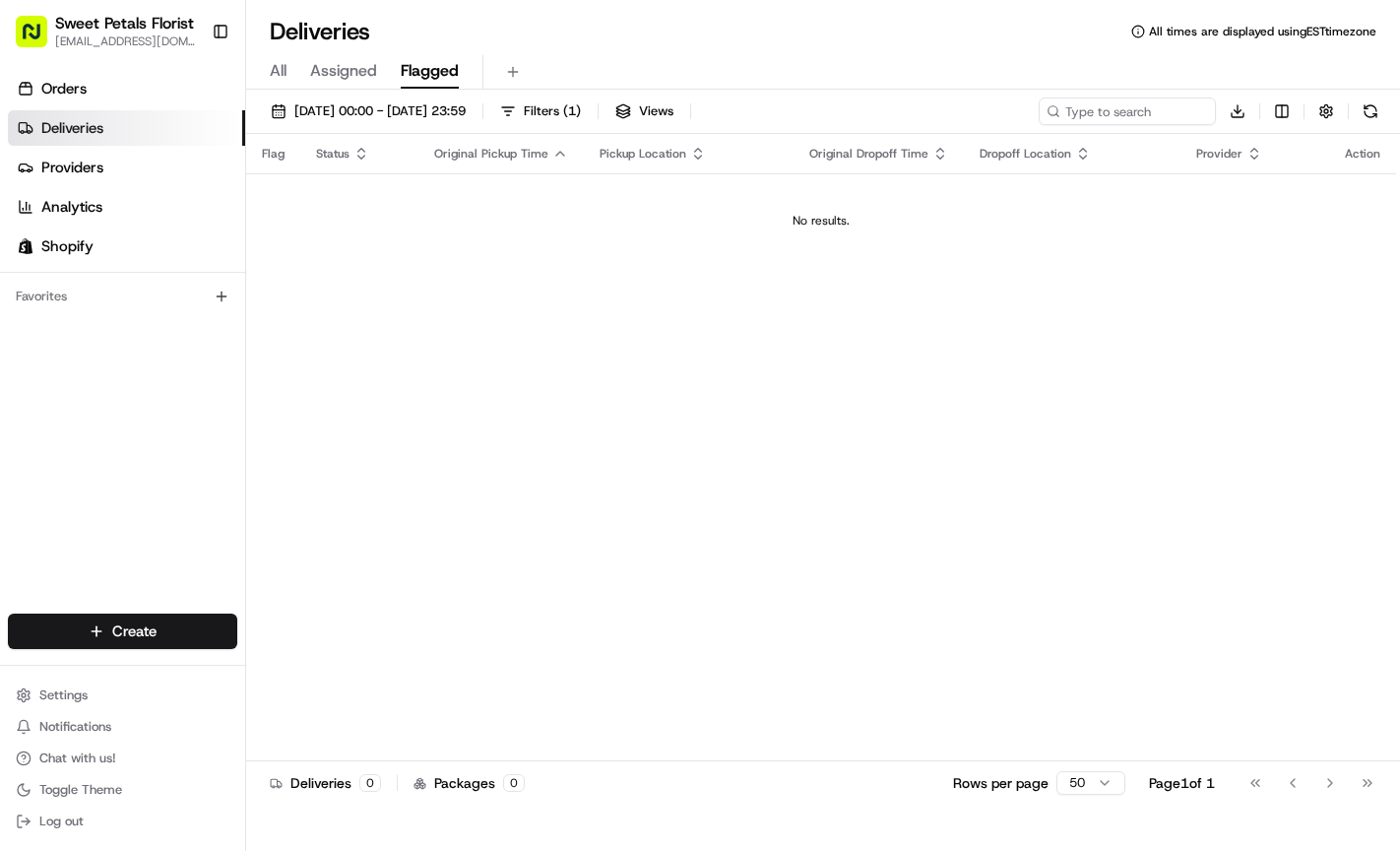 click on "All" at bounding box center [278, 71] 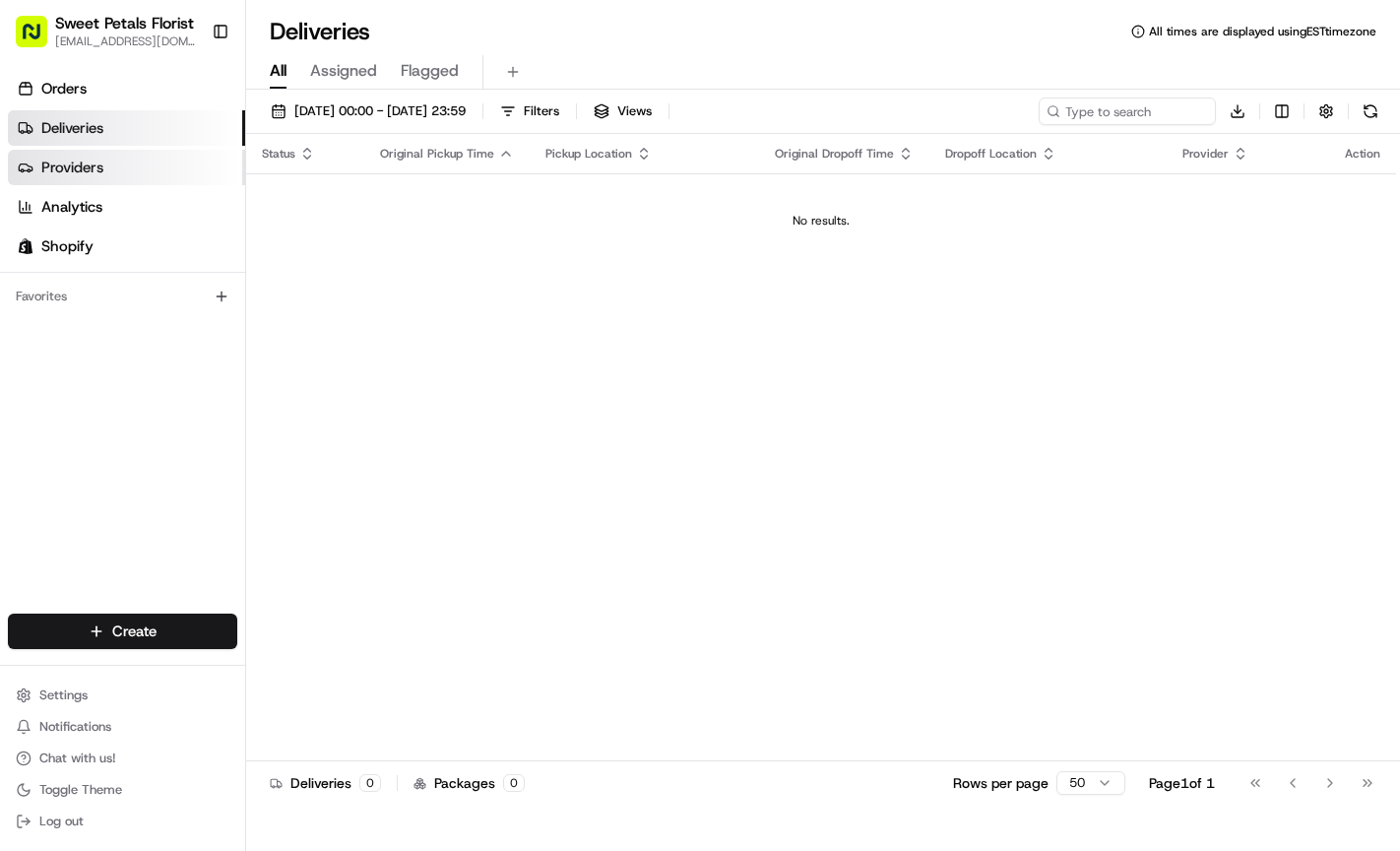 click on "Providers" at bounding box center [126, 167] 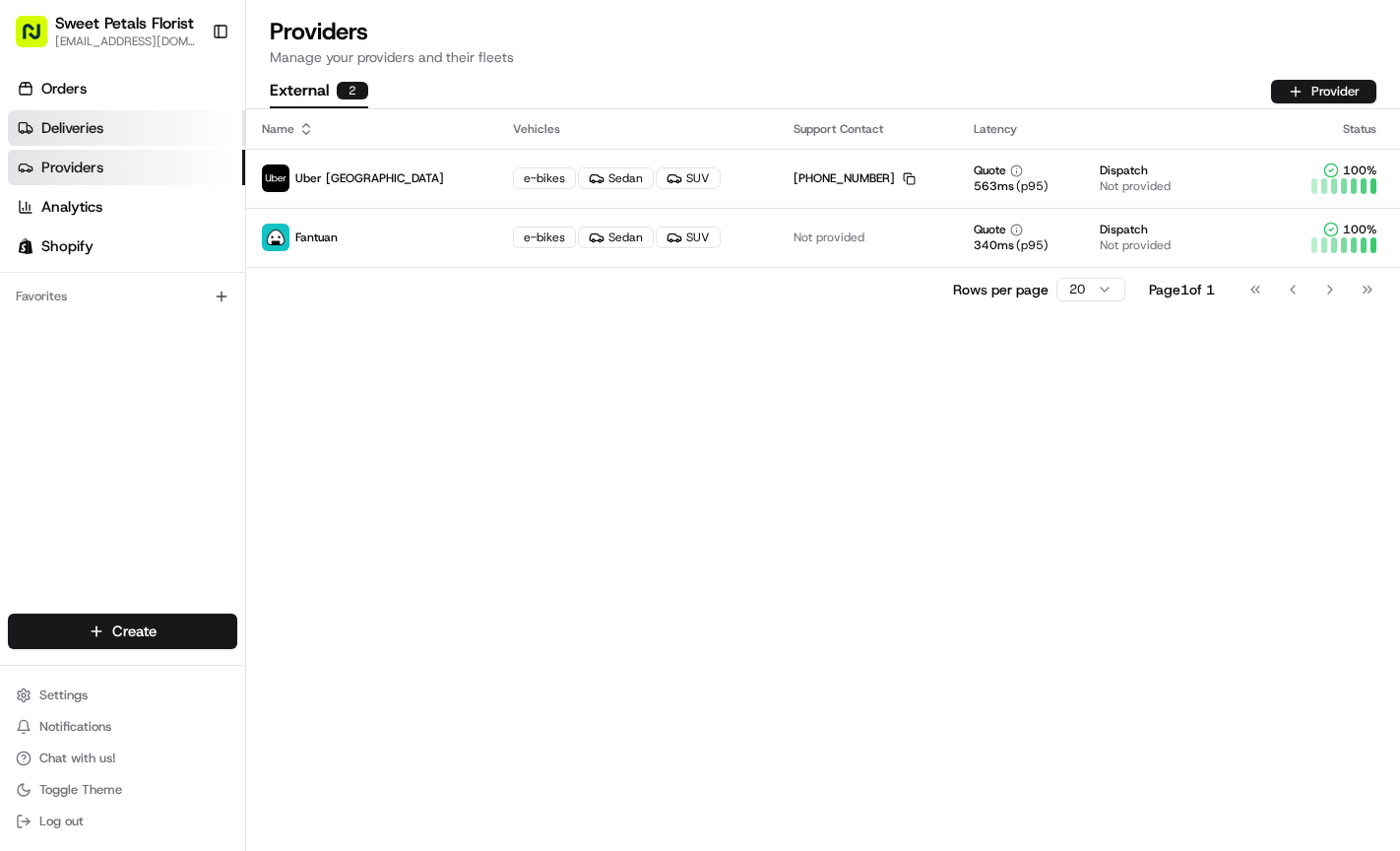 click on "Deliveries" at bounding box center (126, 128) 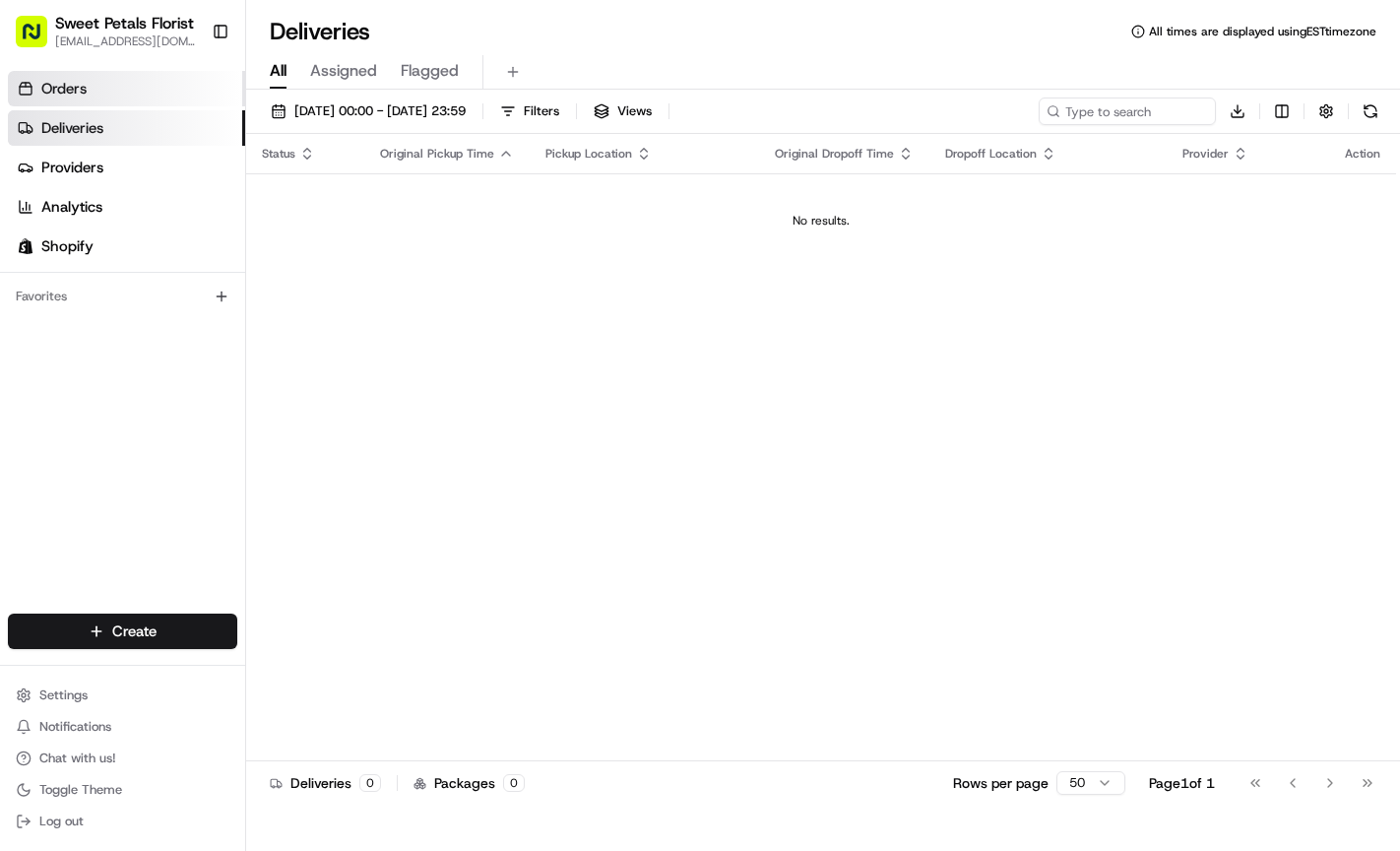 click on "Orders" at bounding box center [126, 89] 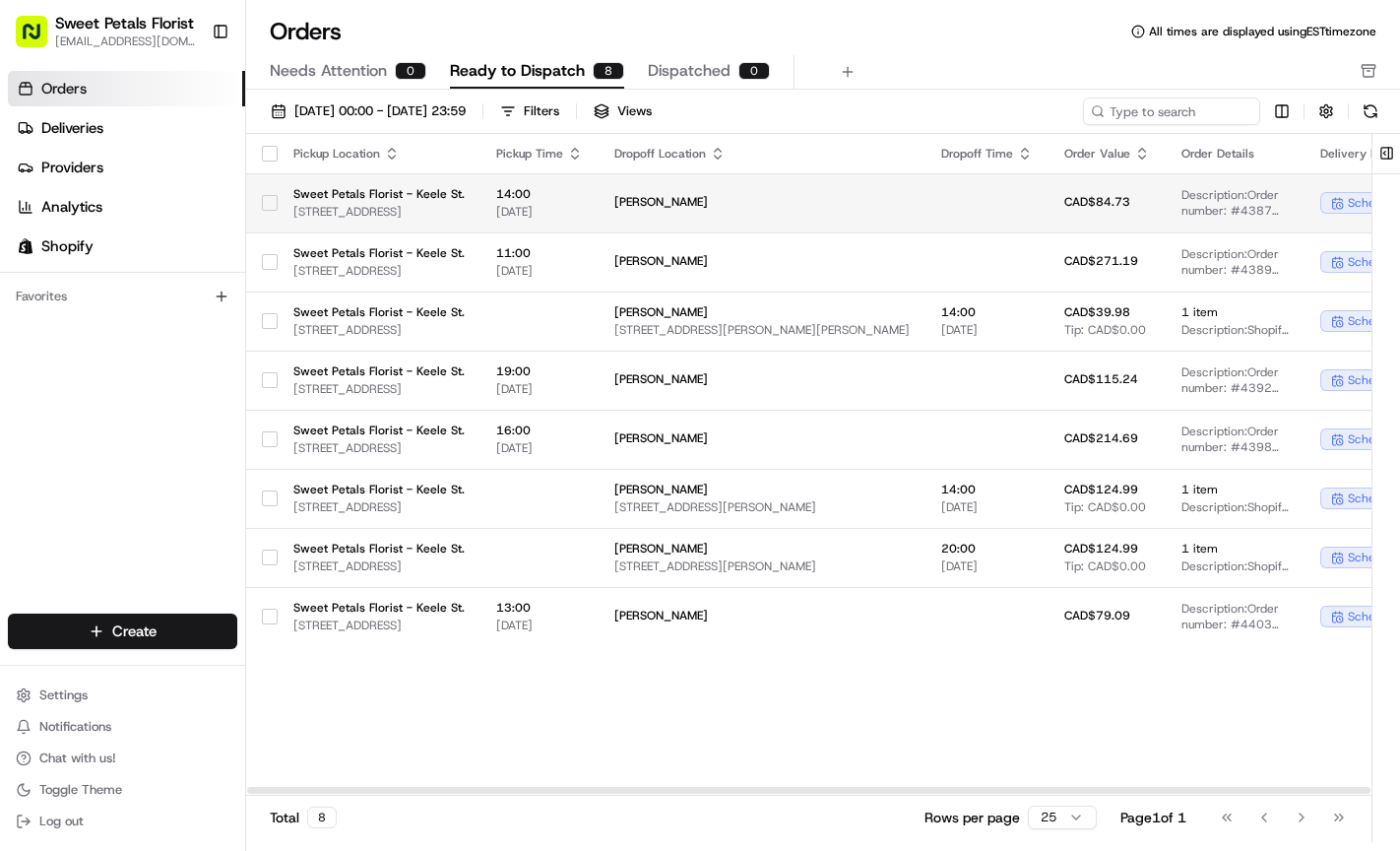 scroll, scrollTop: 0, scrollLeft: 0, axis: both 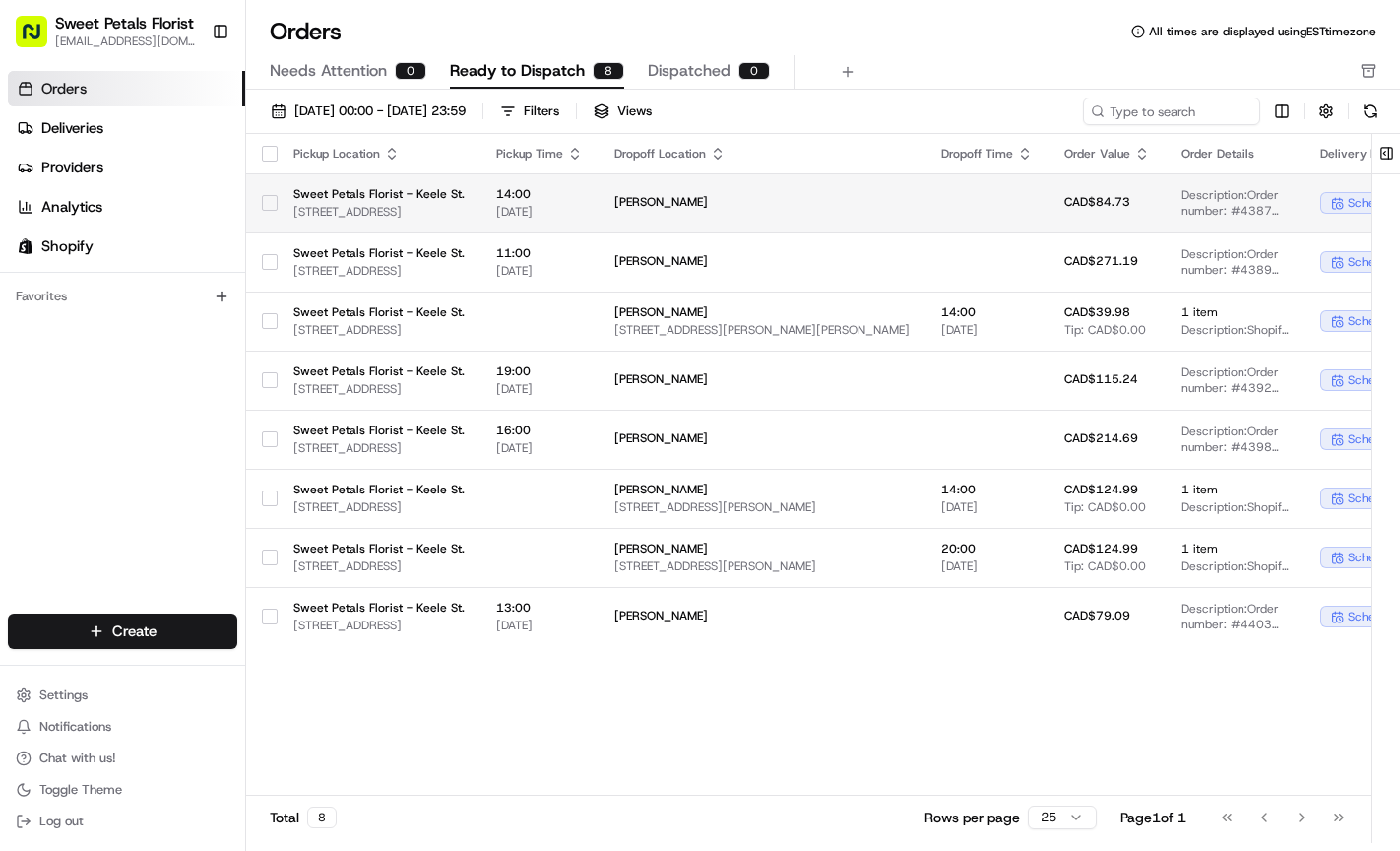 click on "Sweet Petals Florist - [GEOGRAPHIC_DATA][STREET_ADDRESS][GEOGRAPHIC_DATA]" at bounding box center (379, 203) 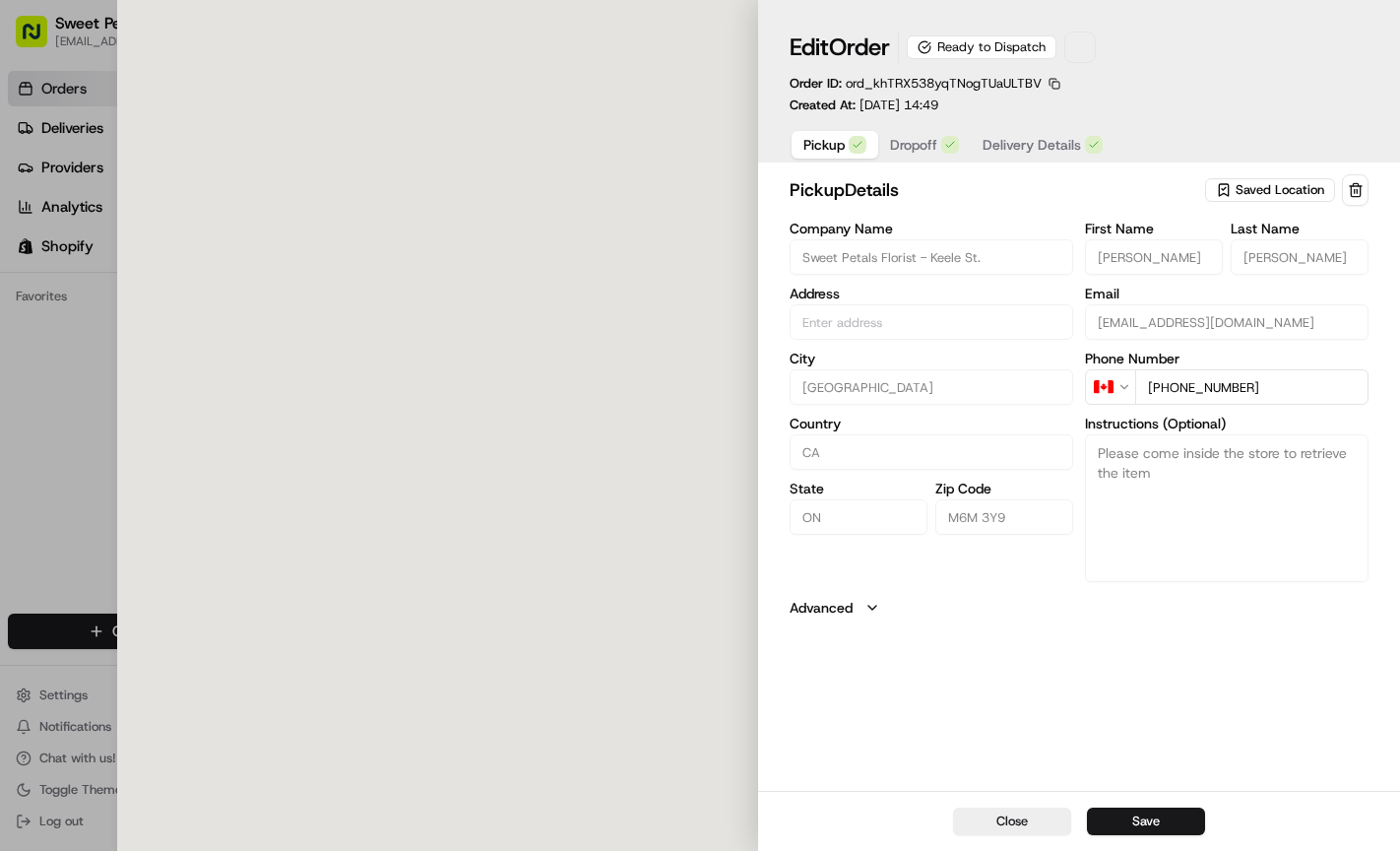 type on "[STREET_ADDRESS]" 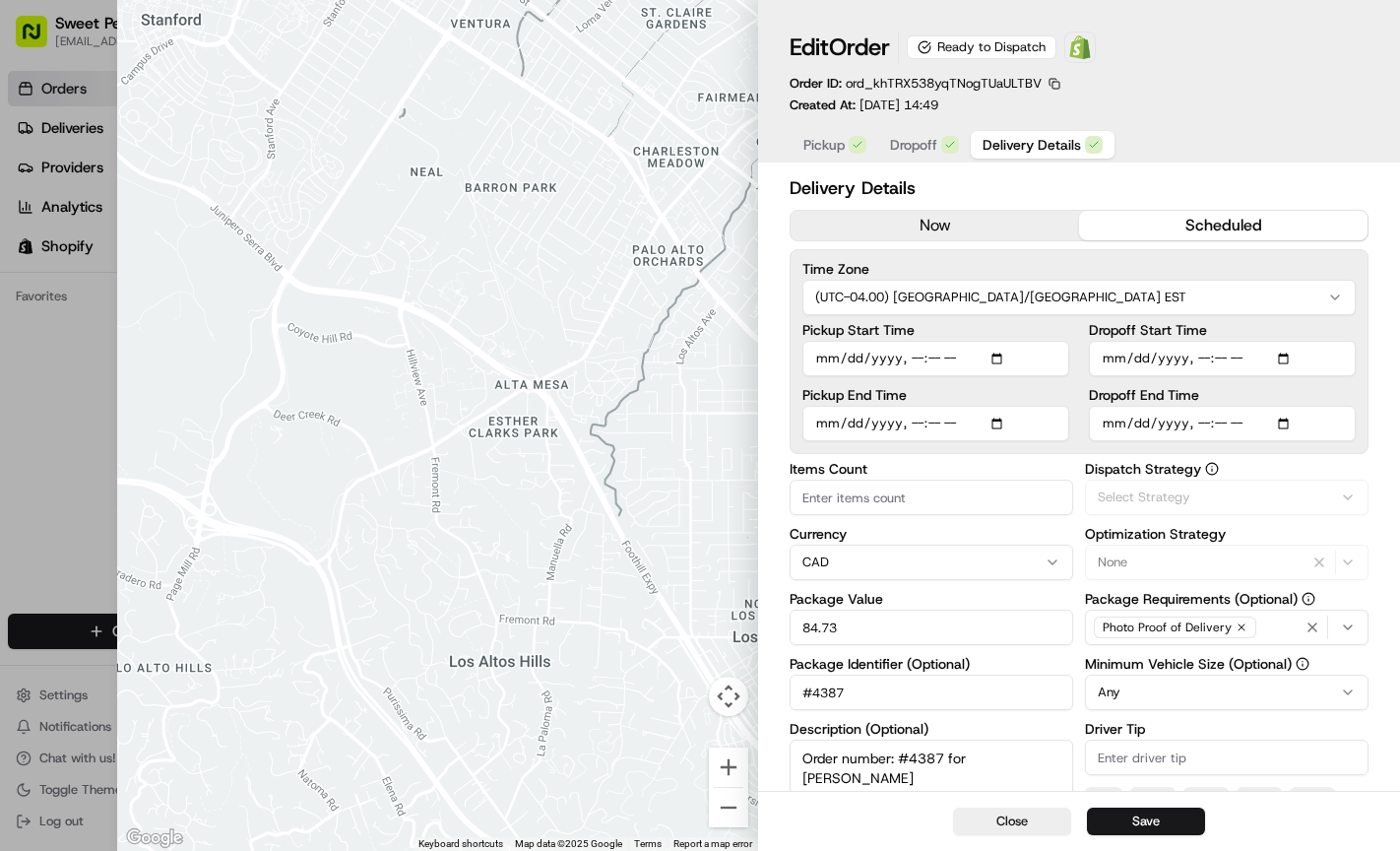 click on "Delivery Details" at bounding box center (1032, 145) 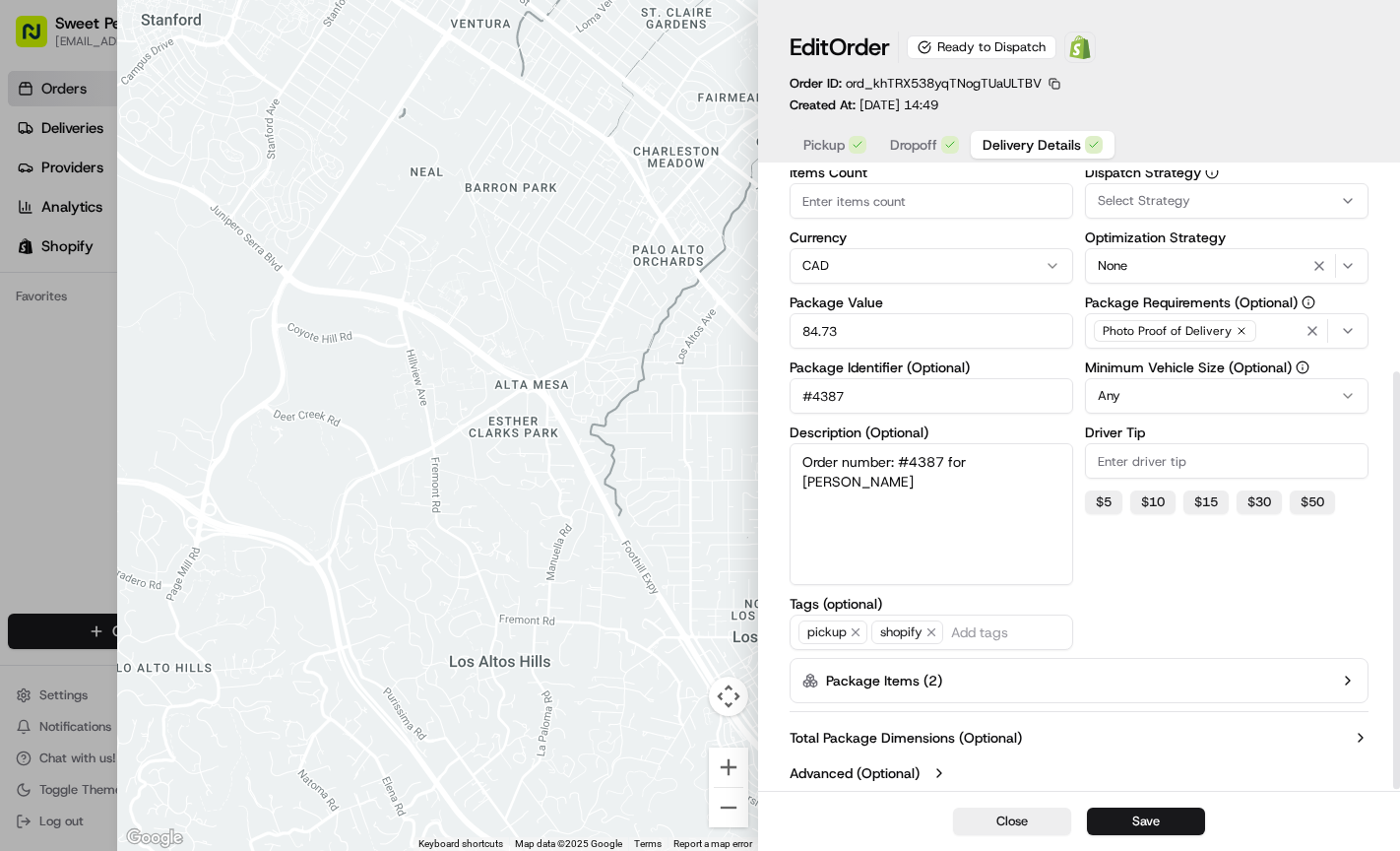 scroll, scrollTop: 298, scrollLeft: 0, axis: vertical 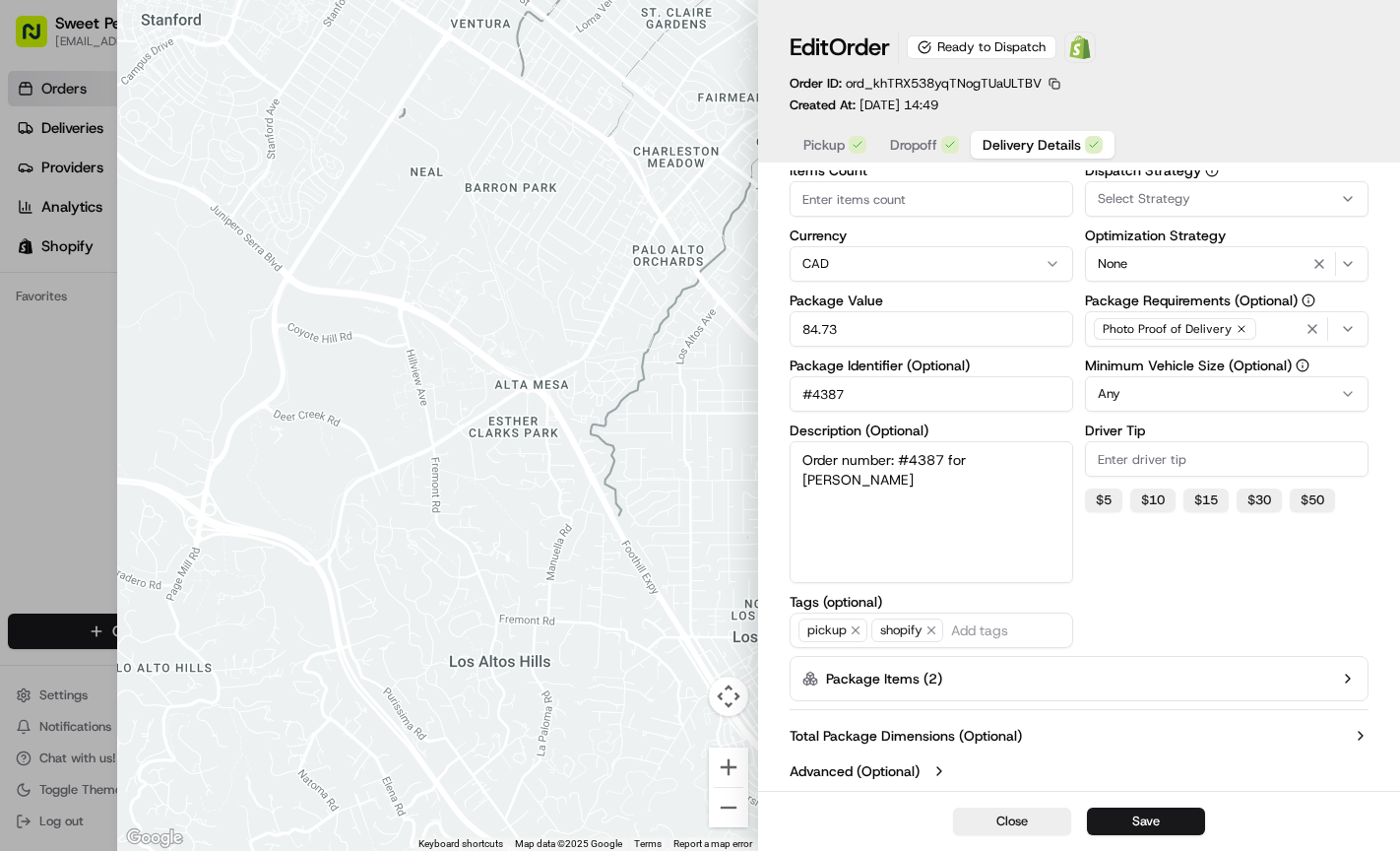 click at bounding box center [438, 426] 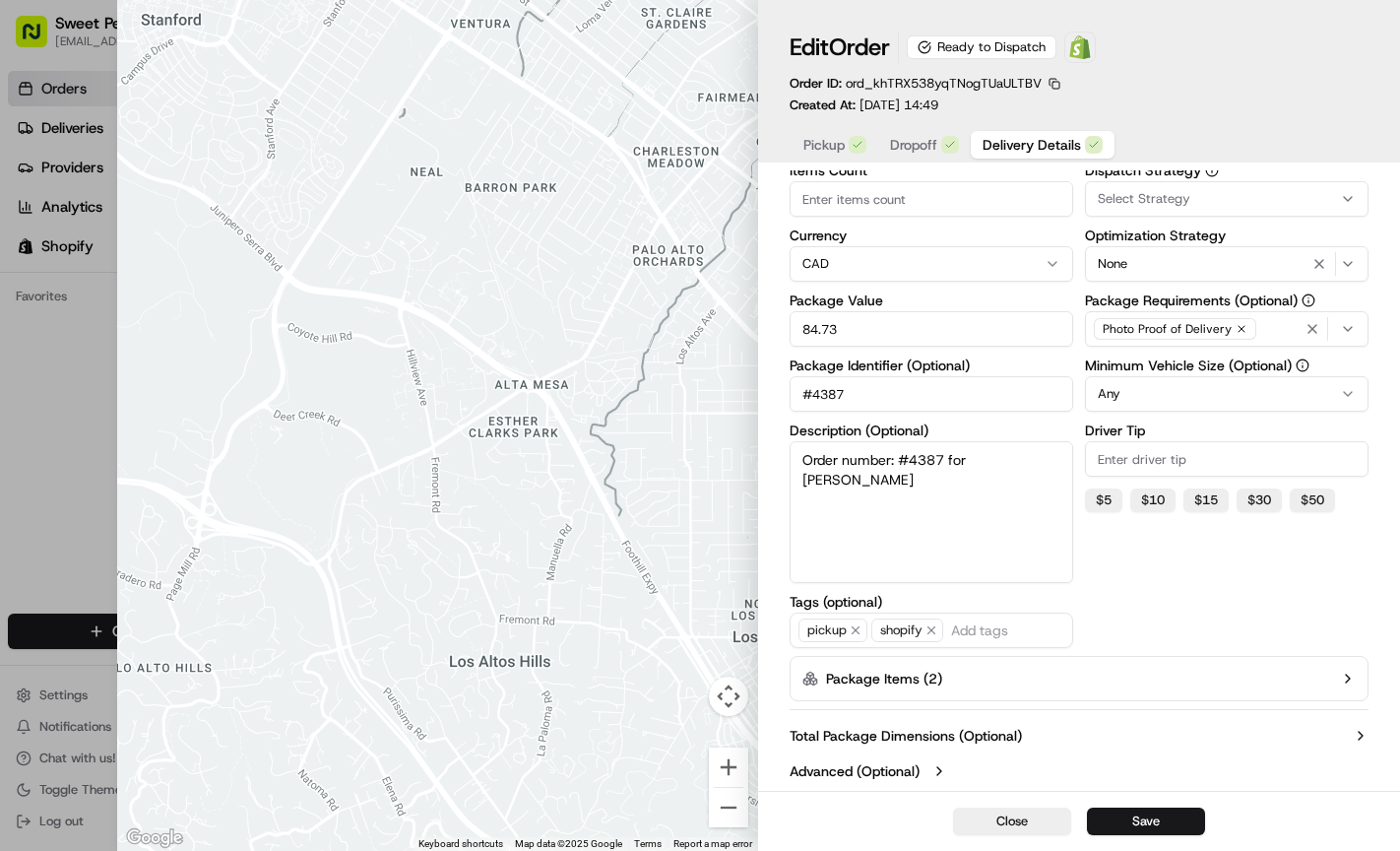 type on "1" 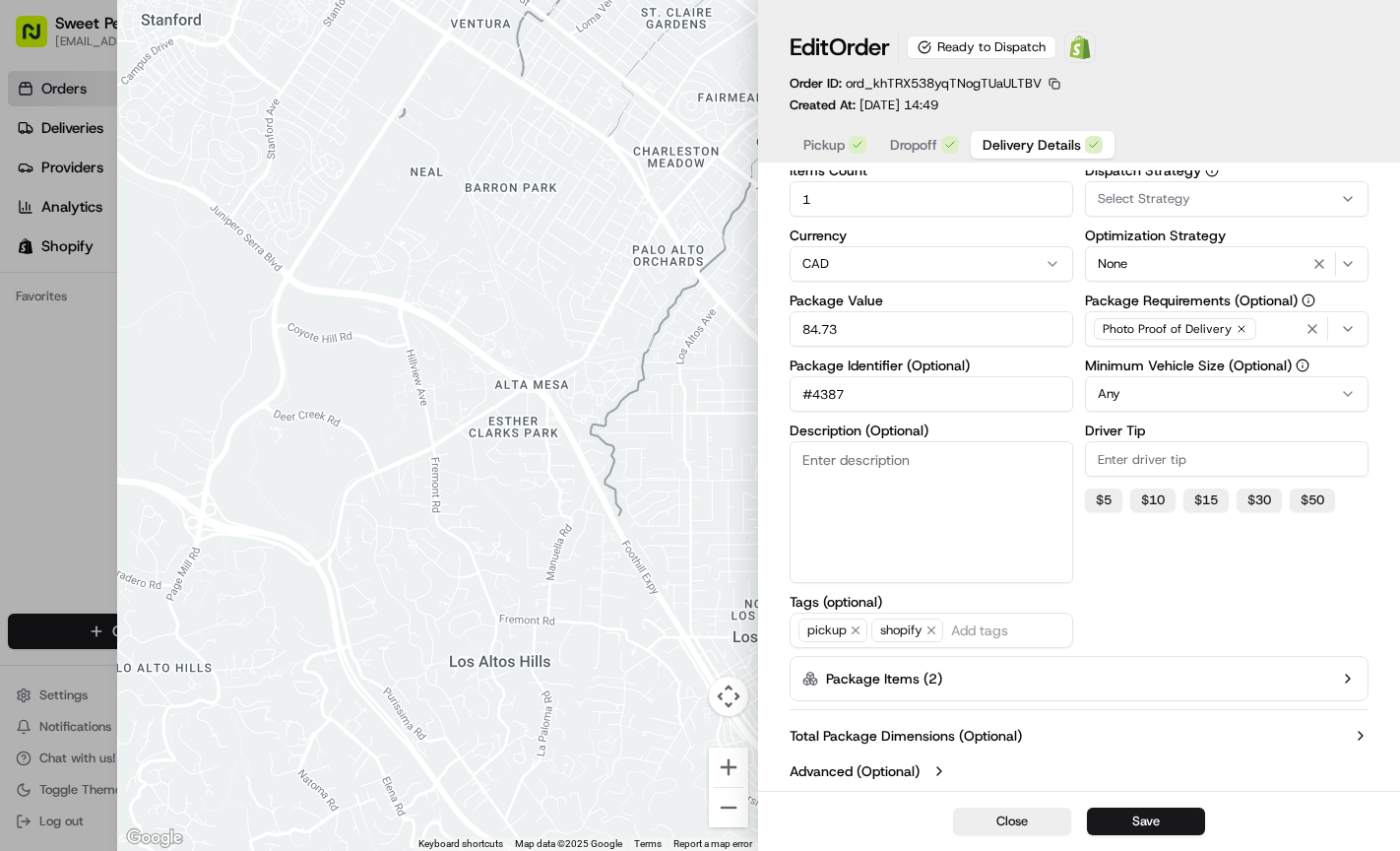 click at bounding box center (700, 426) 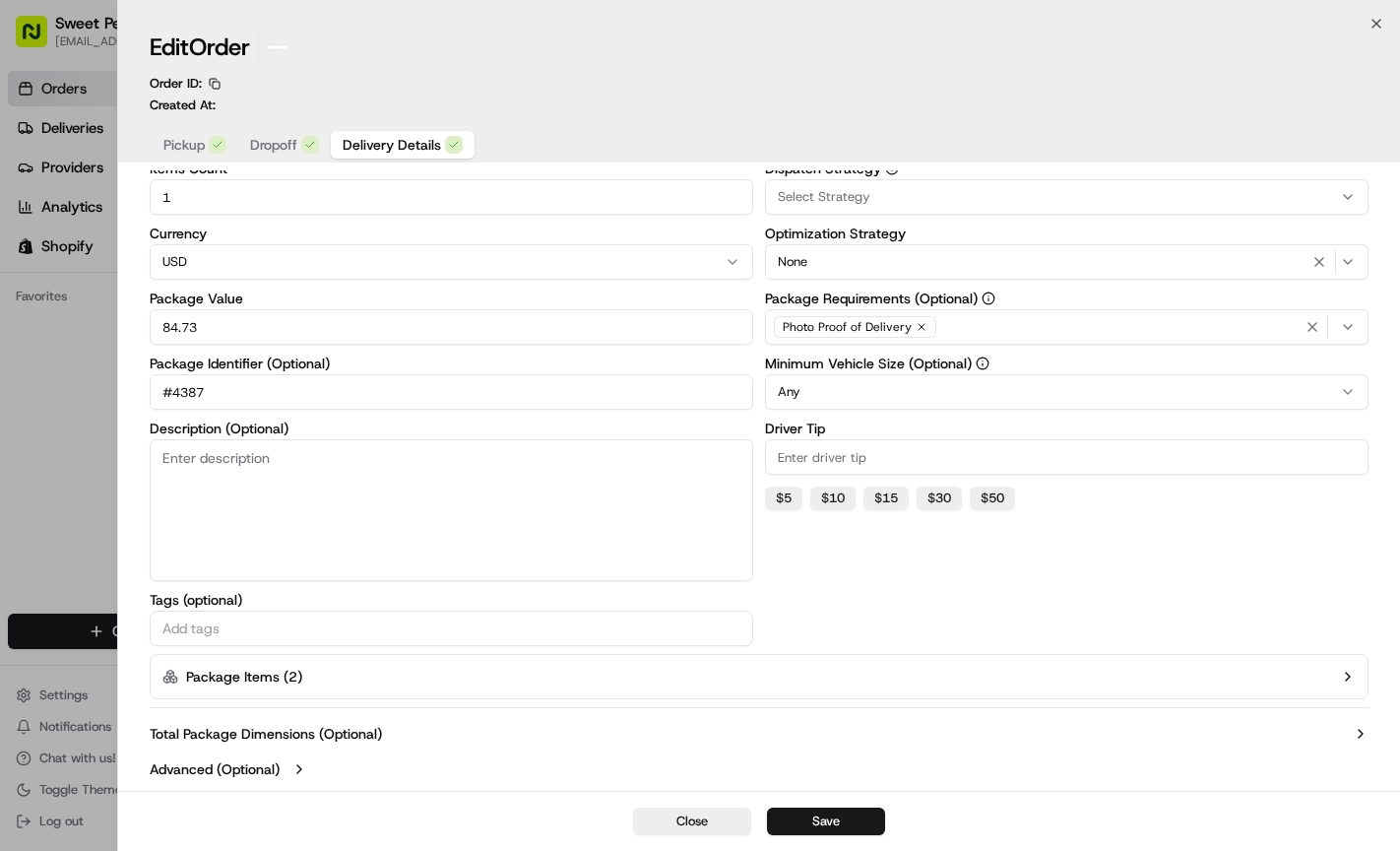 scroll, scrollTop: 96, scrollLeft: 0, axis: vertical 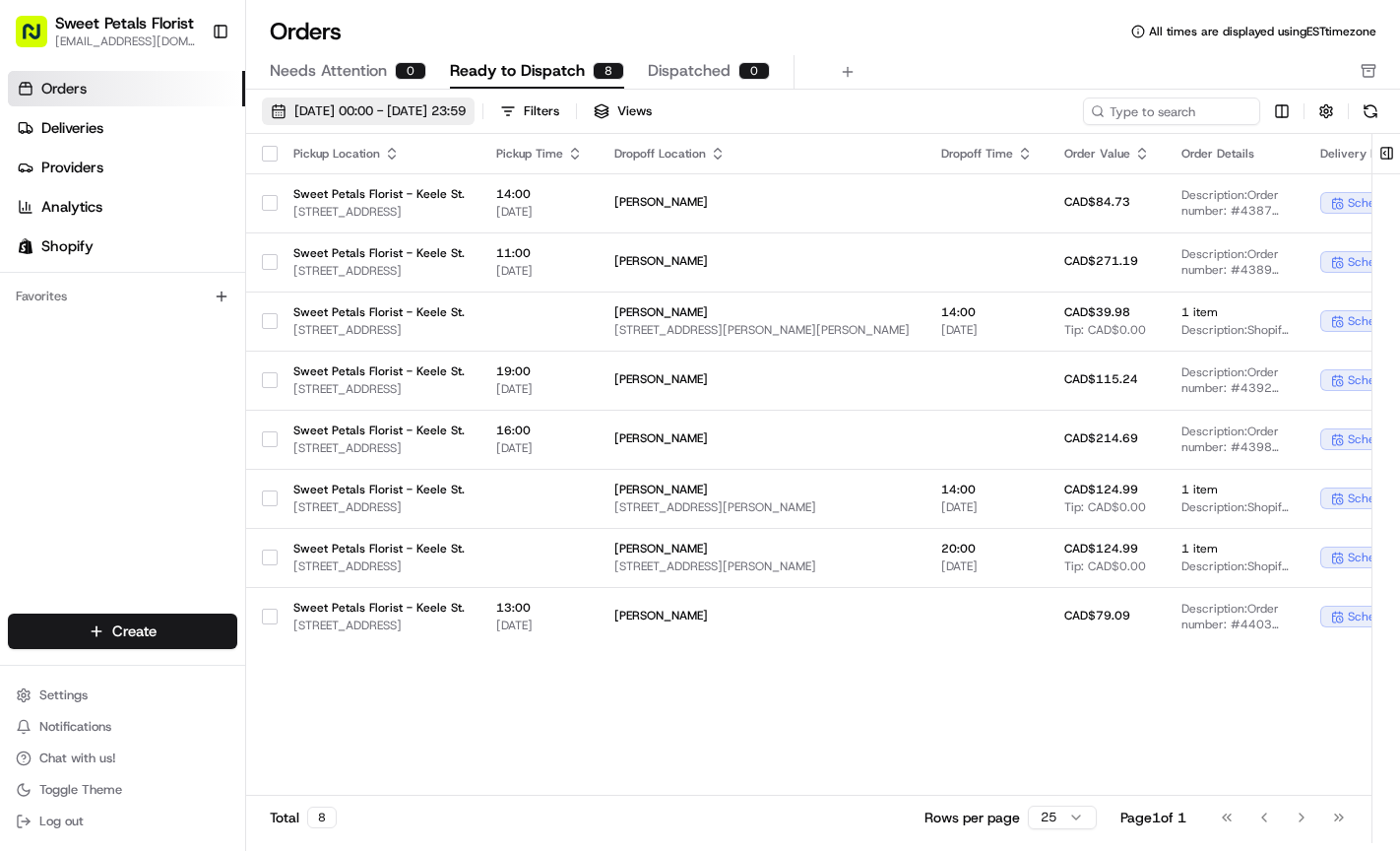 click on "[DATE] 00:00 - [DATE] 23:59" at bounding box center [380, 111] 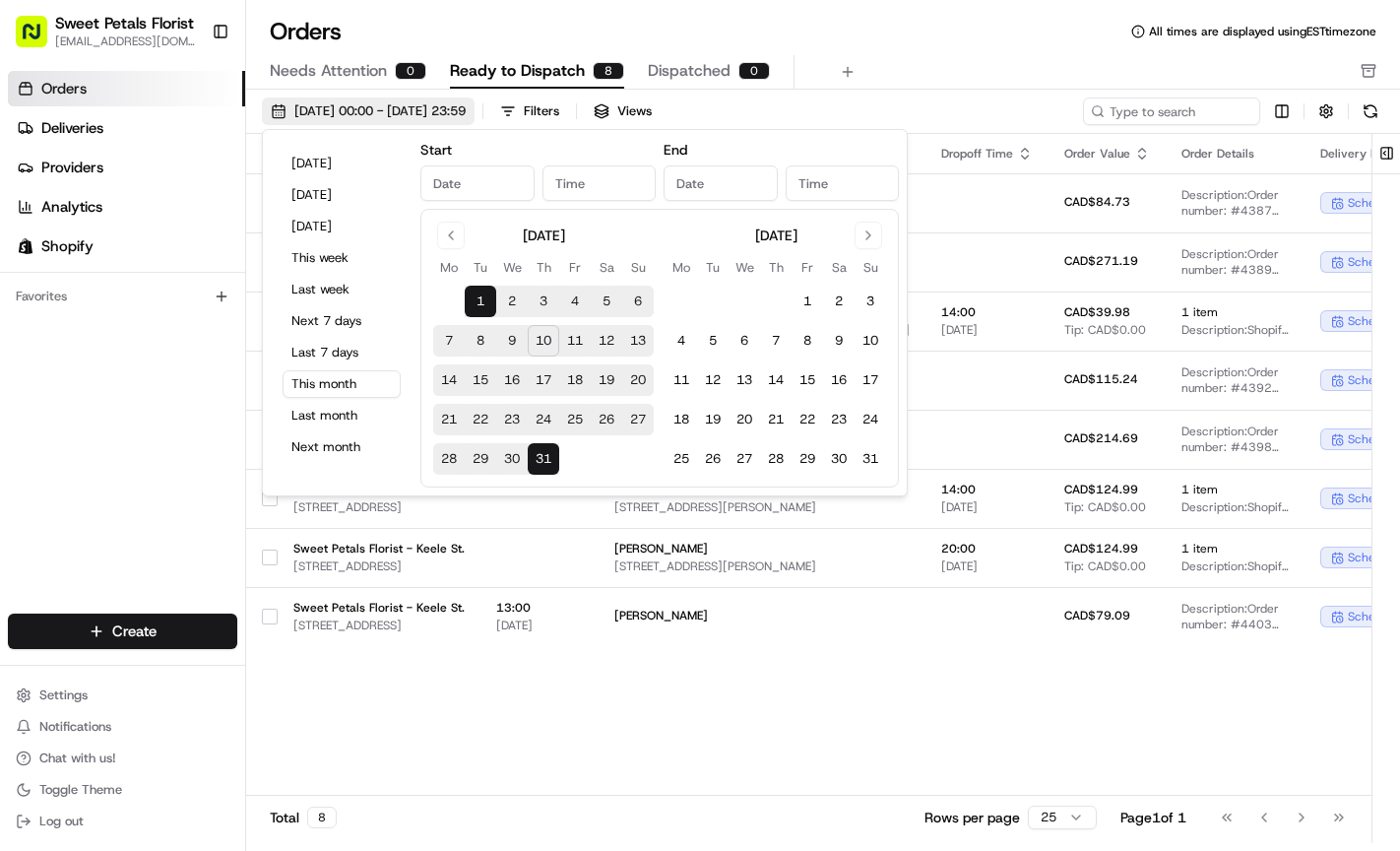type on "[DATE]" 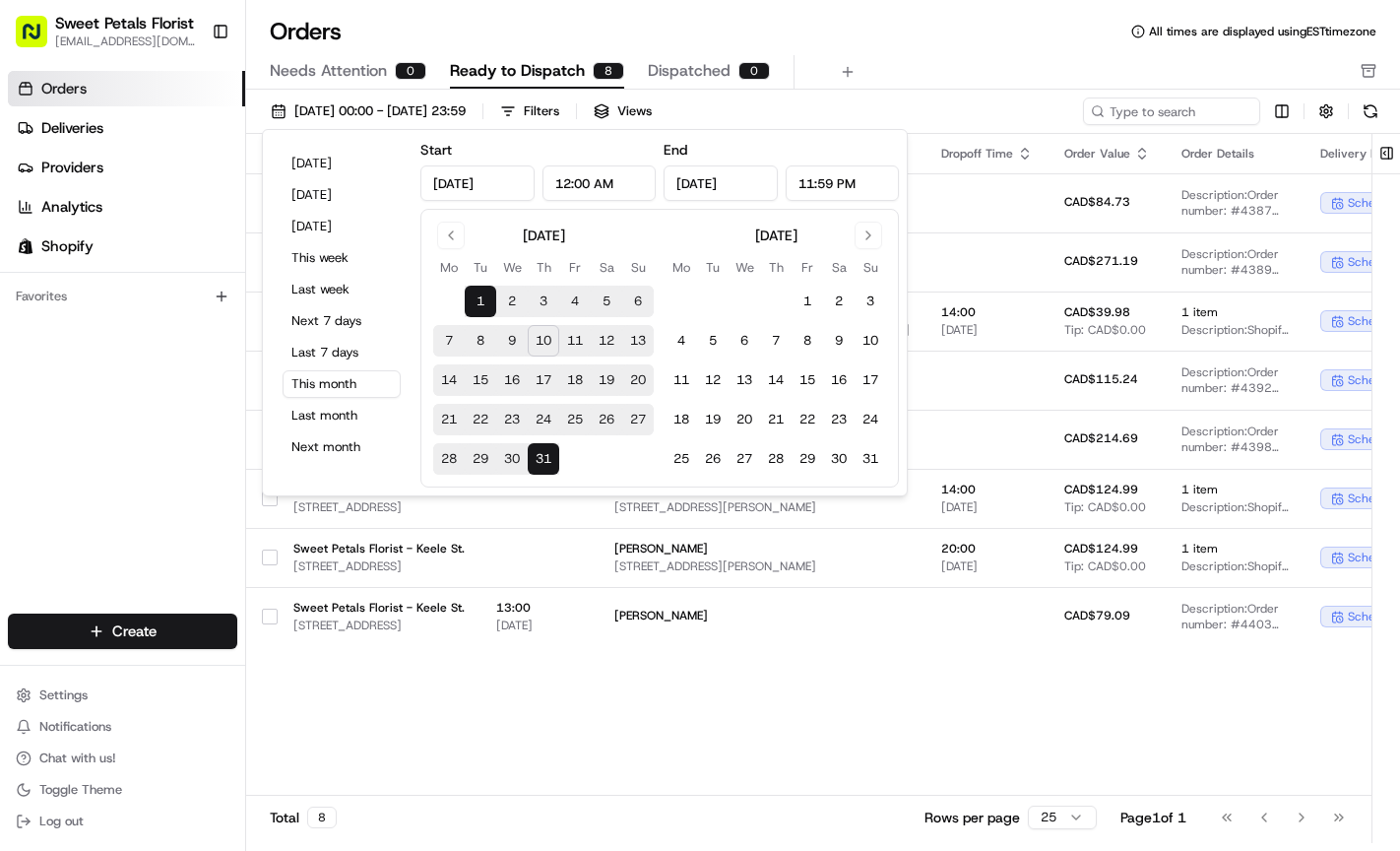 click on "1 2 3 4 5 6 7 8 9 10 11 12 13 14 15 16 17 18 19 20 21 22 23 24 25 26 27 28 29 30 31" at bounding box center [543, 376] 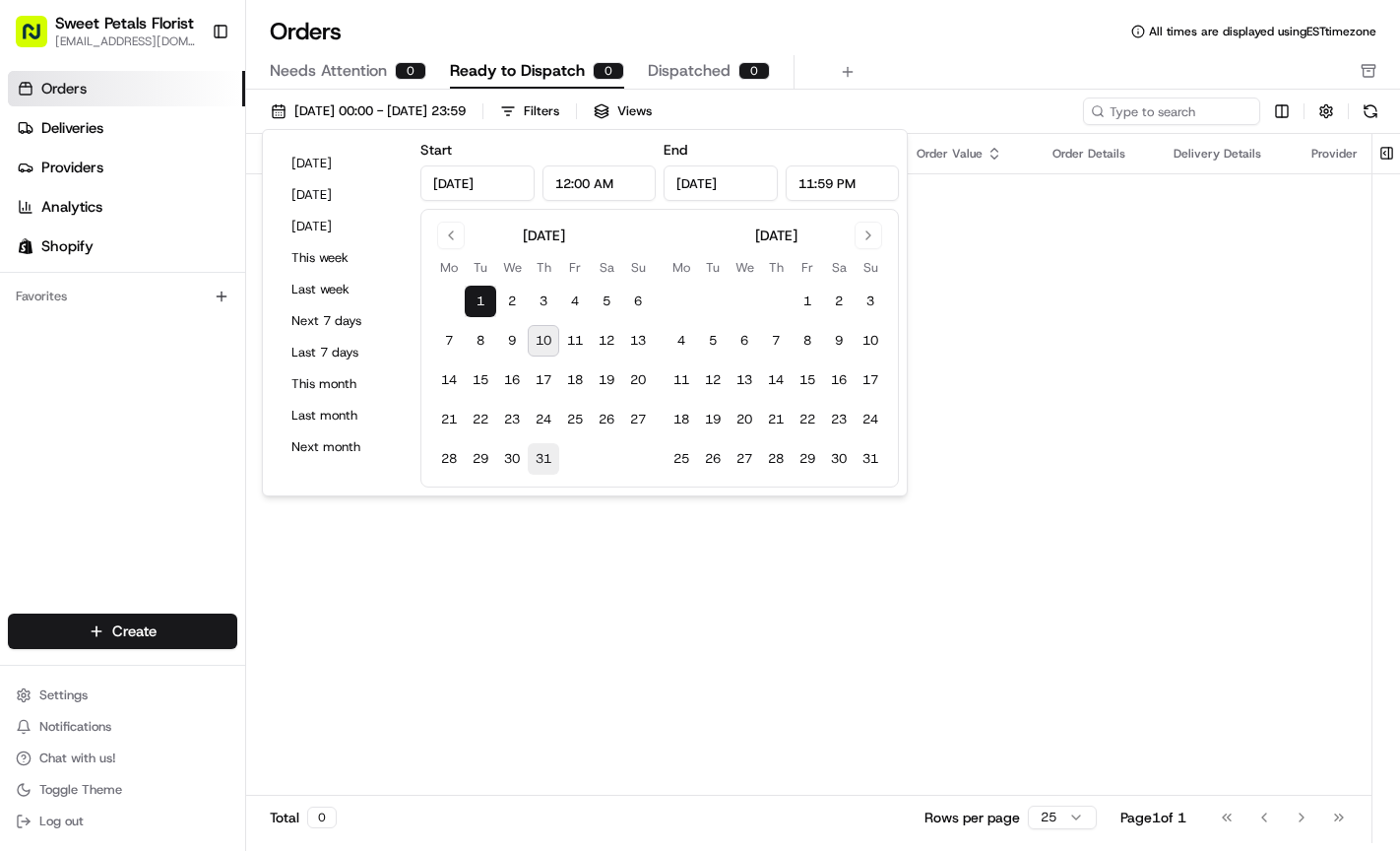 click on "31" at bounding box center (543, 459) 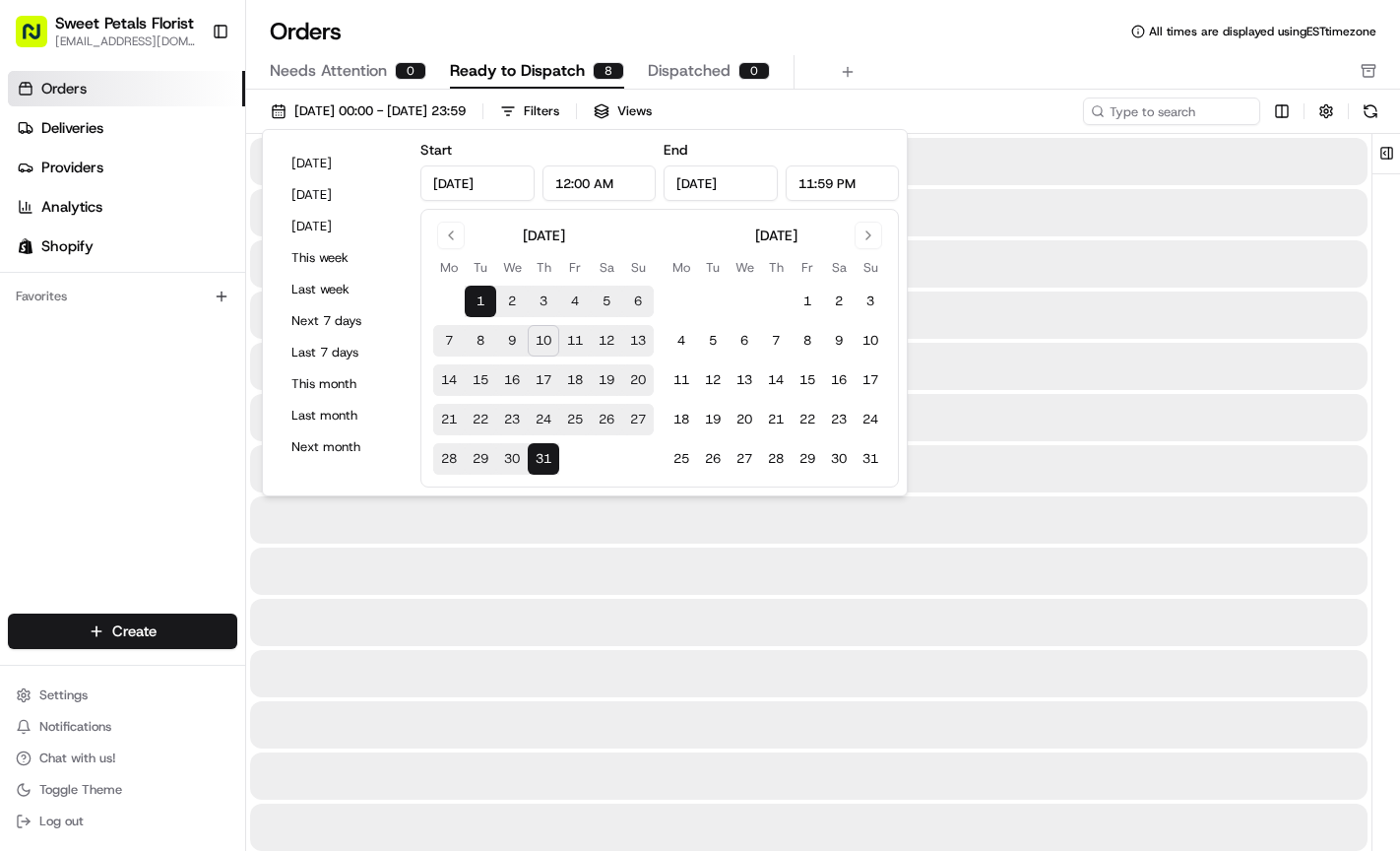 type on "[DATE]" 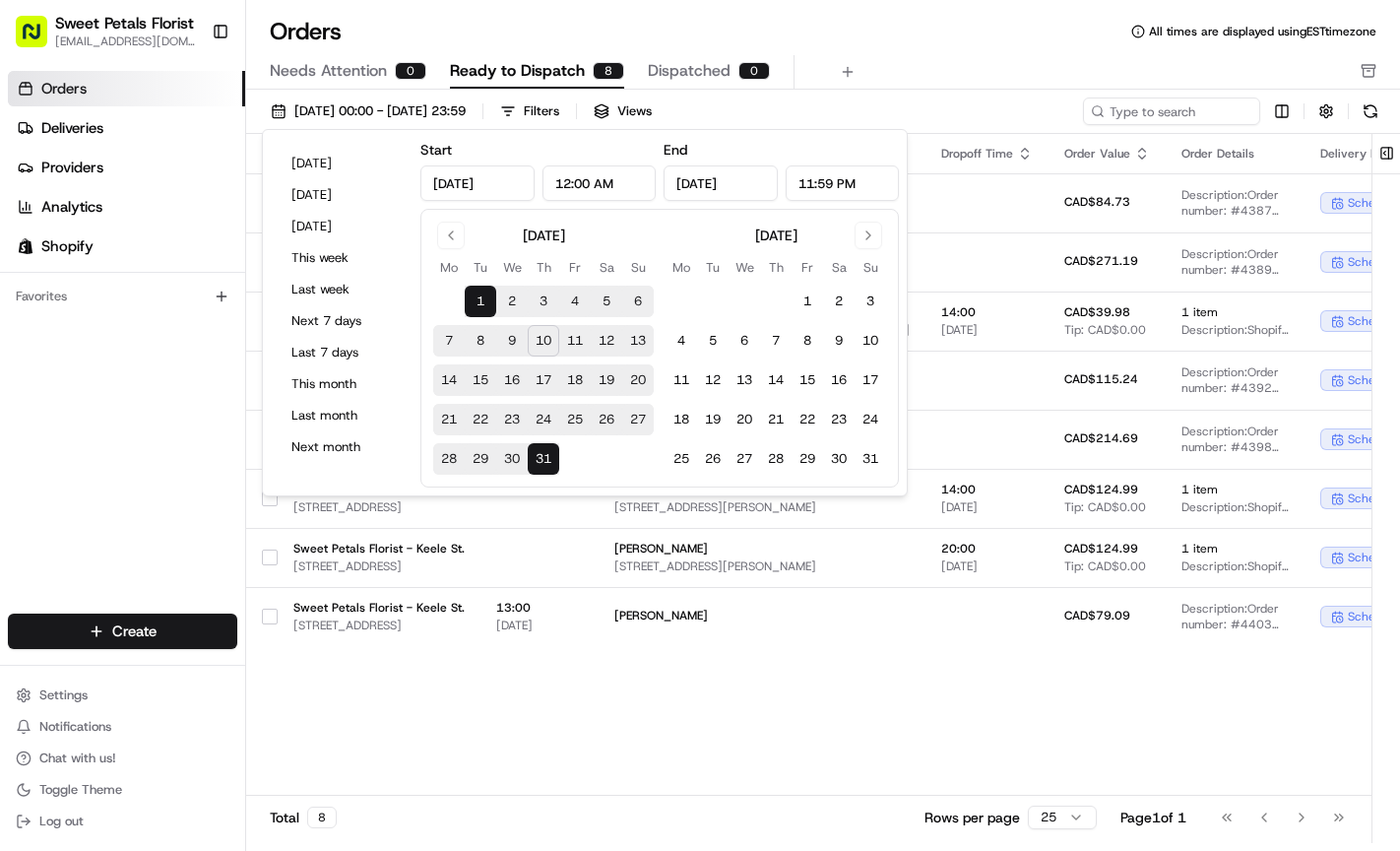 click on "Orders Deliveries Providers Analytics Shopify Favorites" at bounding box center [122, 346] 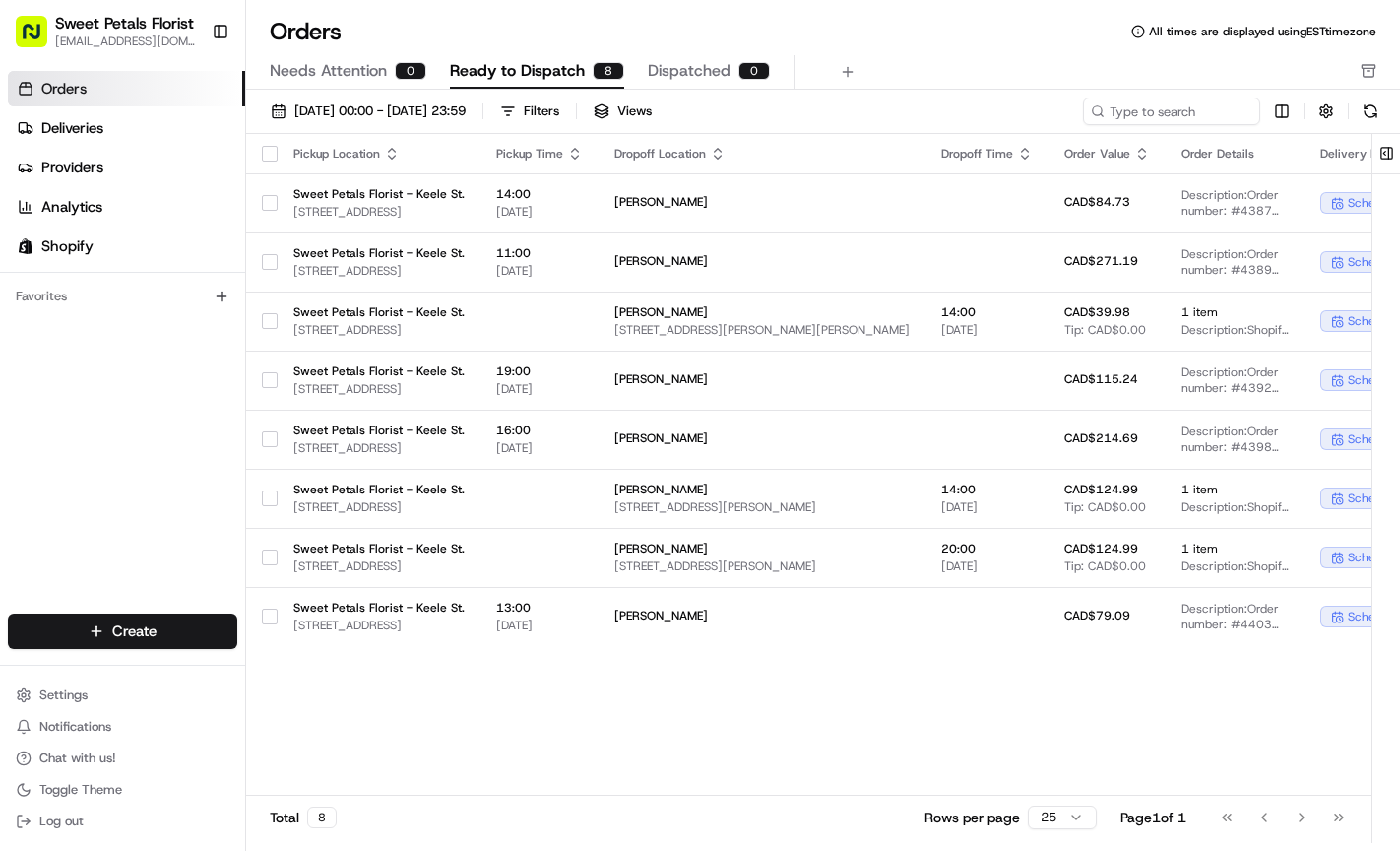 click on "Ready to Dispatch" at bounding box center [517, 71] 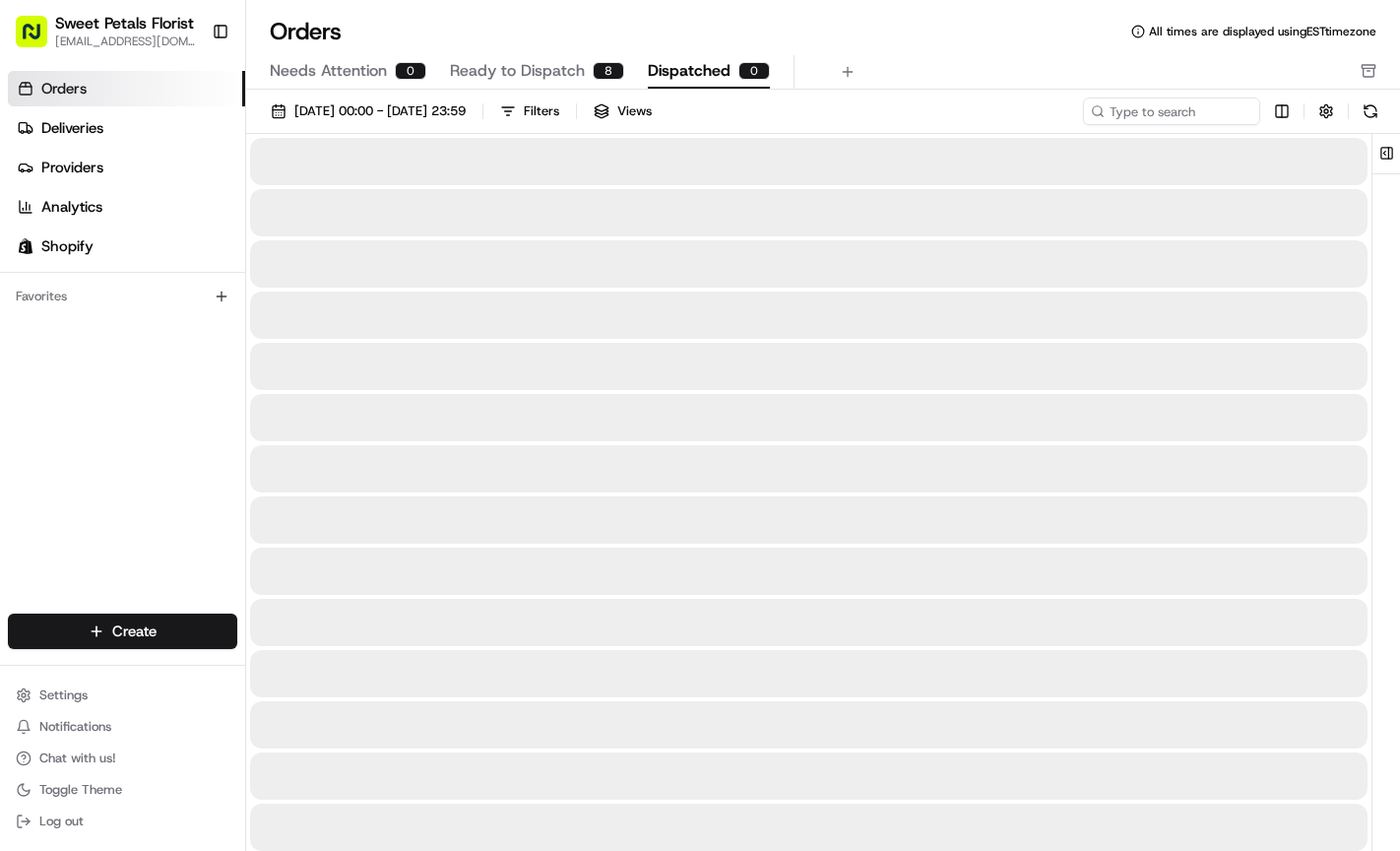 click on "Dispatched" at bounding box center (689, 71) 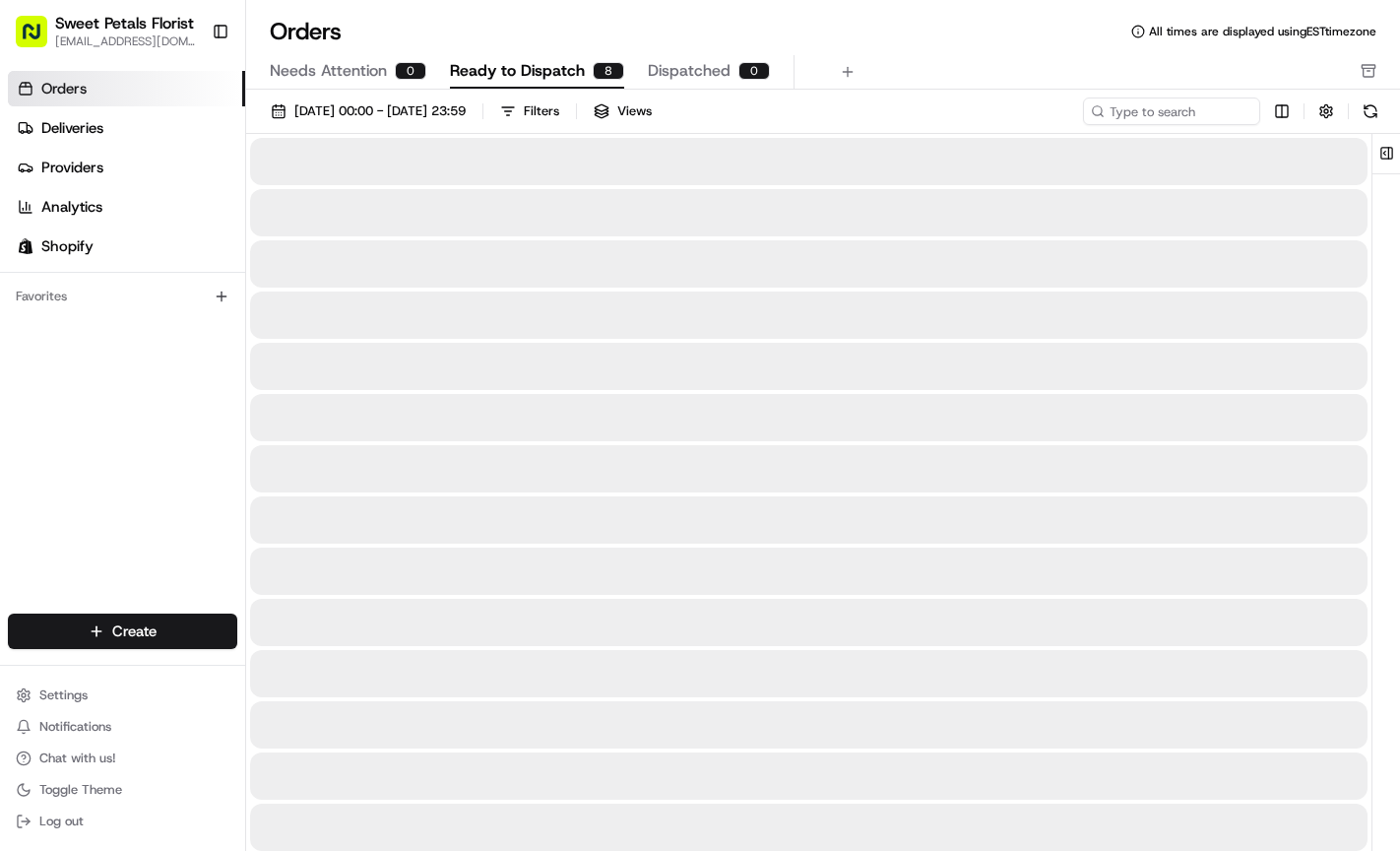 click on "Ready to Dispatch" at bounding box center (517, 71) 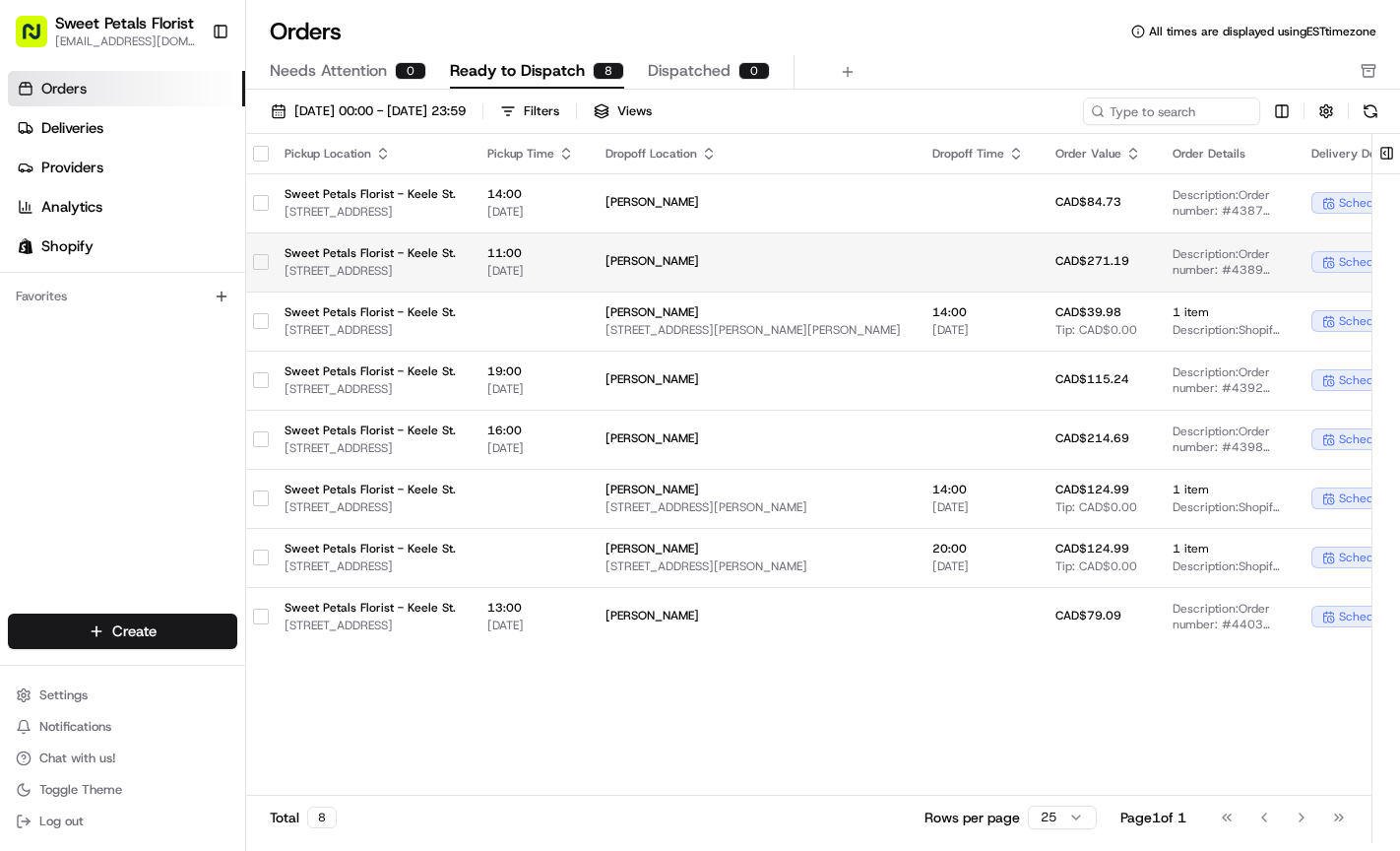 scroll, scrollTop: 0, scrollLeft: 0, axis: both 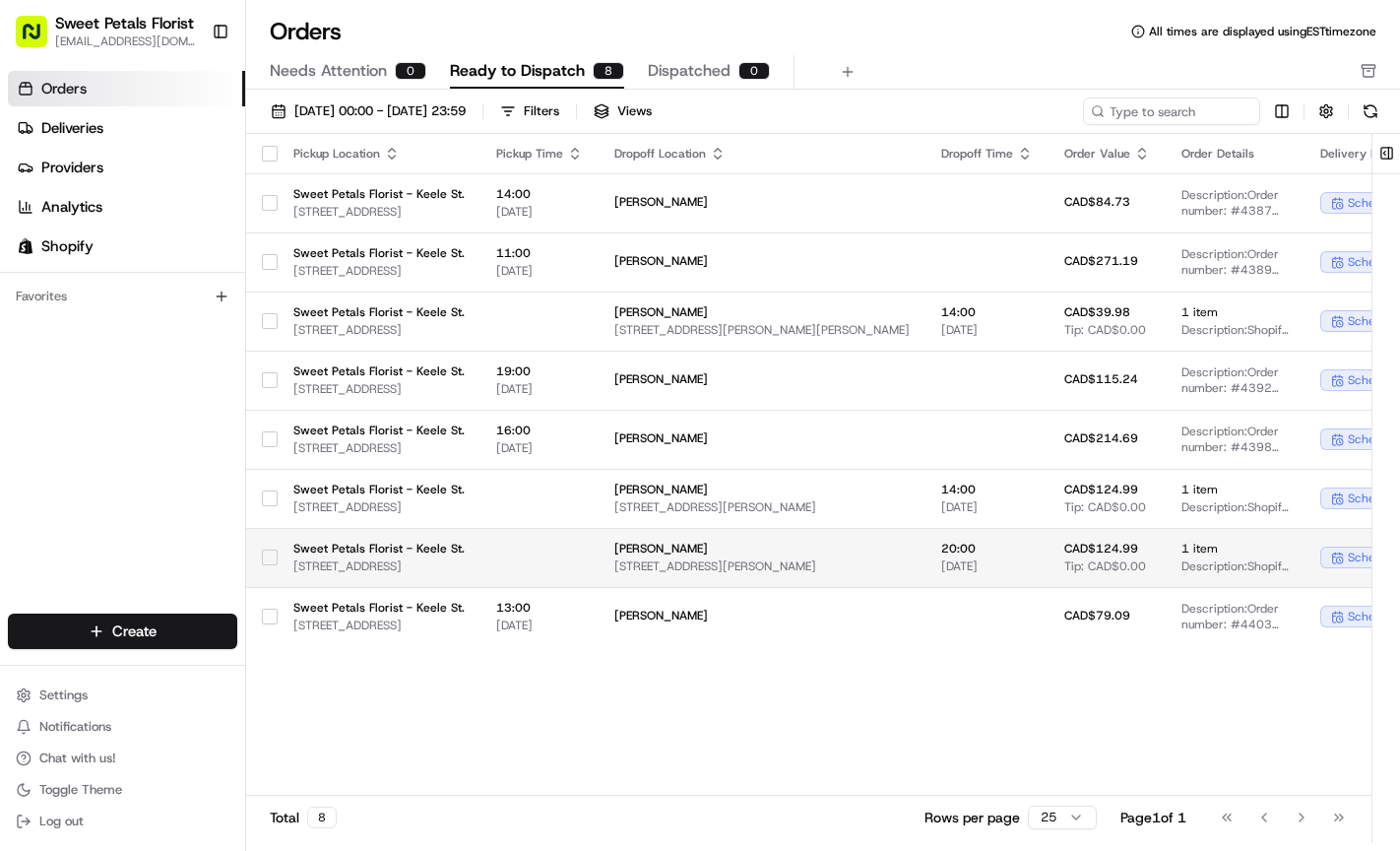 click on "Sweet Petals Florist - Keele St." at bounding box center [379, 549] 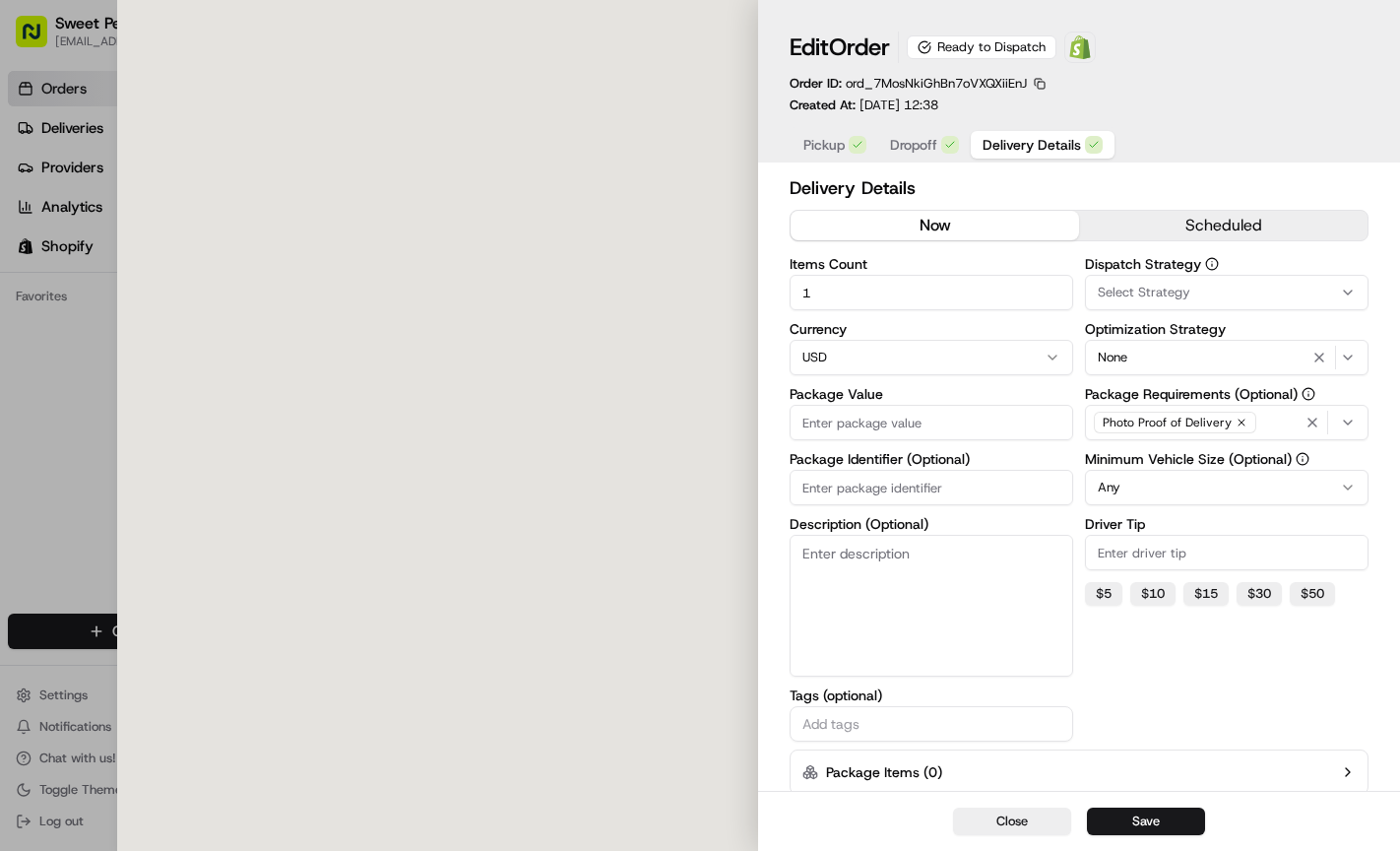 type on "124.99" 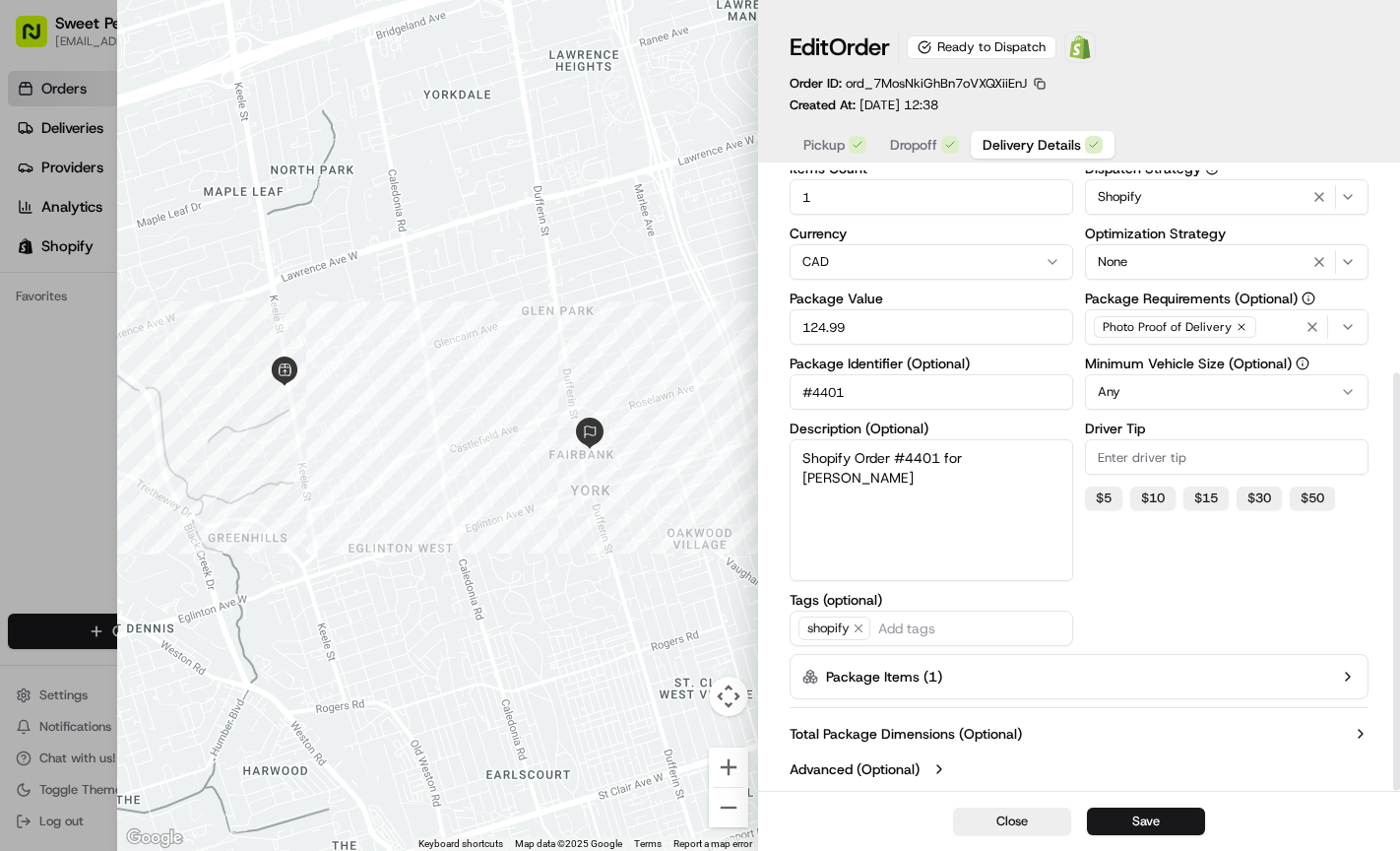 scroll, scrollTop: 300, scrollLeft: 0, axis: vertical 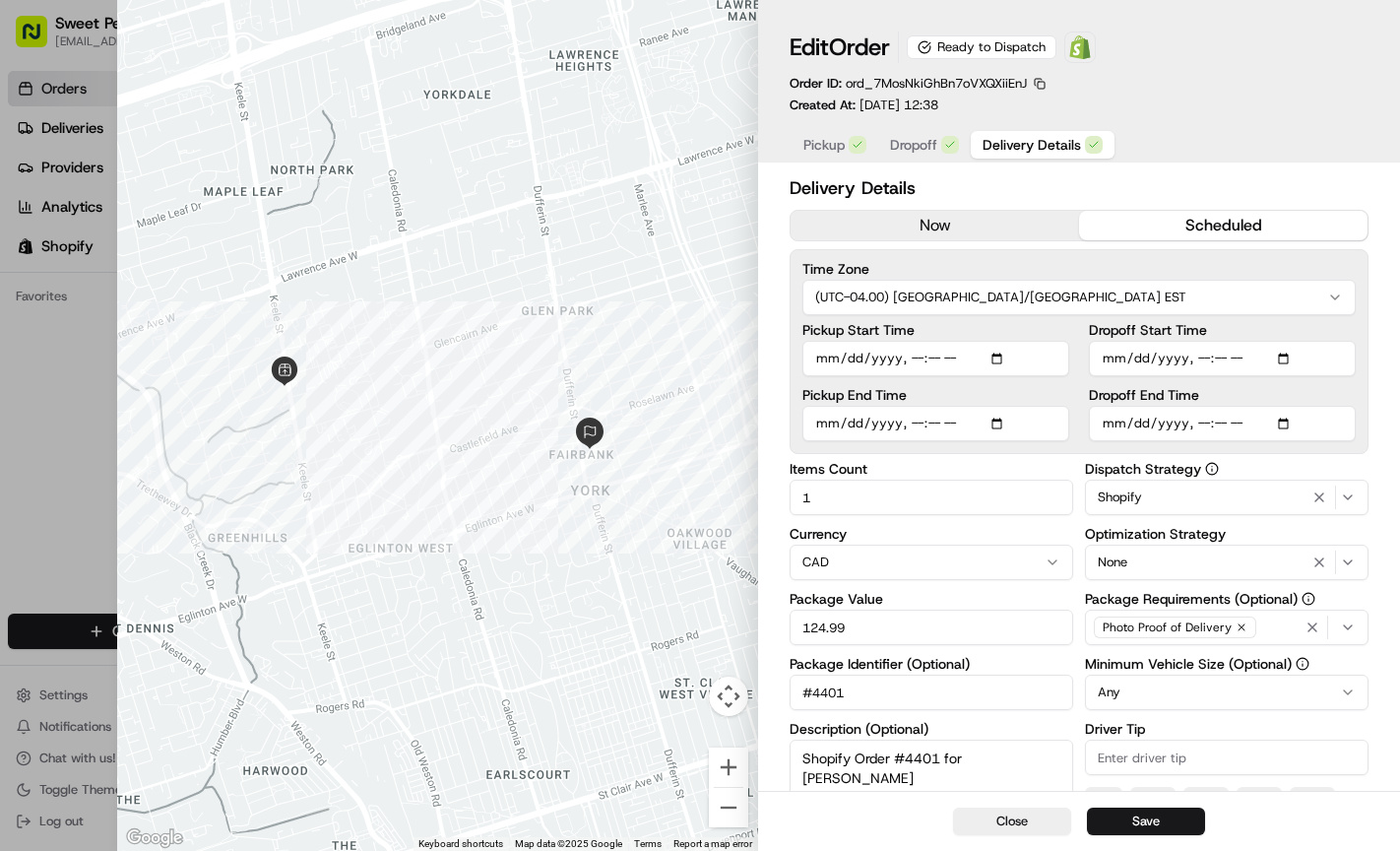 click on "Pickup" at bounding box center (824, 145) 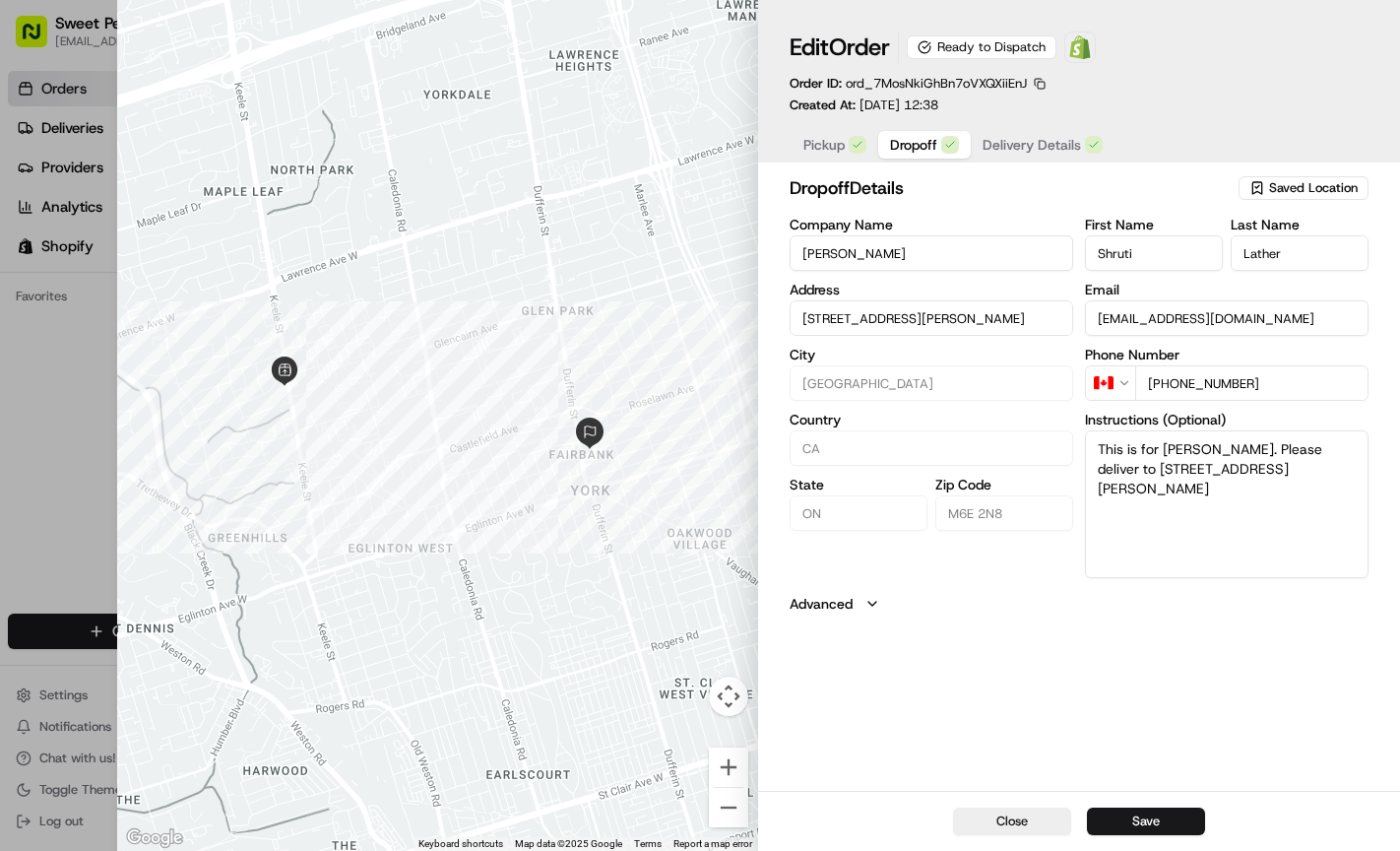 click on "Dropoff" at bounding box center [914, 145] 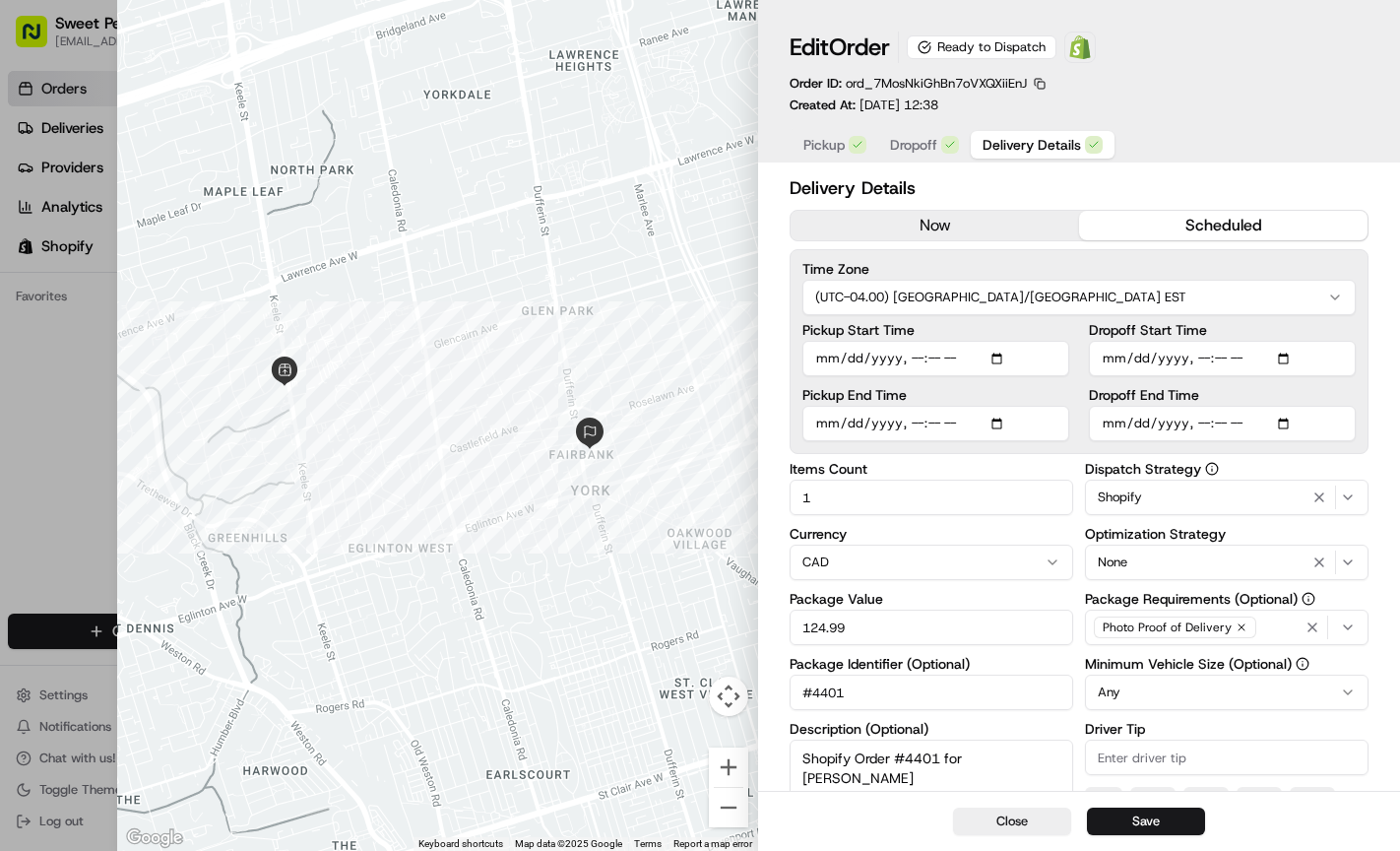 click on "Delivery Details" at bounding box center (1032, 145) 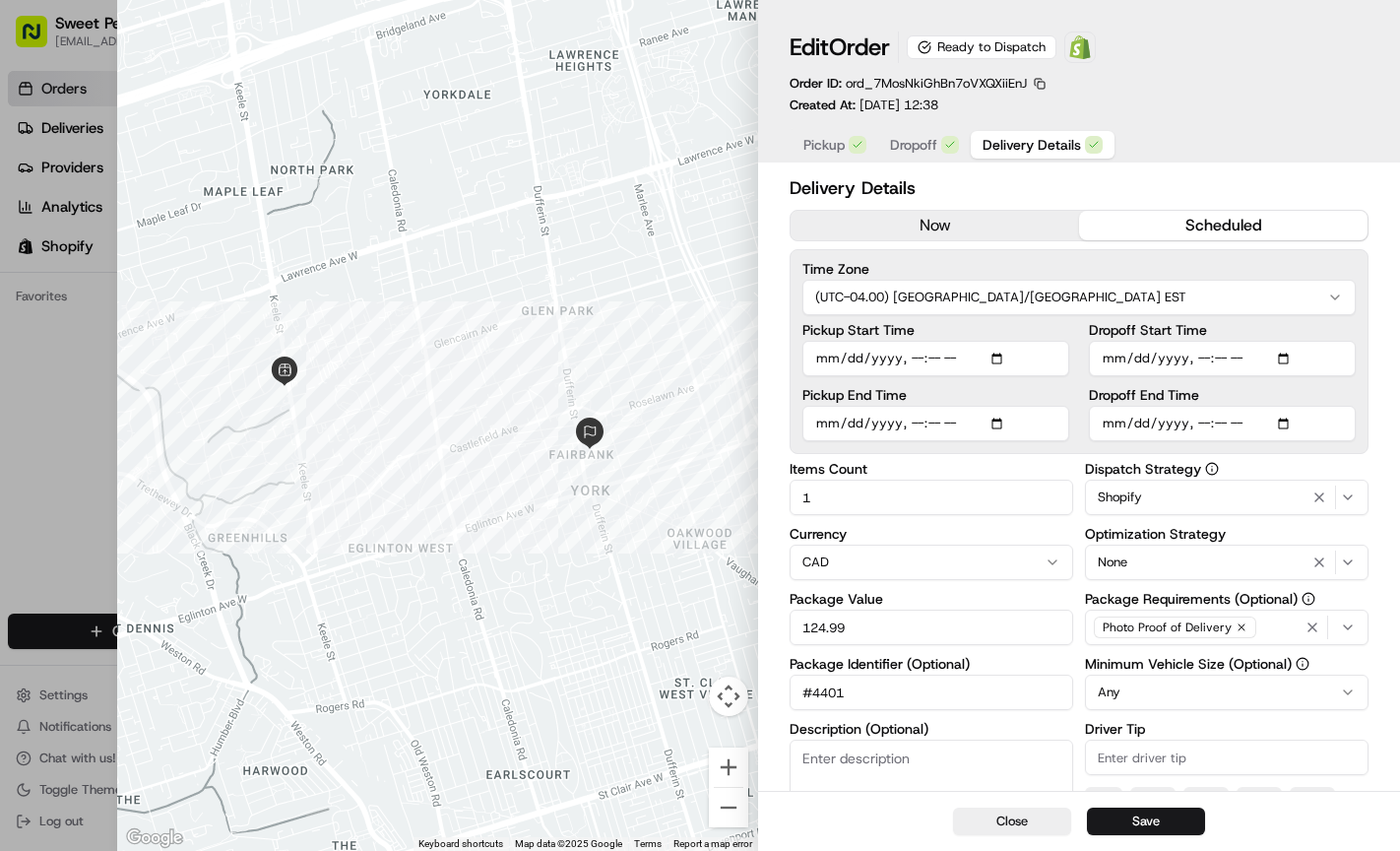 click at bounding box center (700, 426) 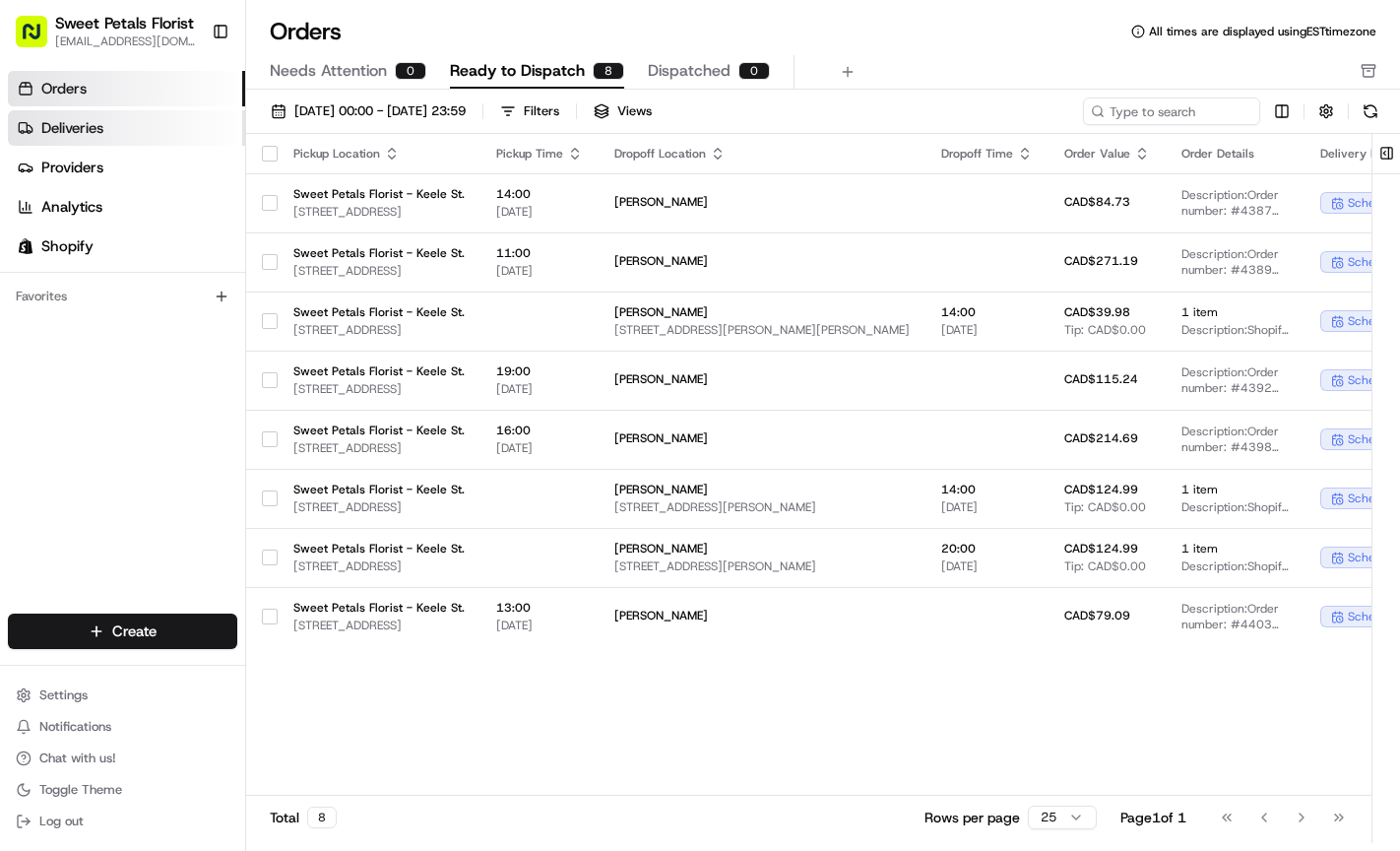 click on "Deliveries" at bounding box center (126, 128) 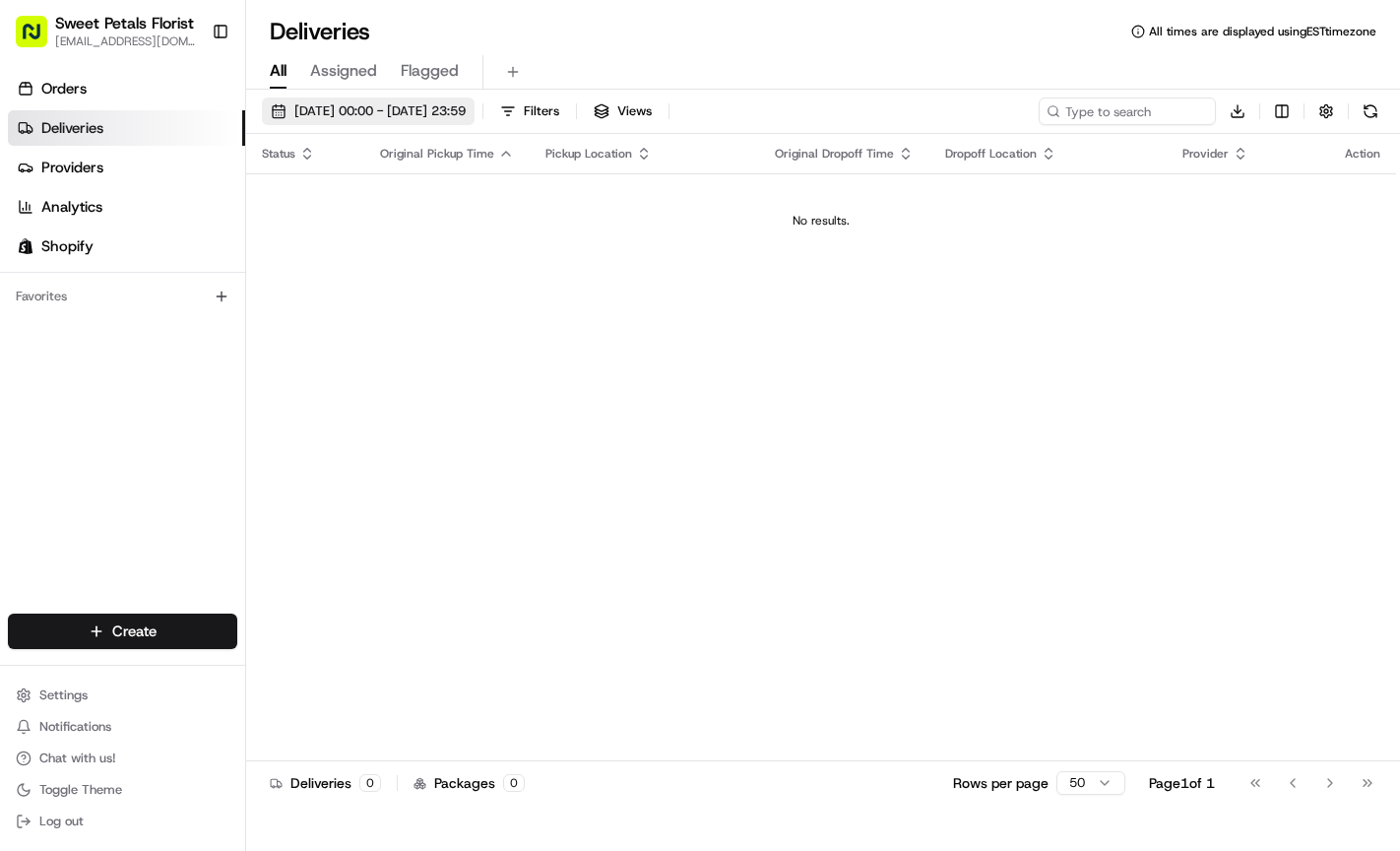 click on "[DATE] 00:00 - [DATE] 23:59" at bounding box center (380, 111) 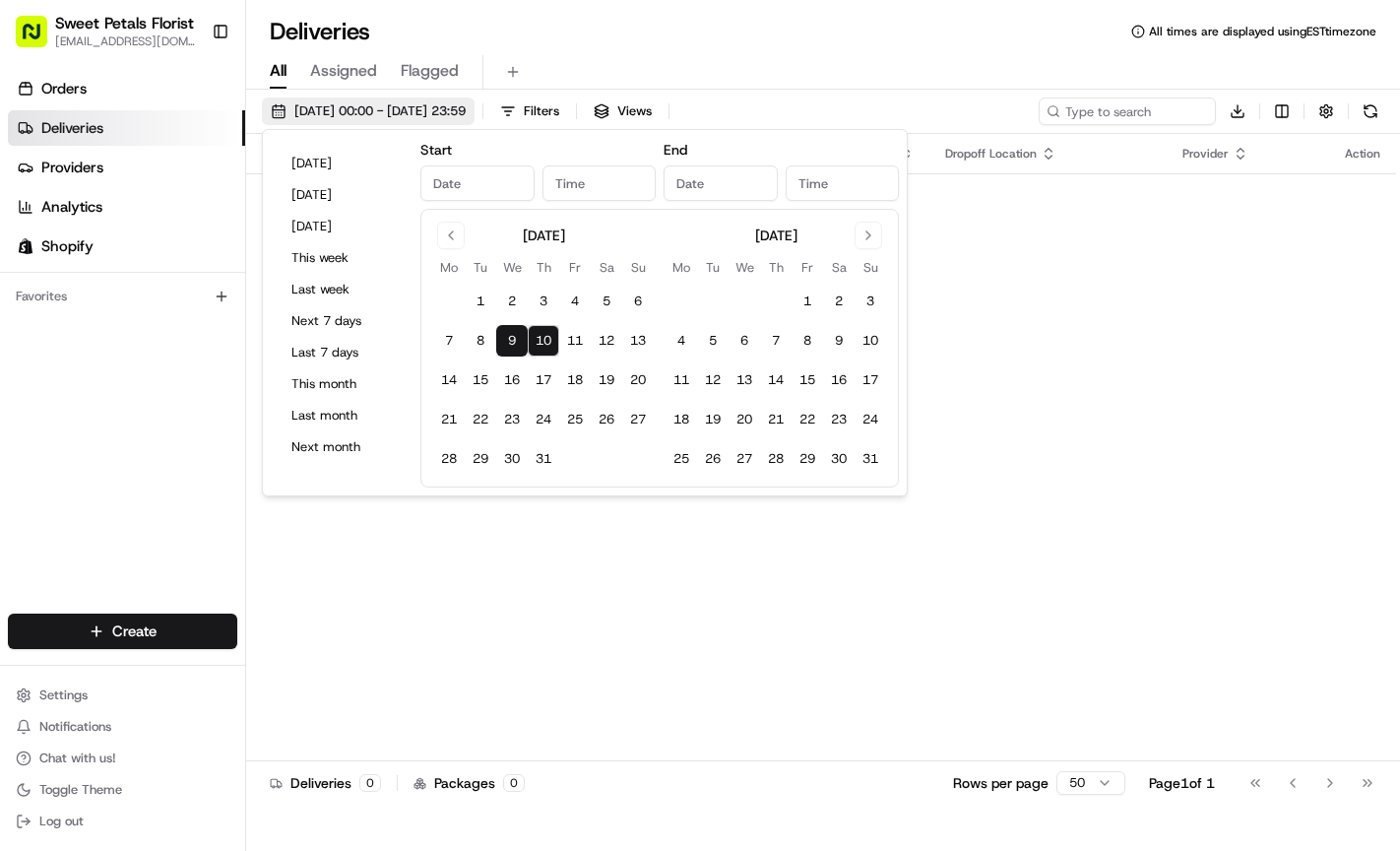 type on "[DATE]" 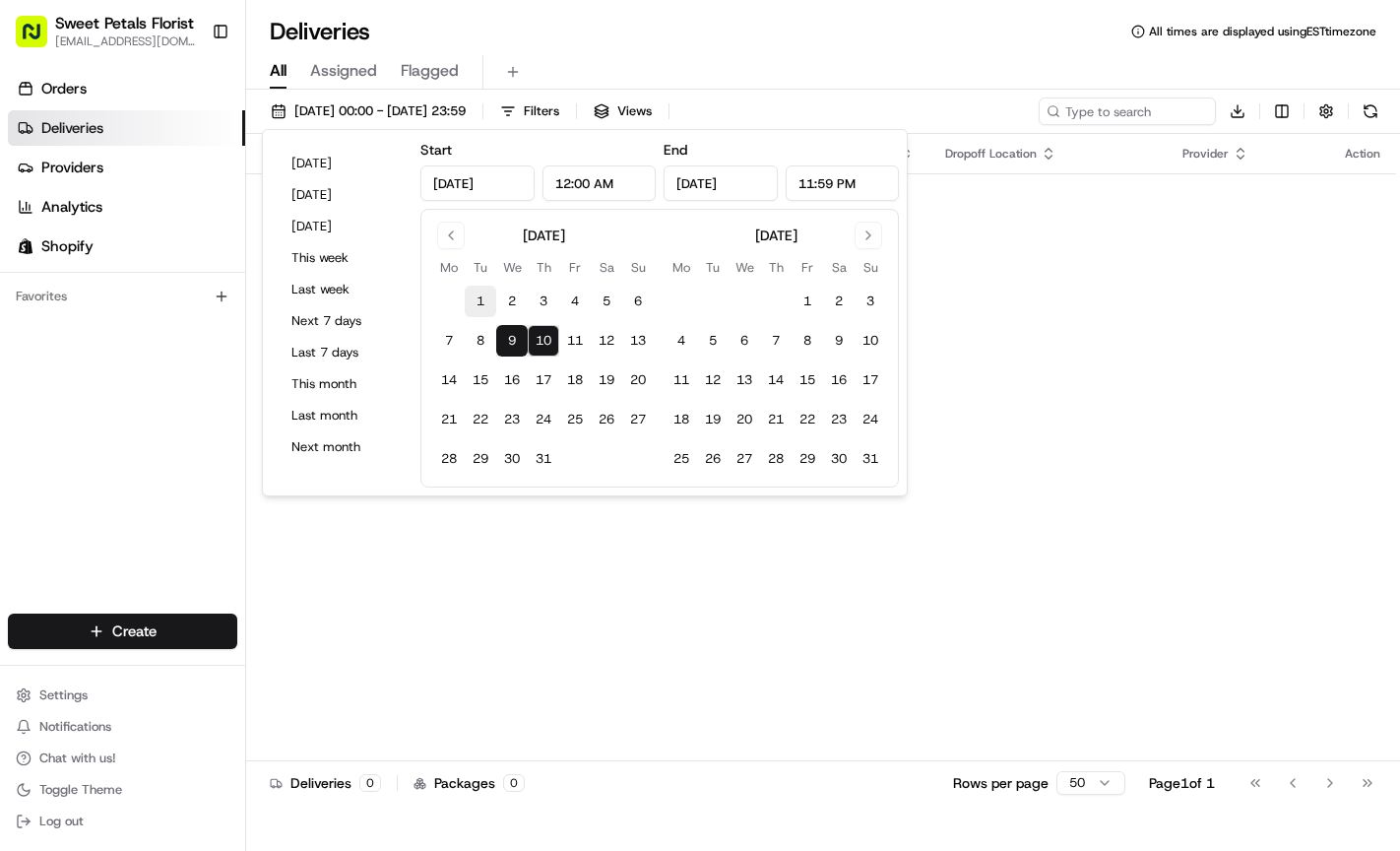 click on "1" at bounding box center [480, 301] 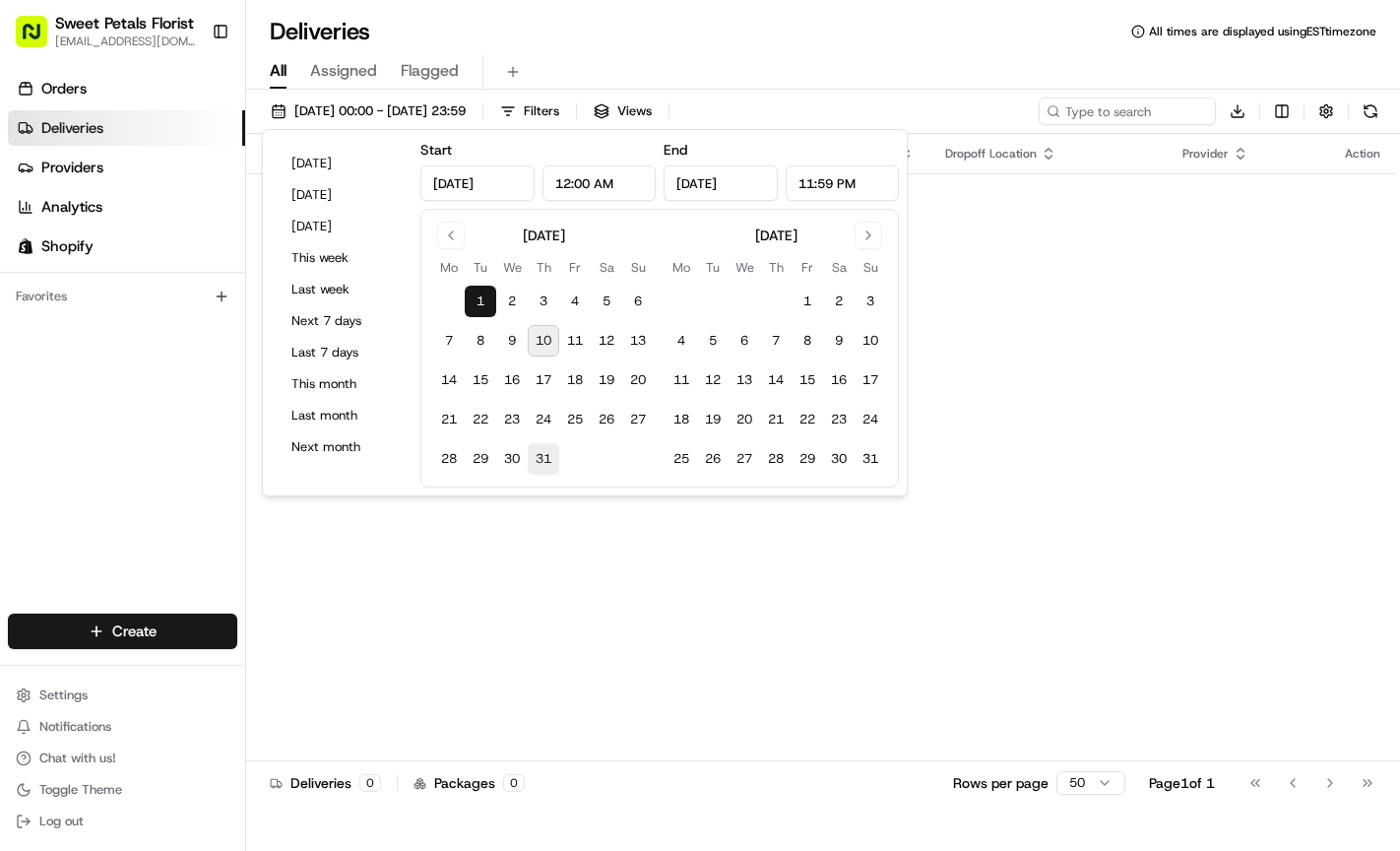 click on "31" at bounding box center [543, 459] 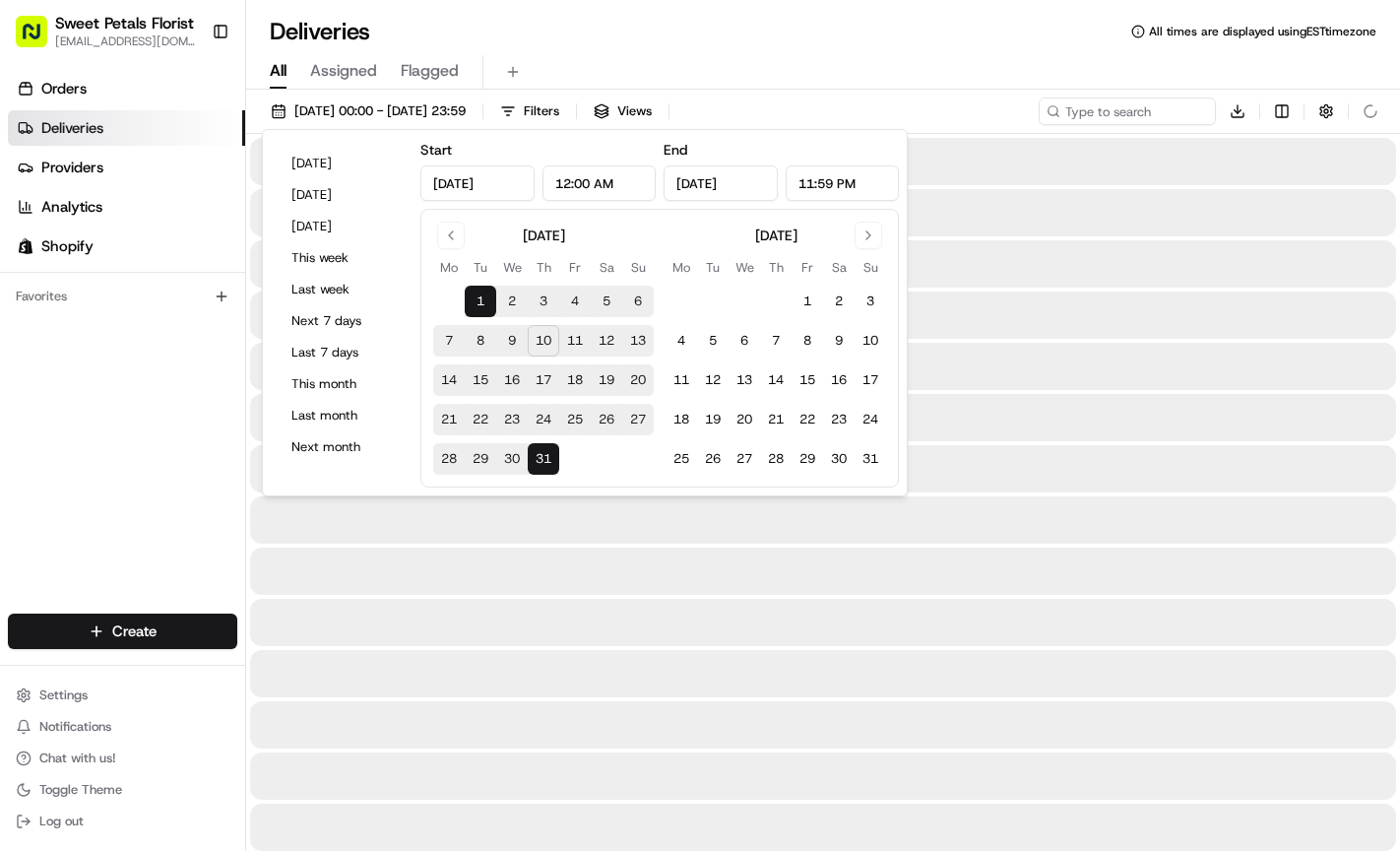 type on "[DATE]" 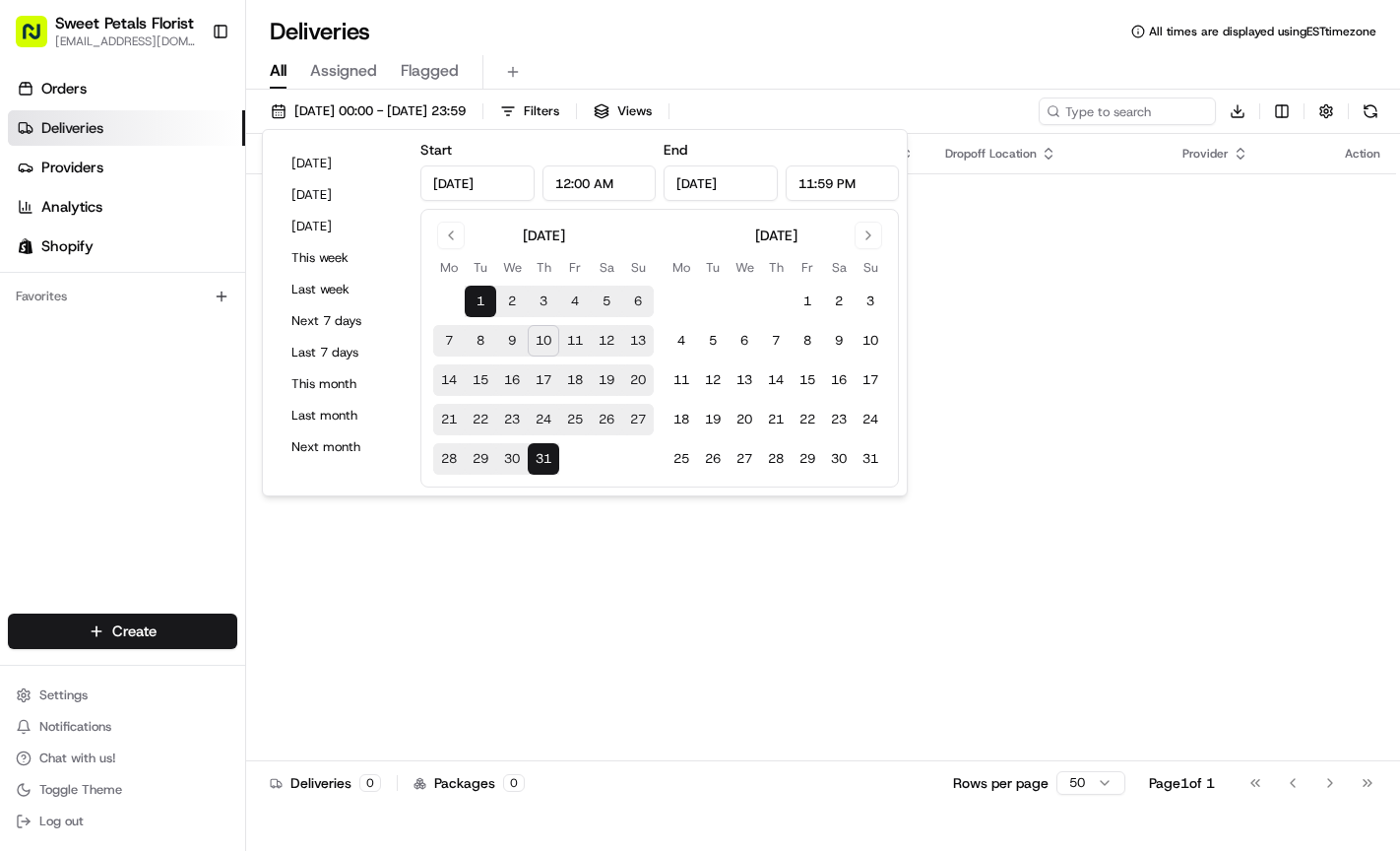 click on "Orders Deliveries Providers Analytics Shopify Favorites" at bounding box center [122, 346] 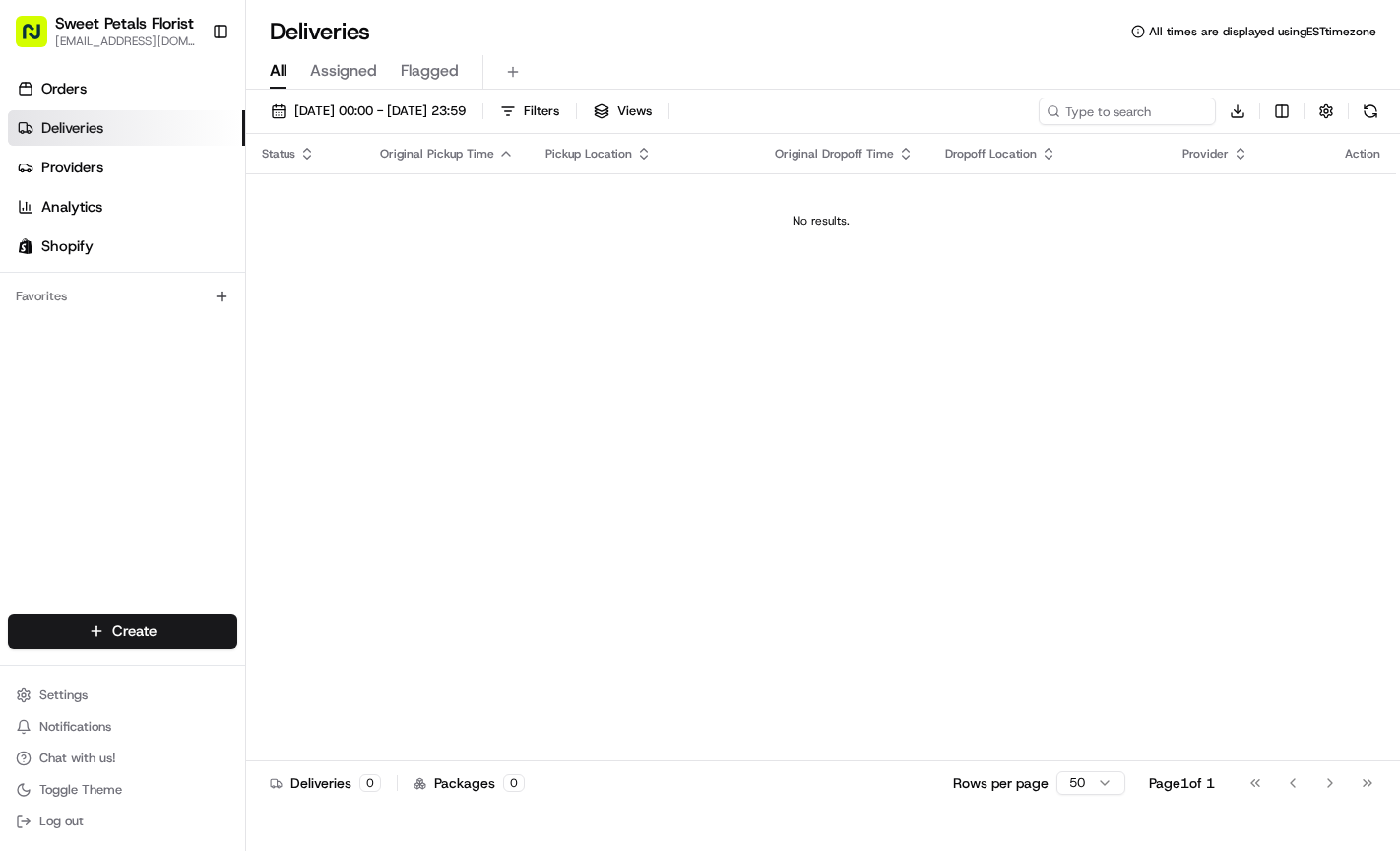 click on "Status Original Pickup Time Pickup Location Original Dropoff Time Dropoff Location Provider Action No results." at bounding box center [821, 447] 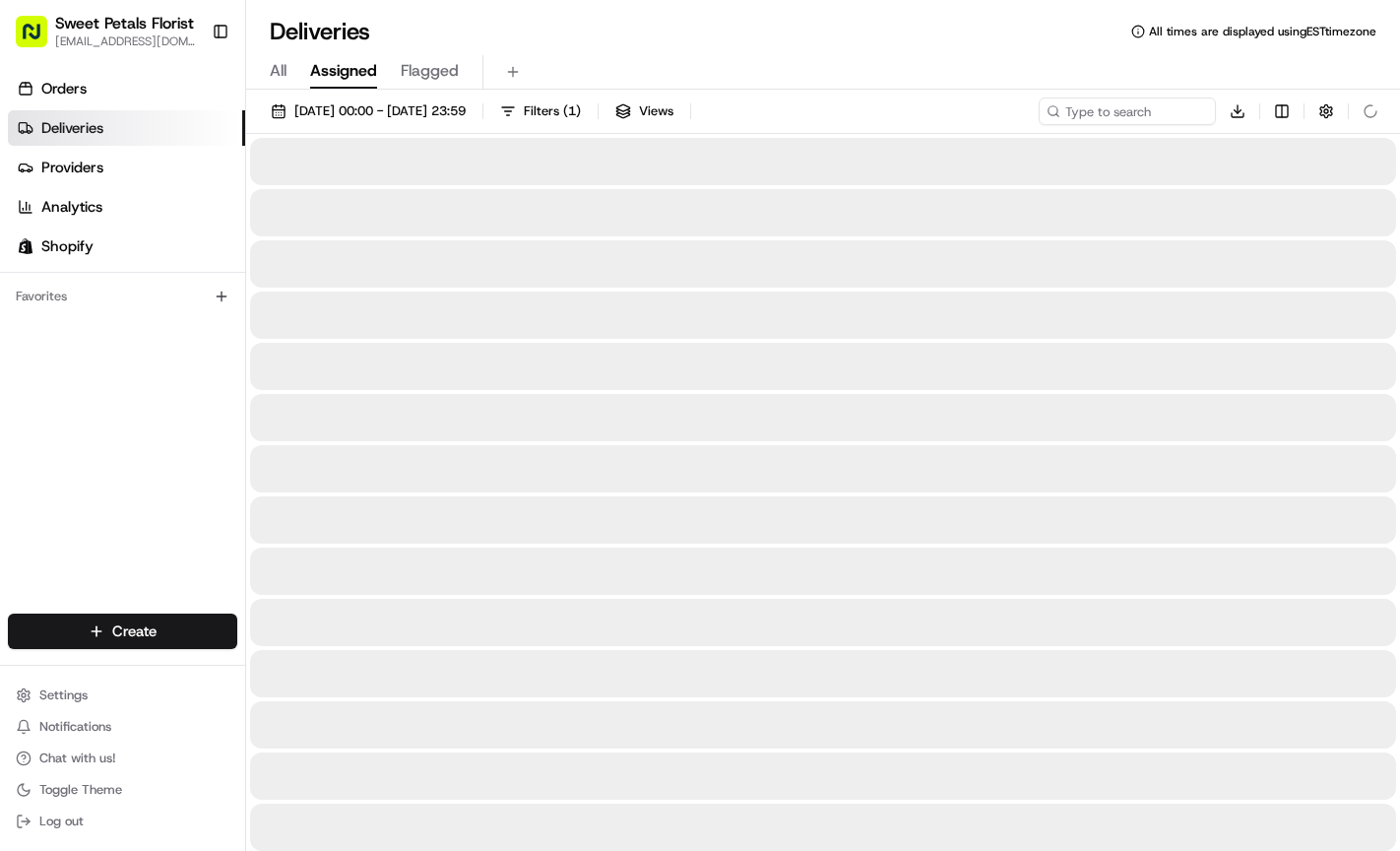 click on "Assigned" at bounding box center (344, 71) 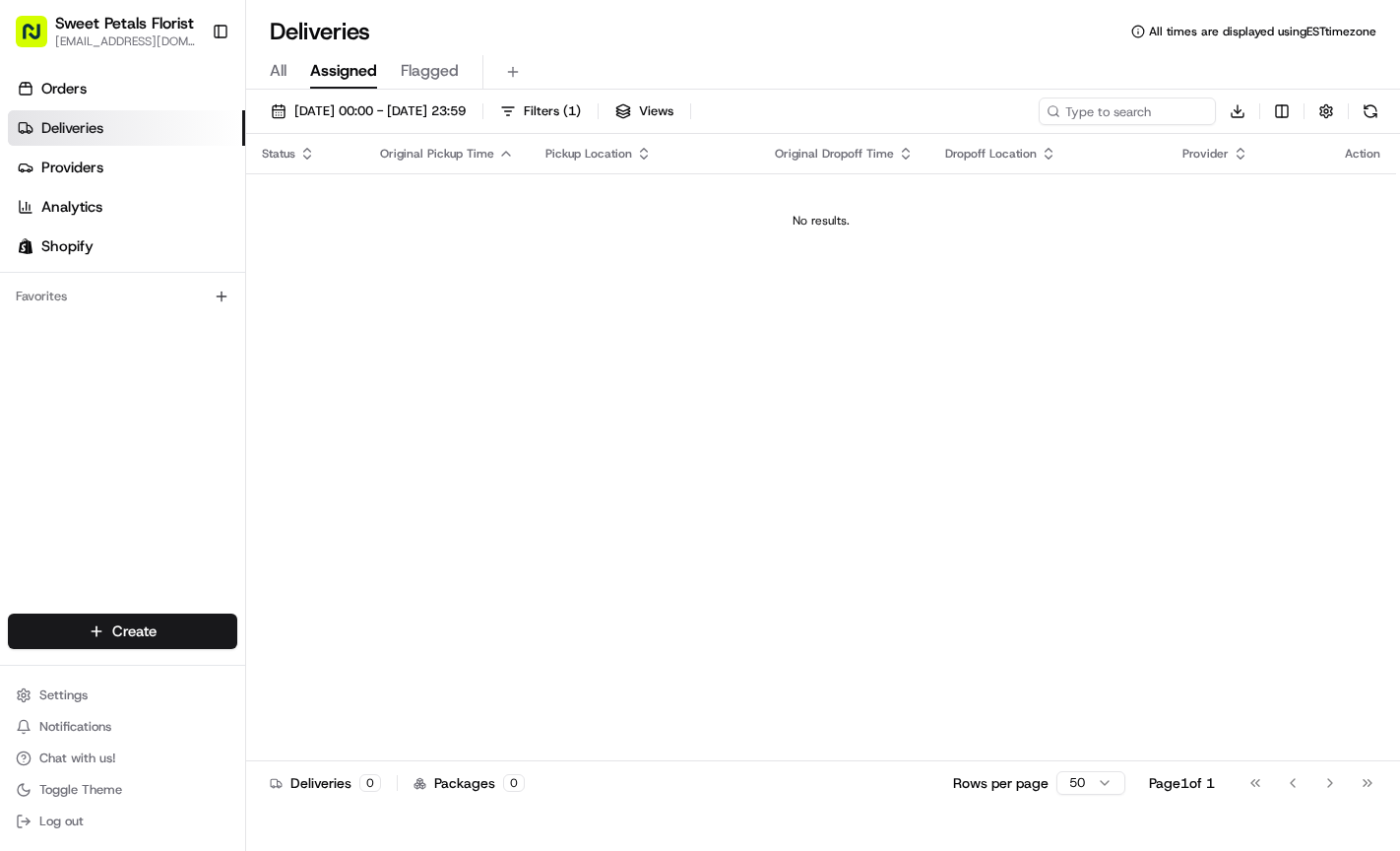 click on "Flagged" at bounding box center (429, 71) 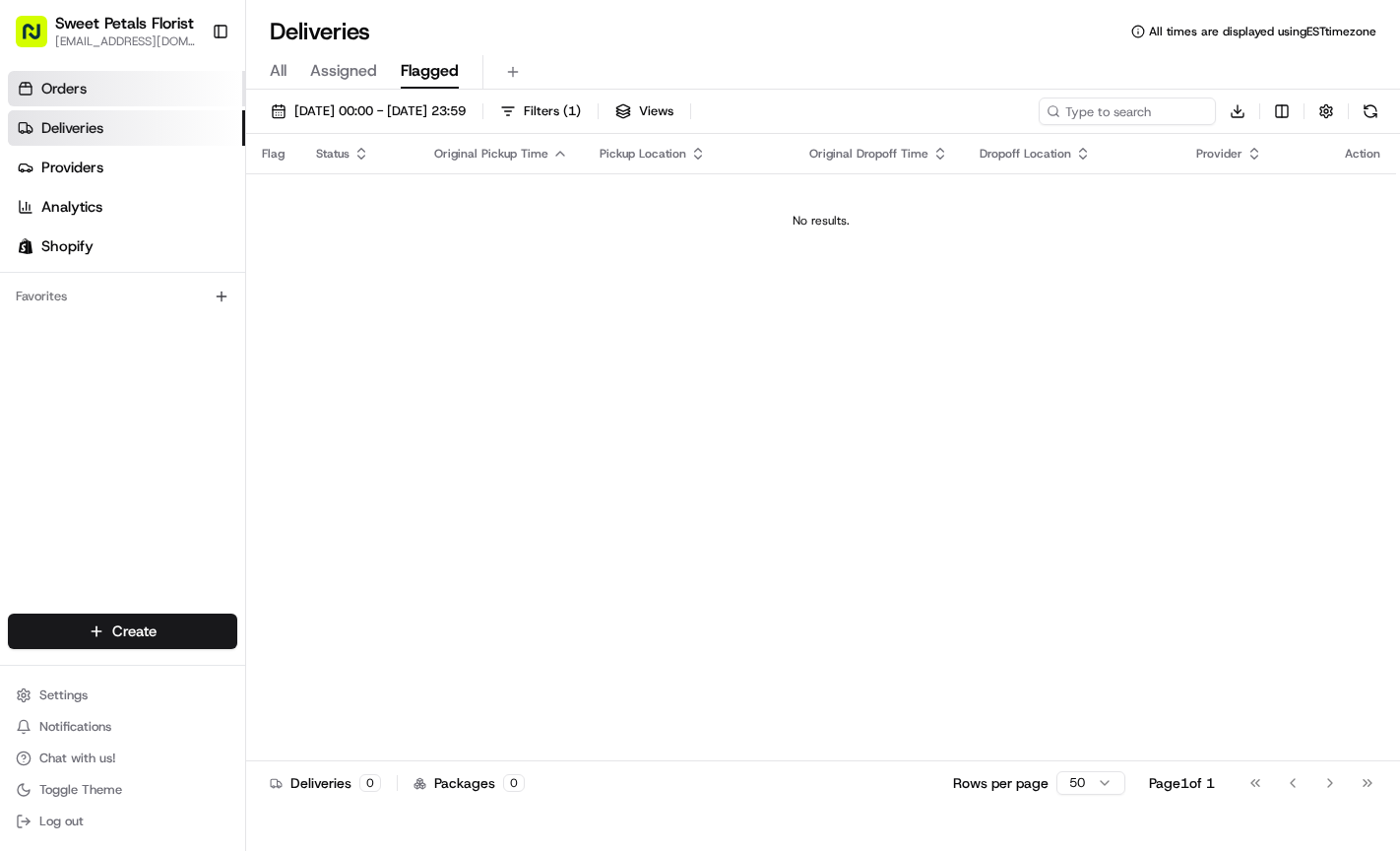 click on "Orders" at bounding box center [126, 89] 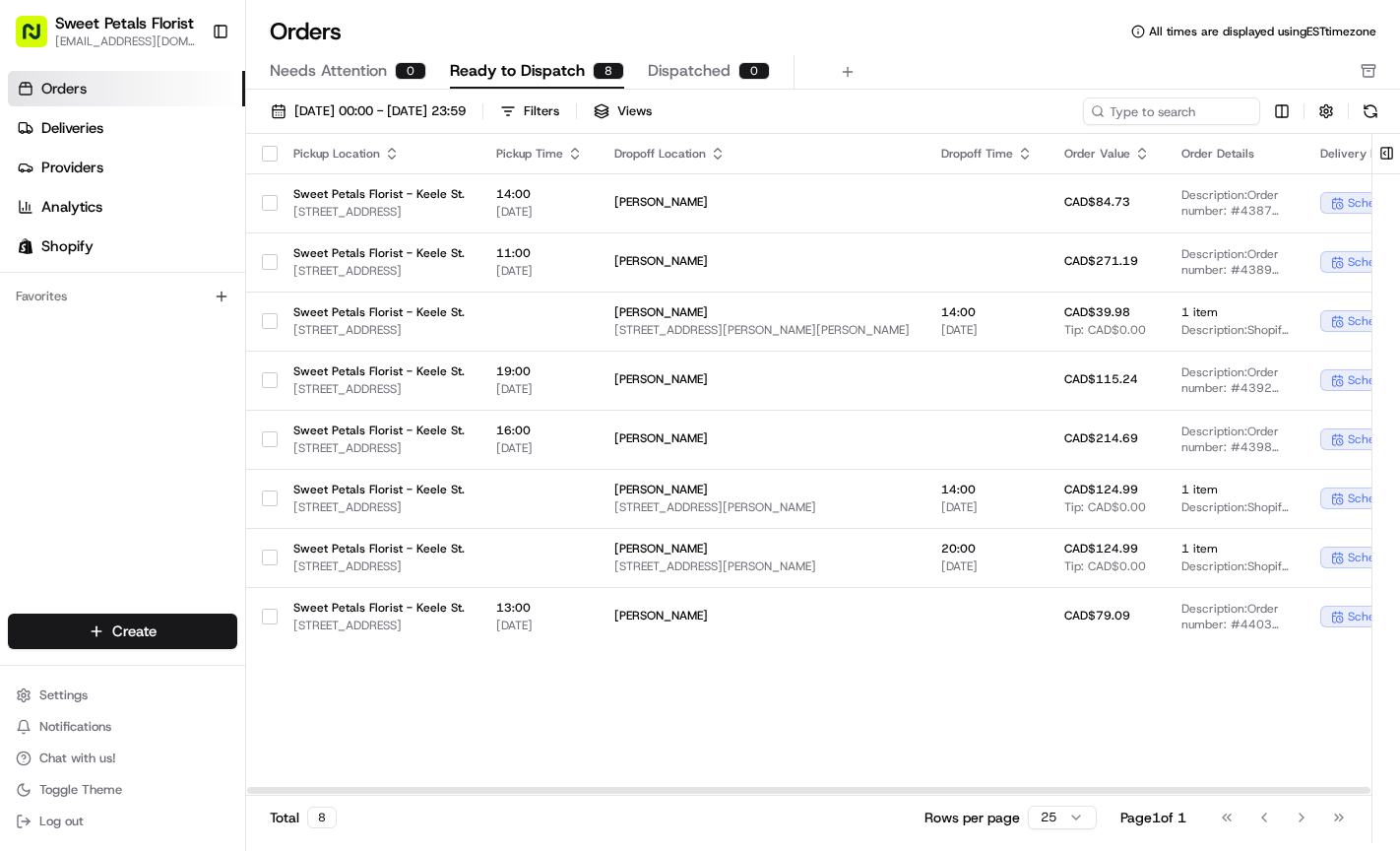 scroll, scrollTop: 0, scrollLeft: 0, axis: both 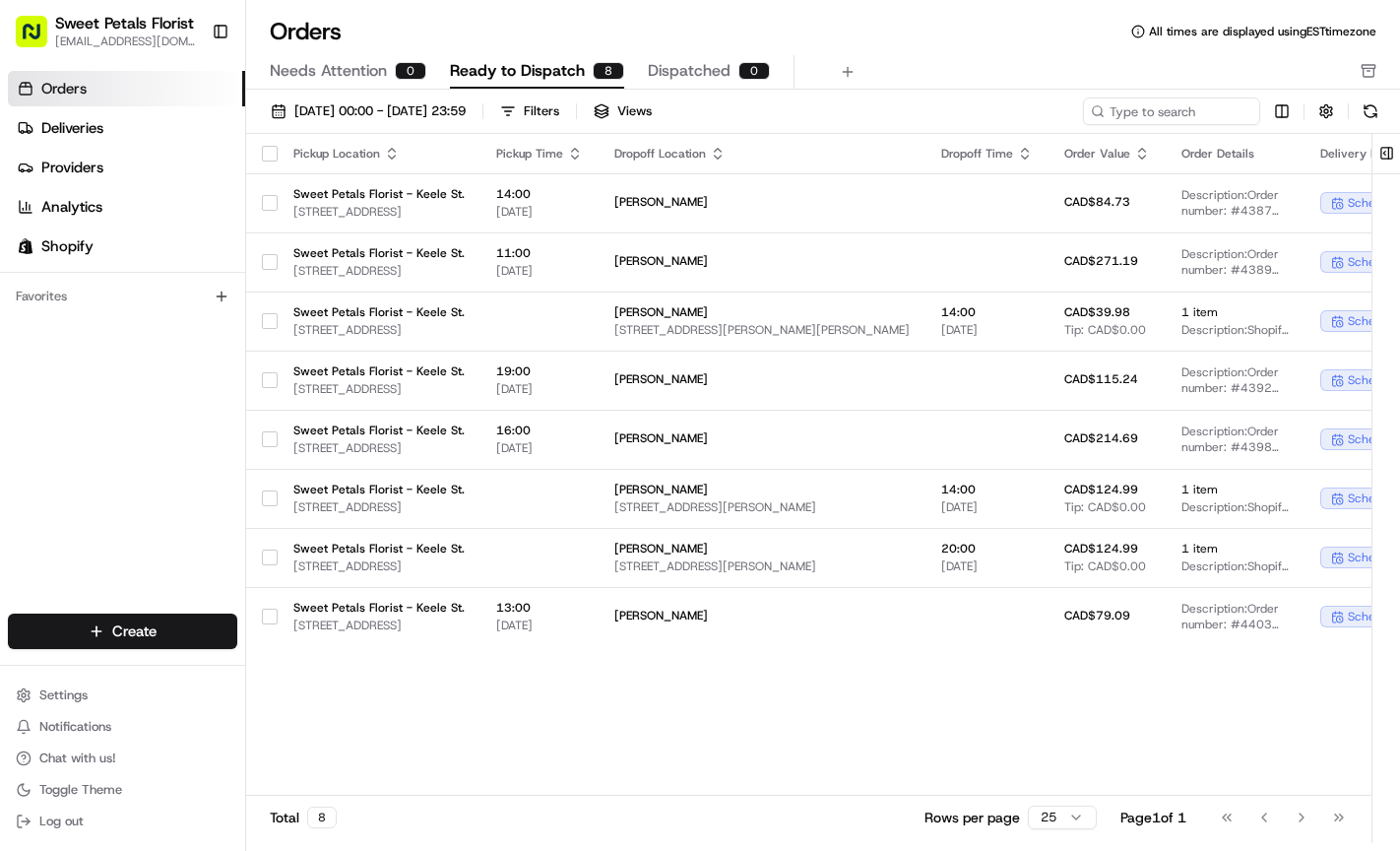 click at bounding box center (270, 154) 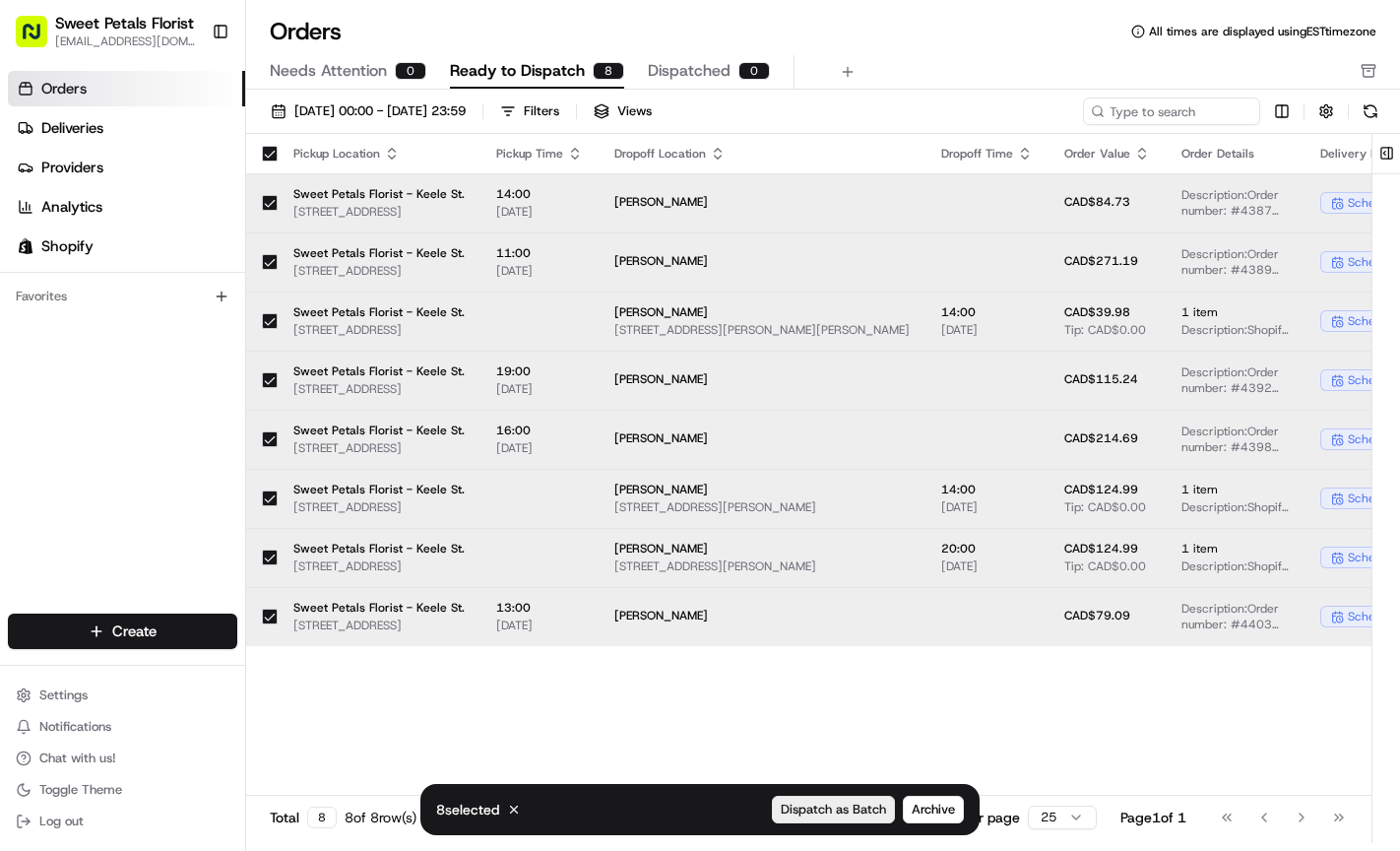 click on "Dispatch as Batch" at bounding box center [833, 810] 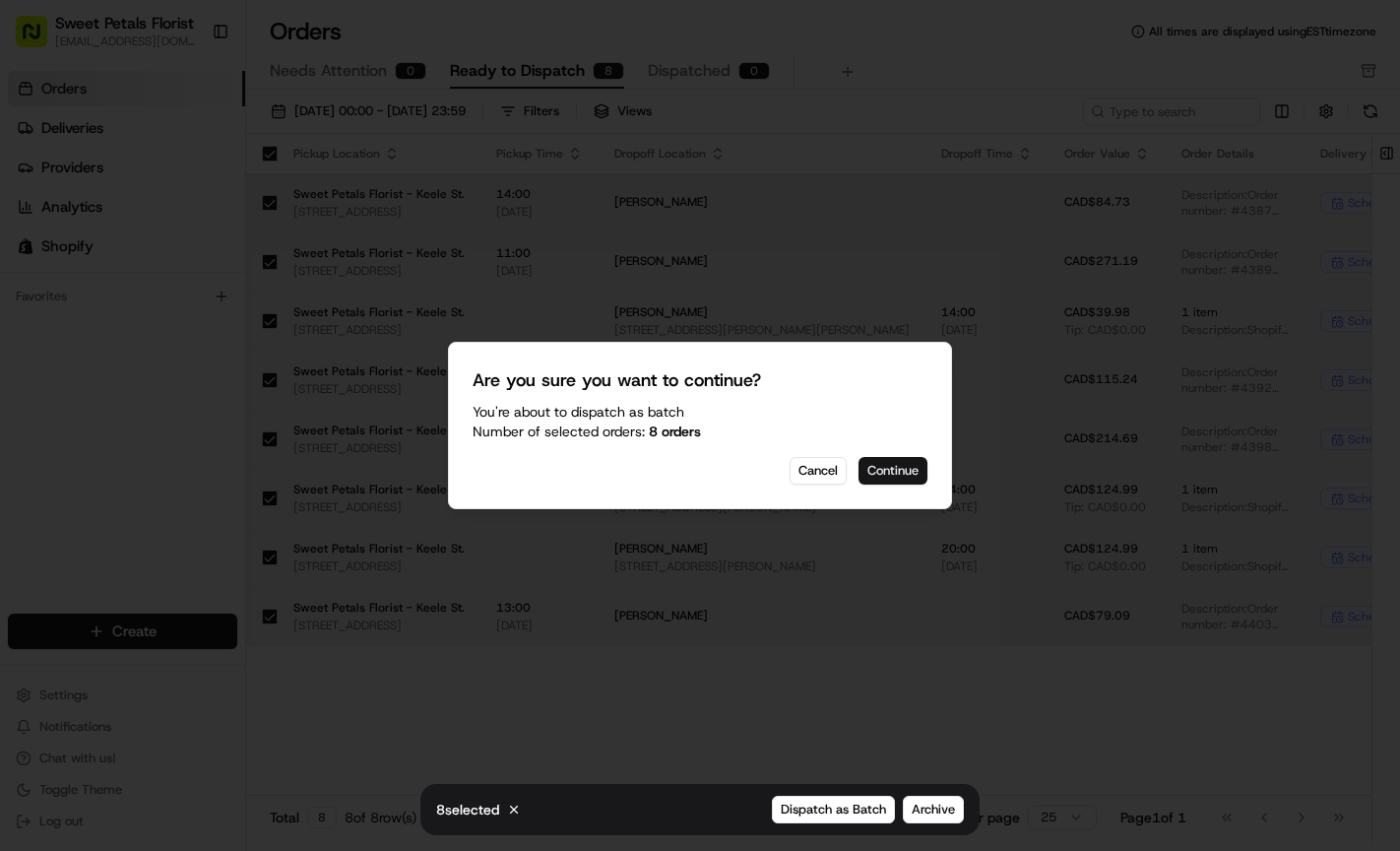 click on "Continue" at bounding box center [893, 471] 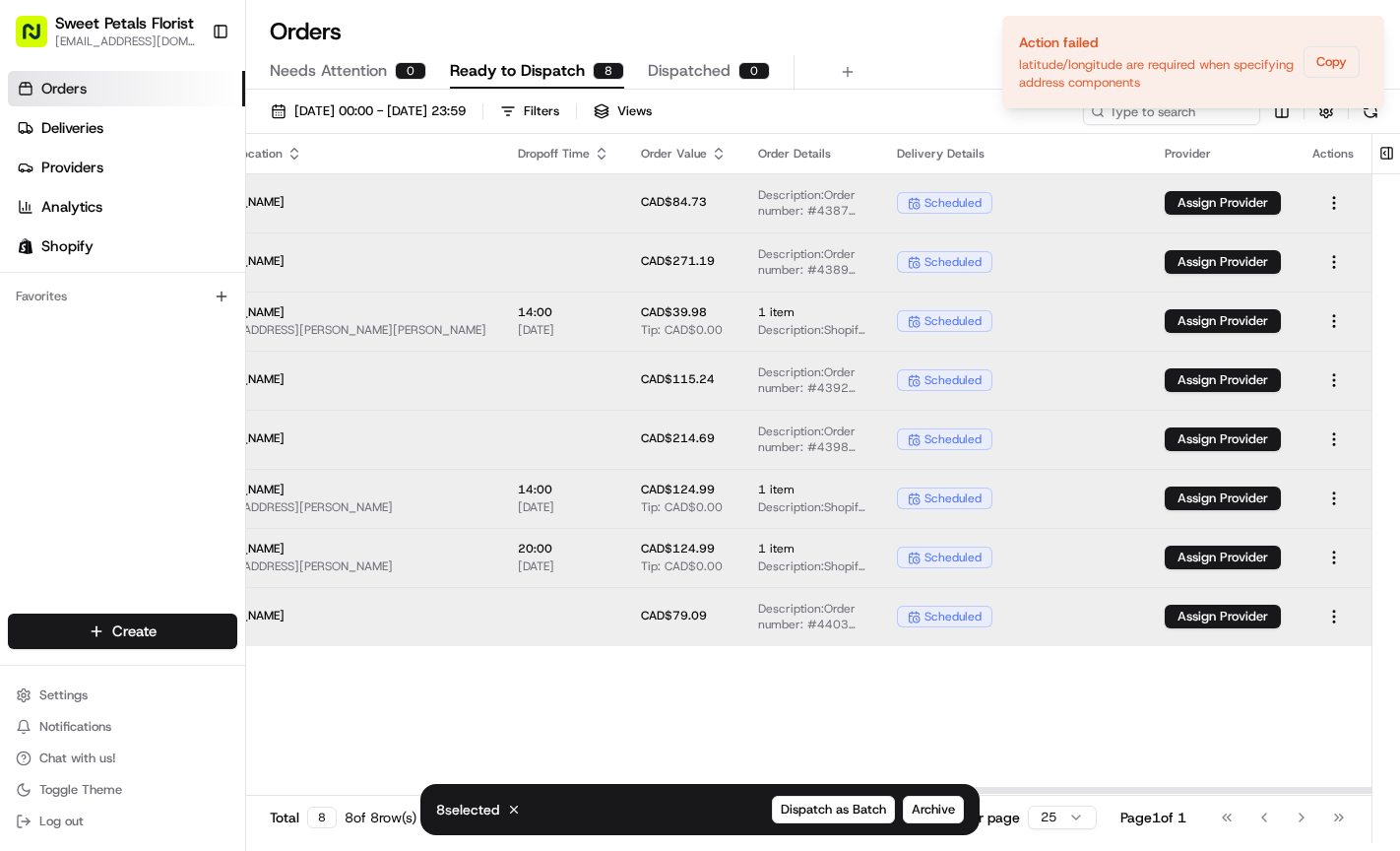 scroll, scrollTop: 0, scrollLeft: 516, axis: horizontal 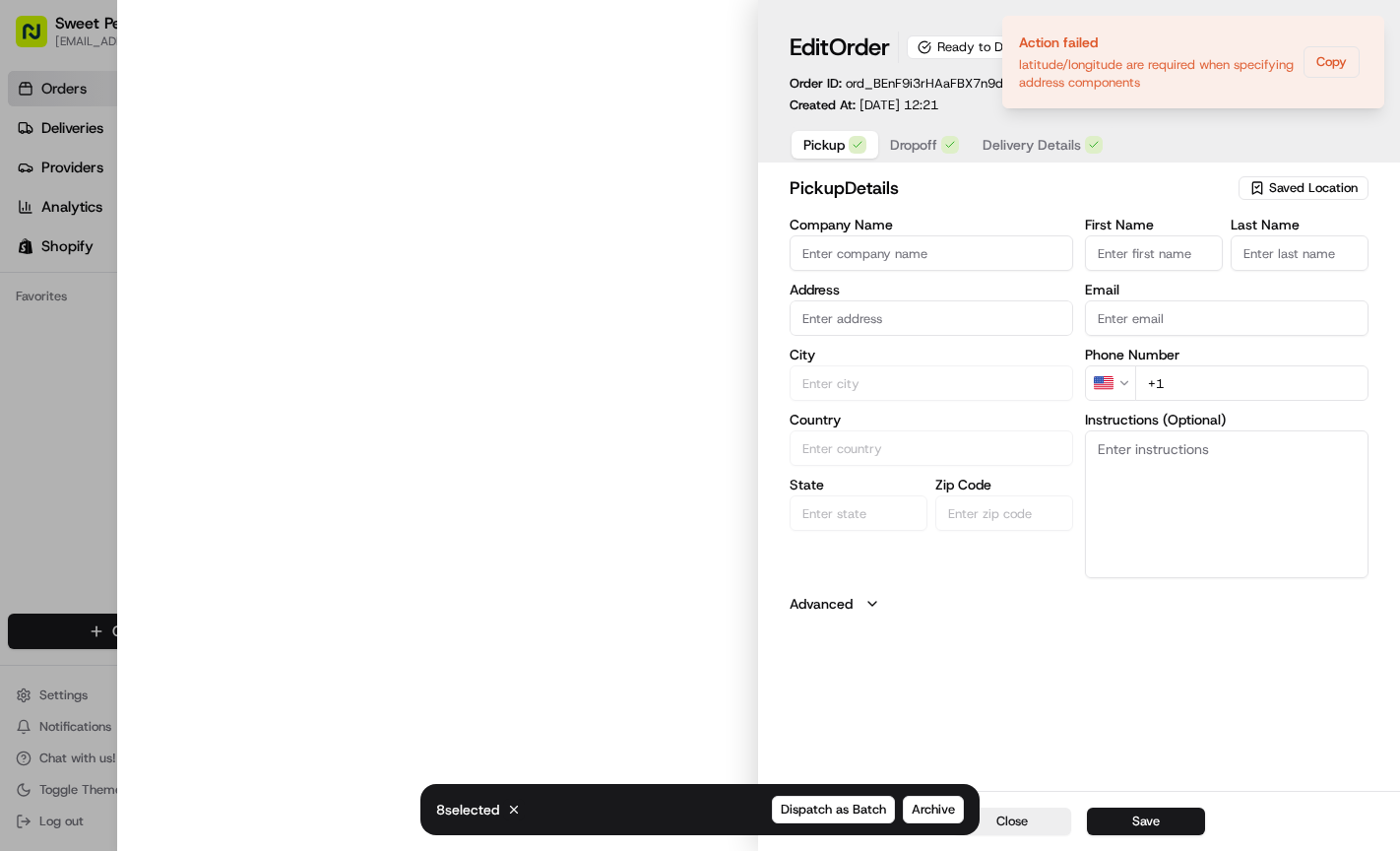 type on "Sweet Petals Florist - Keele St." 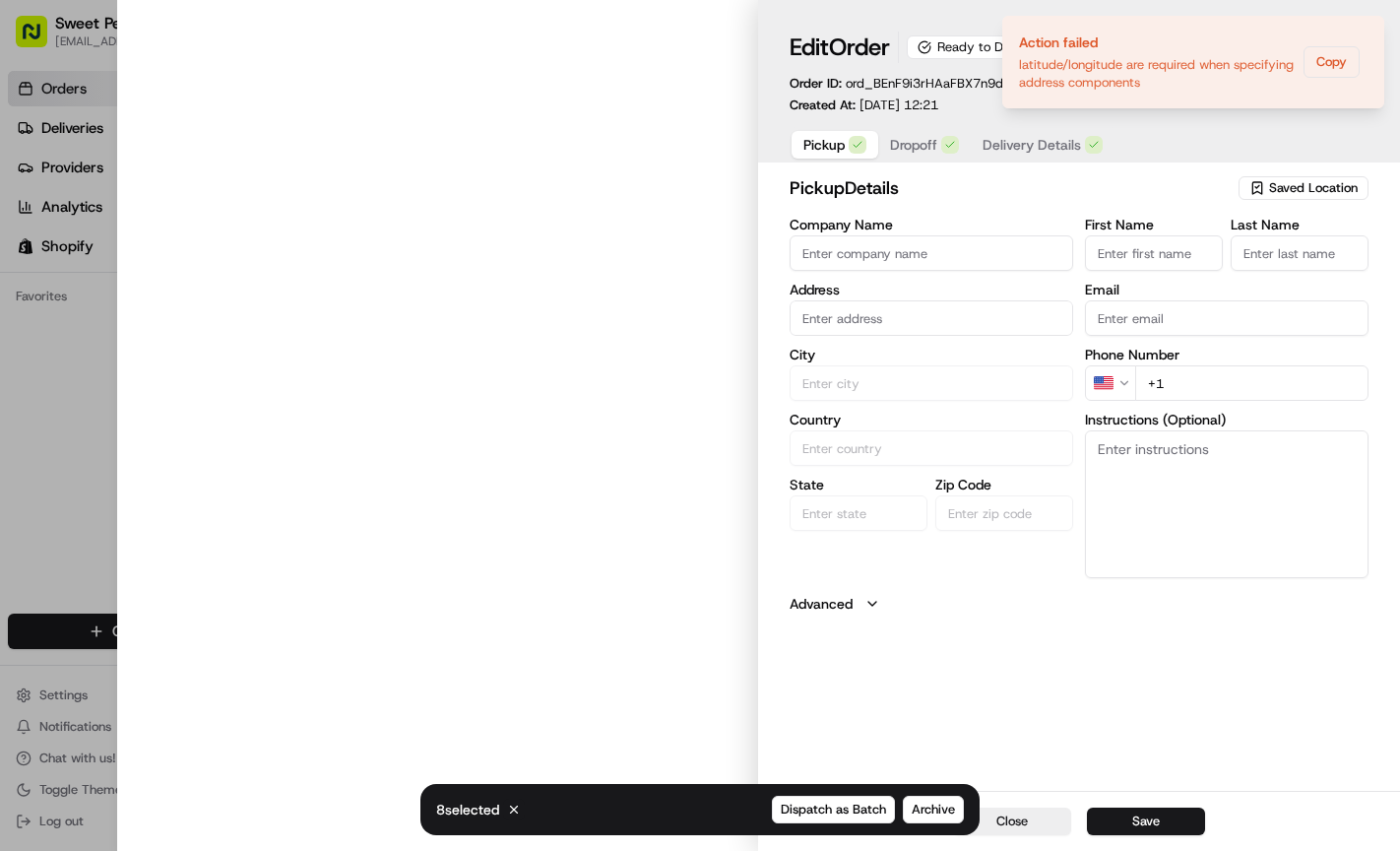 type on "[STREET_ADDRESS]" 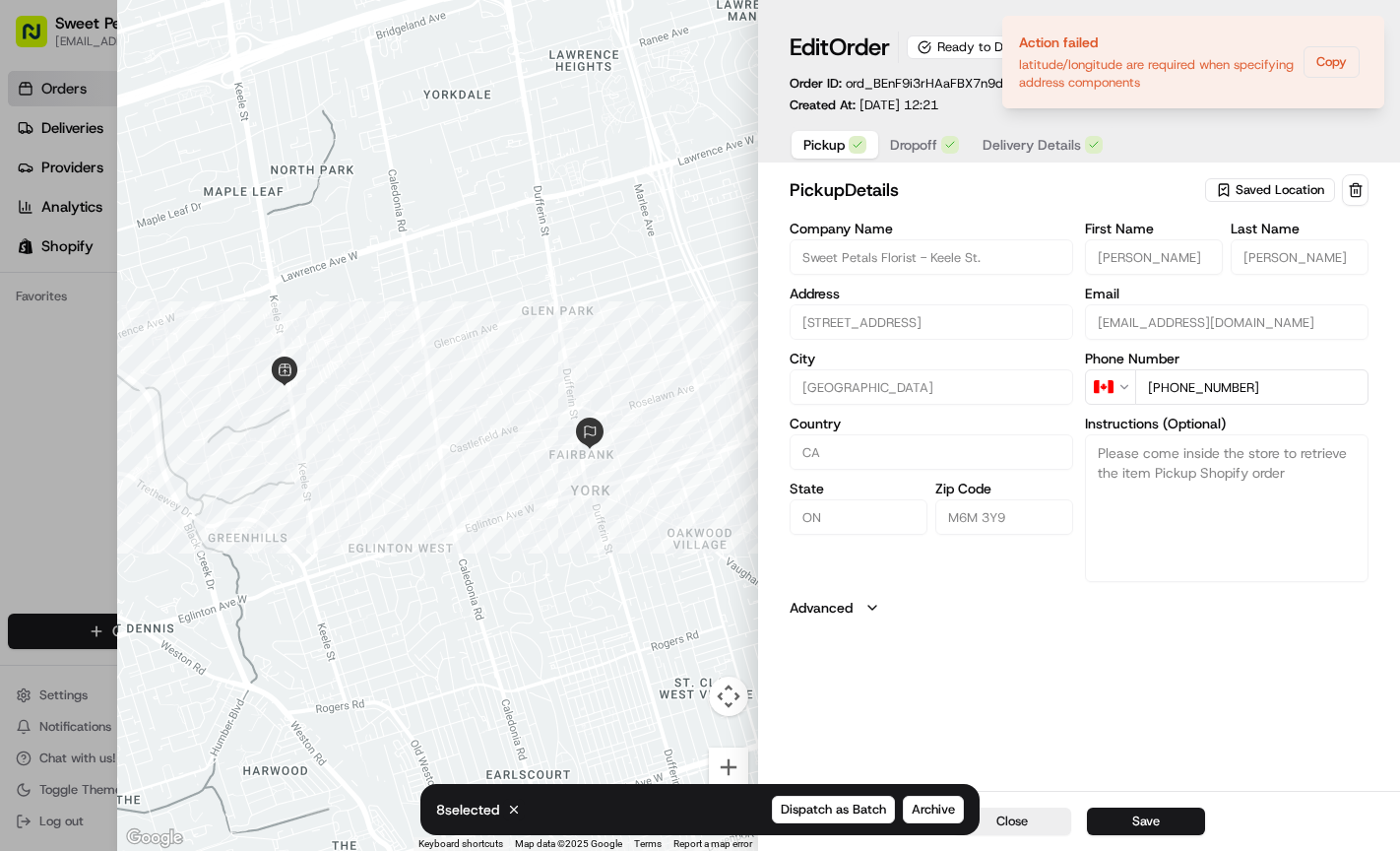 click on "Edit  Order Ready to Dispatch Open Order in Shopify Order ID:   ord_BEnF9i3rHAaFBX7n9de7Sk Created At:   [DATE] 12:21 Pickup Dropoff Delivery Details" at bounding box center (1079, 97) 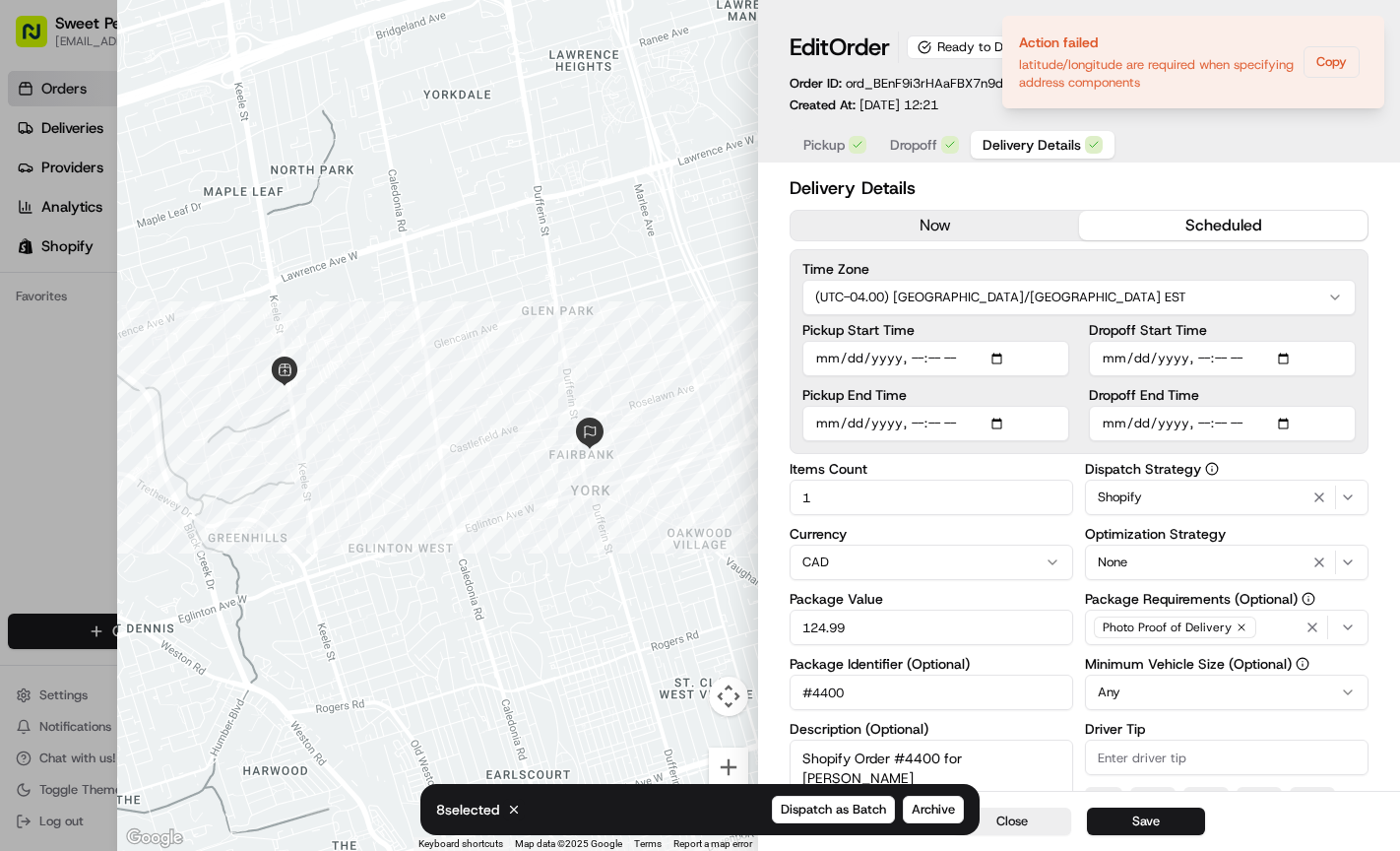 click on "Delivery Details" at bounding box center (1043, 145) 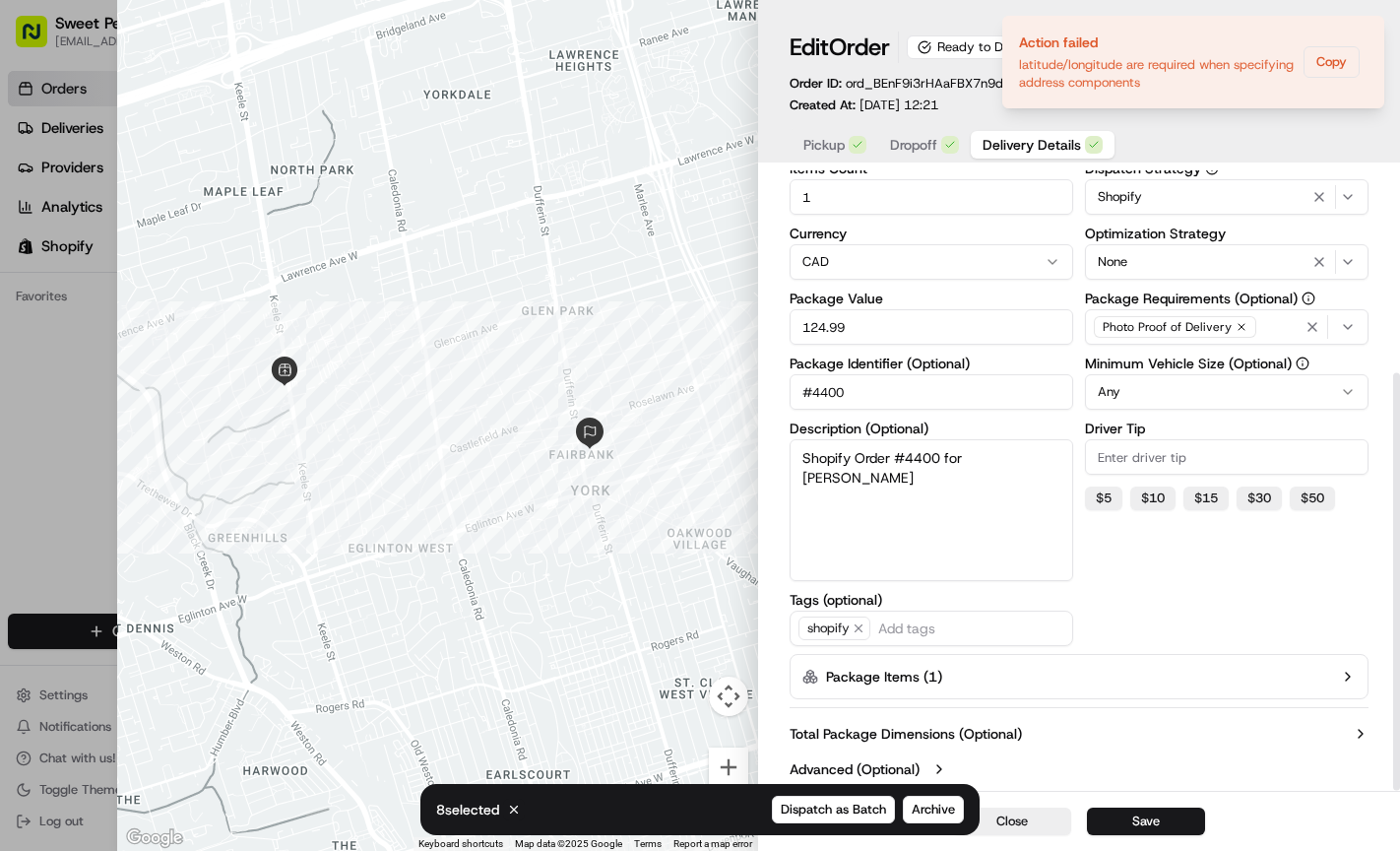scroll, scrollTop: 300, scrollLeft: 0, axis: vertical 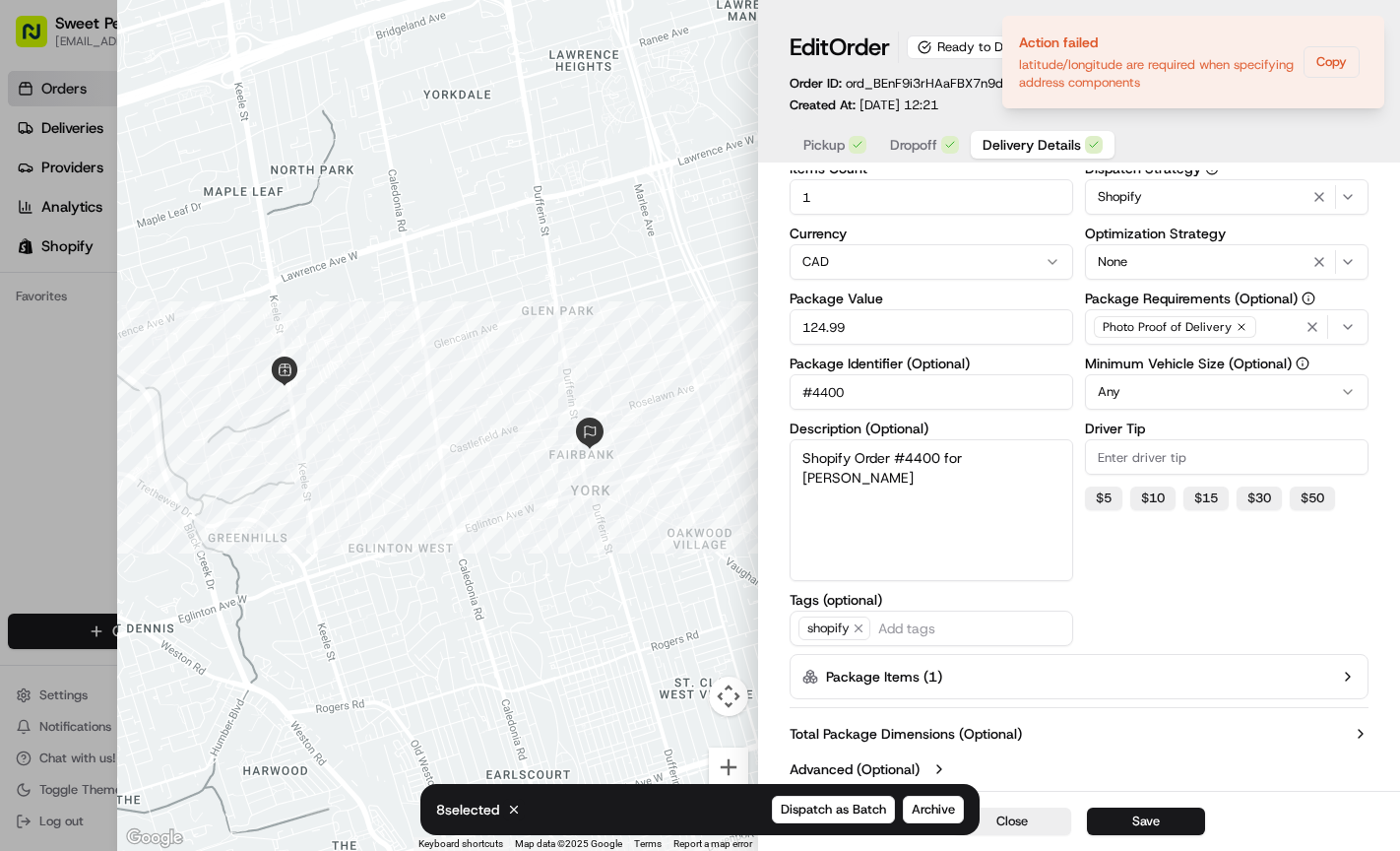 click at bounding box center [438, 426] 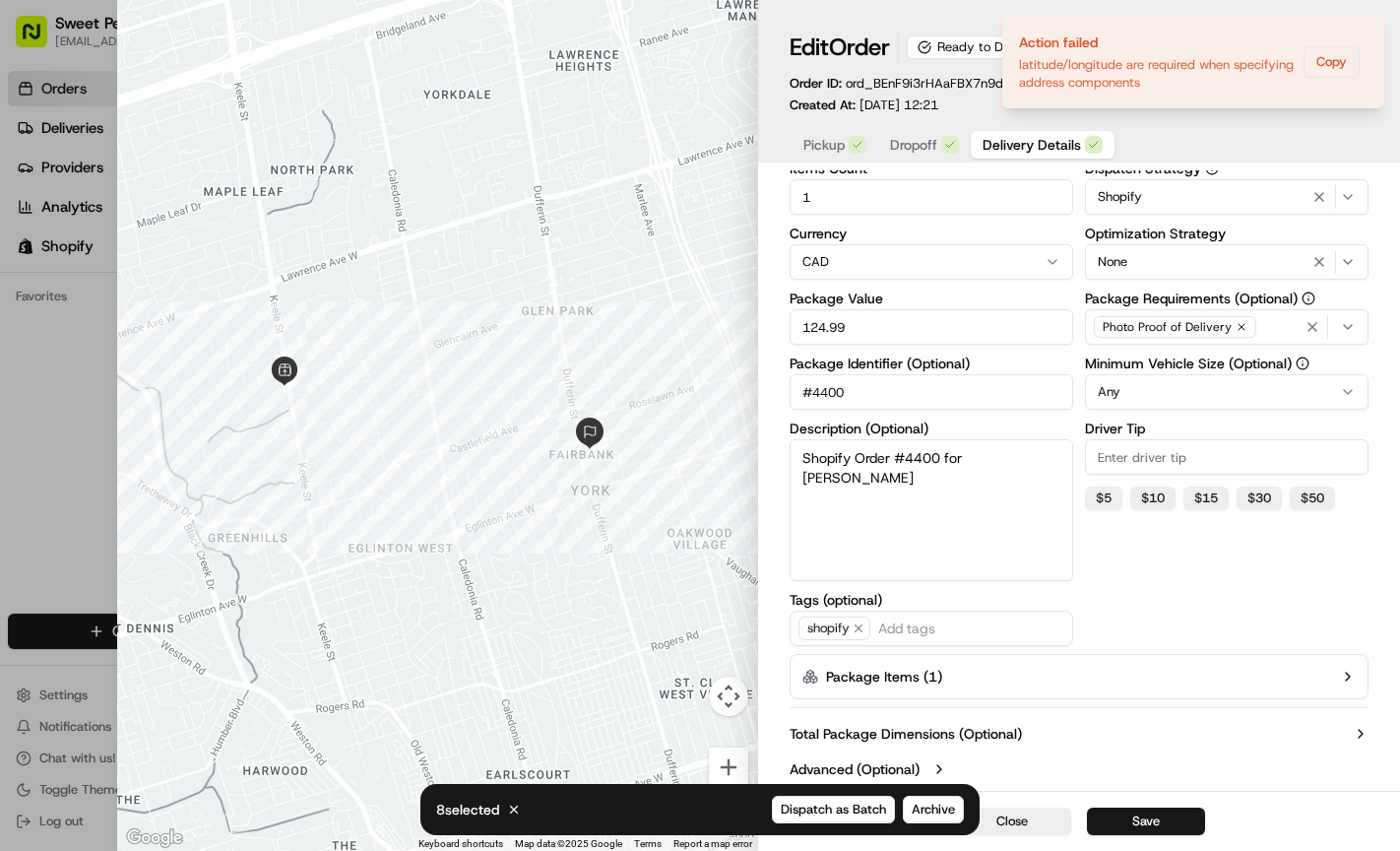 click on "Advanced (Optional)" at bounding box center [1079, 769] 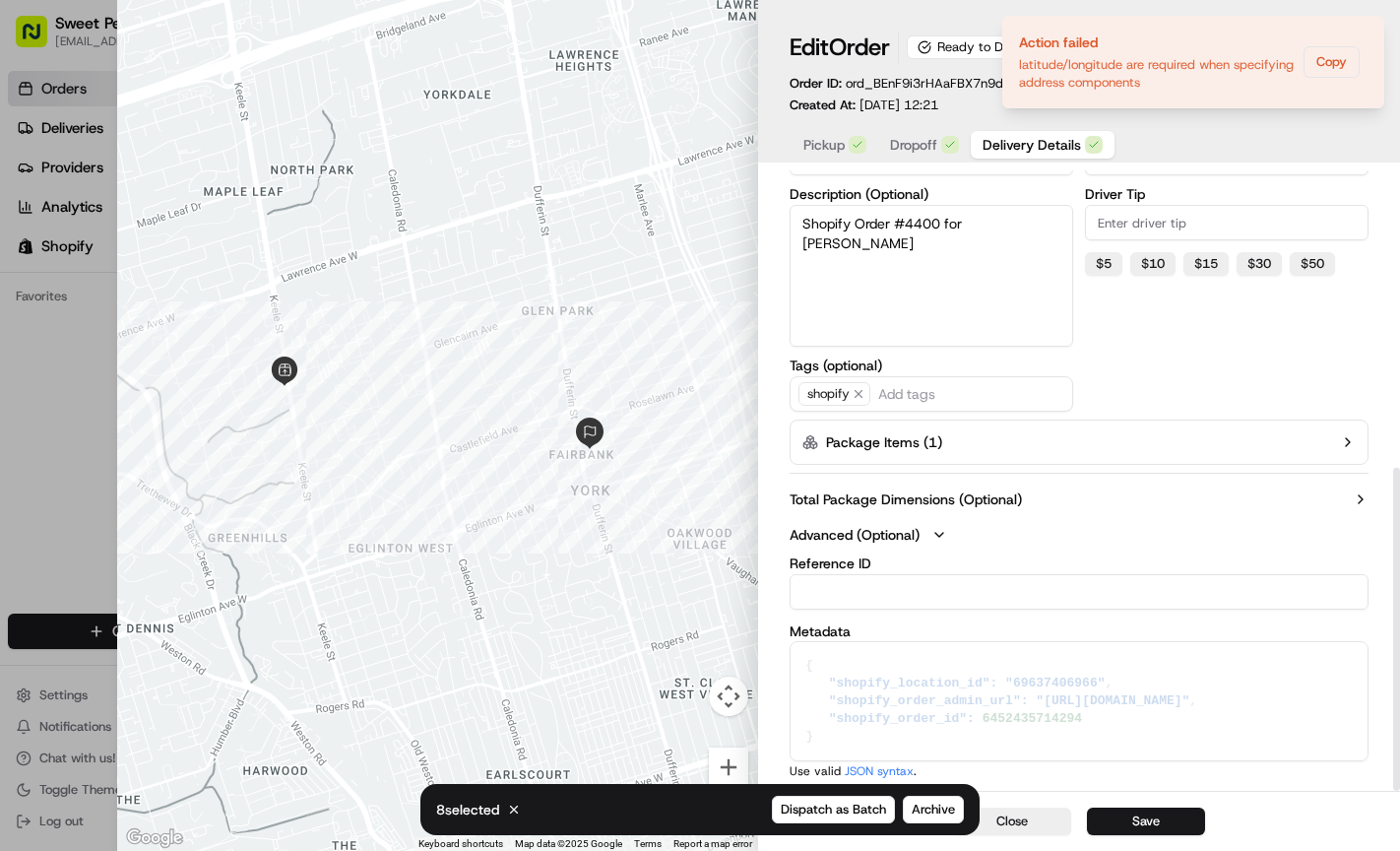 scroll, scrollTop: 570, scrollLeft: 0, axis: vertical 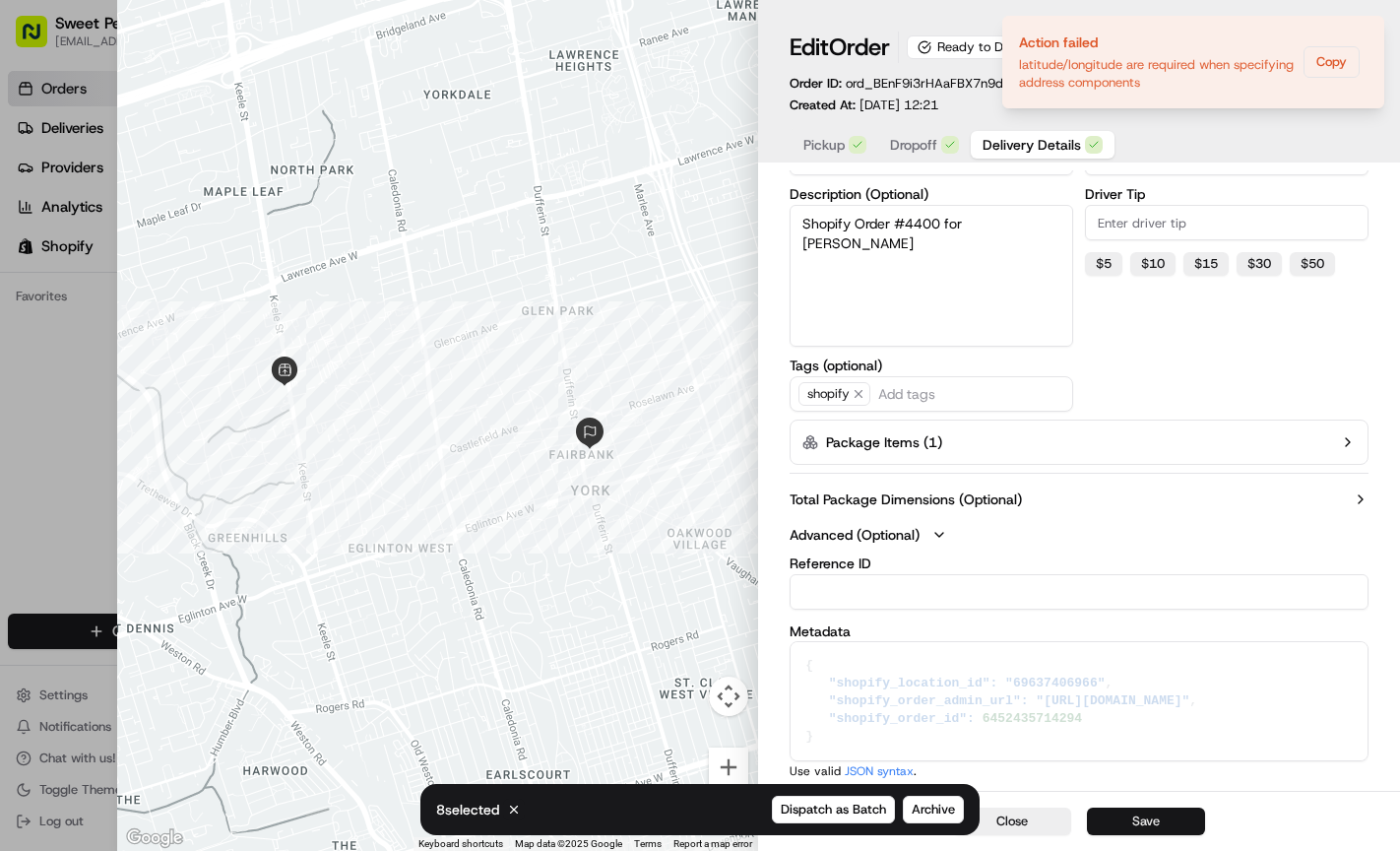 click on "Save" at bounding box center (1146, 821) 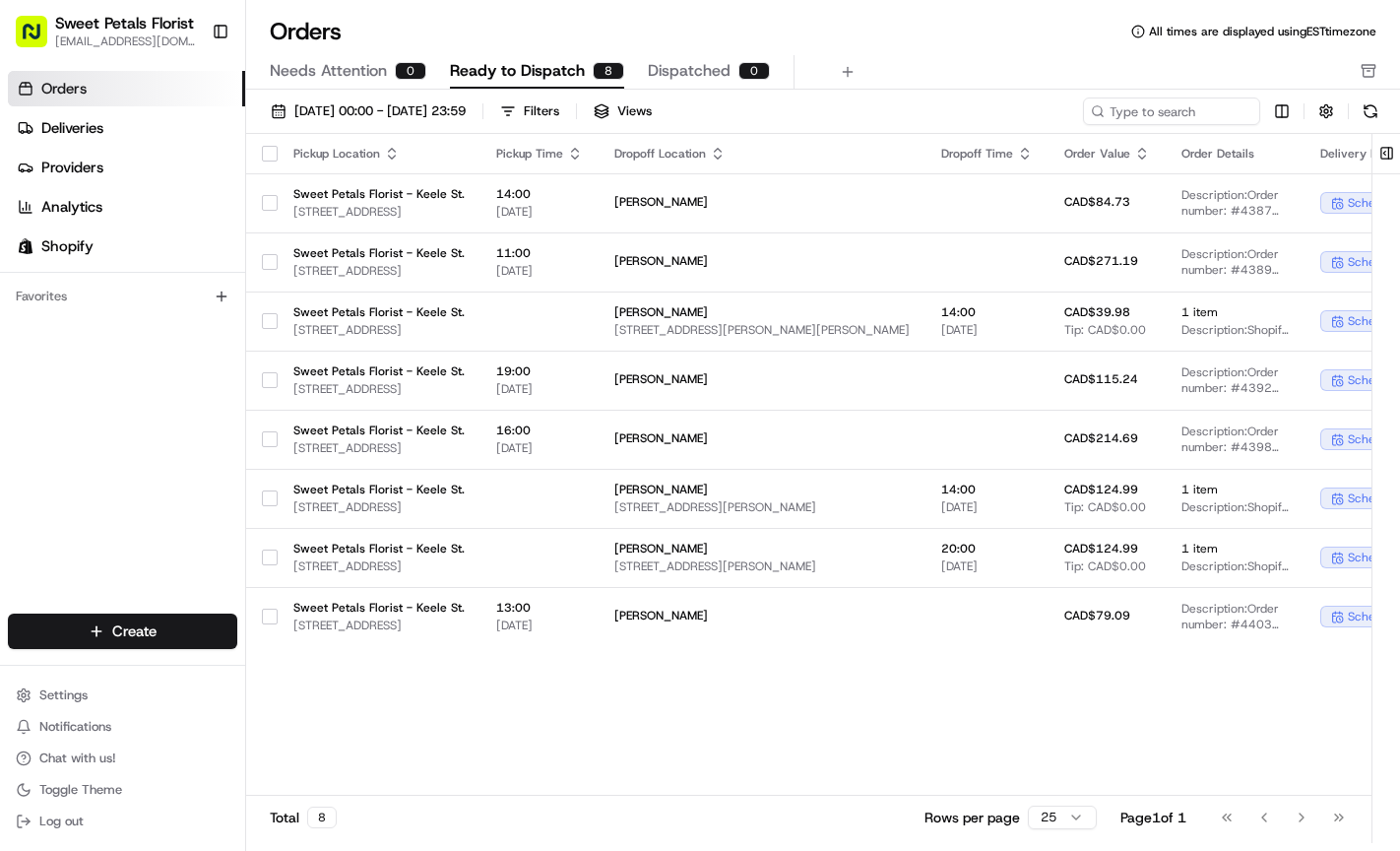 scroll, scrollTop: 0, scrollLeft: 0, axis: both 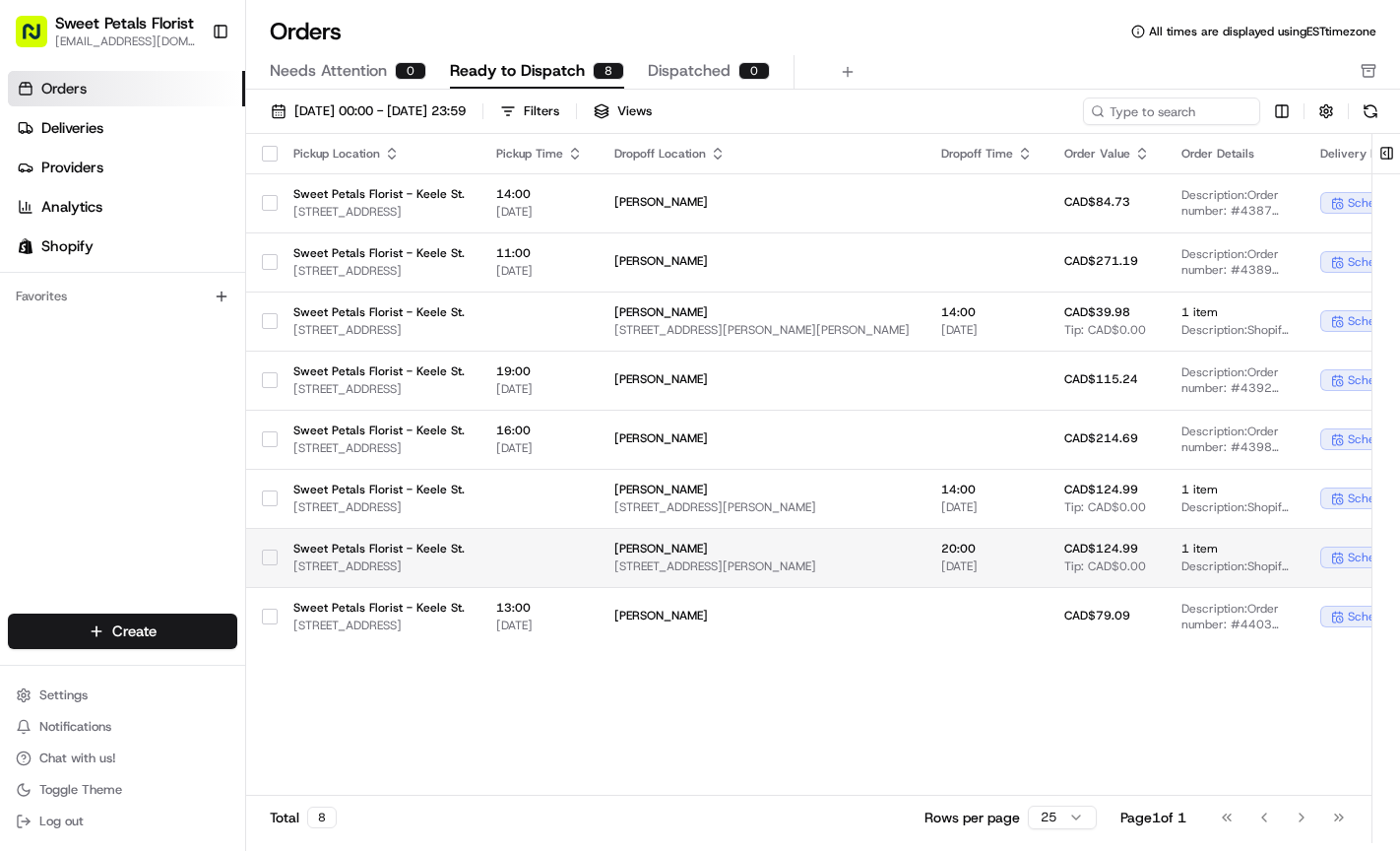 click on "Shruti Lather 518 Whitmore Ave, None, Toronto, Ontario M6E 2N8, Canada" at bounding box center [762, 557] 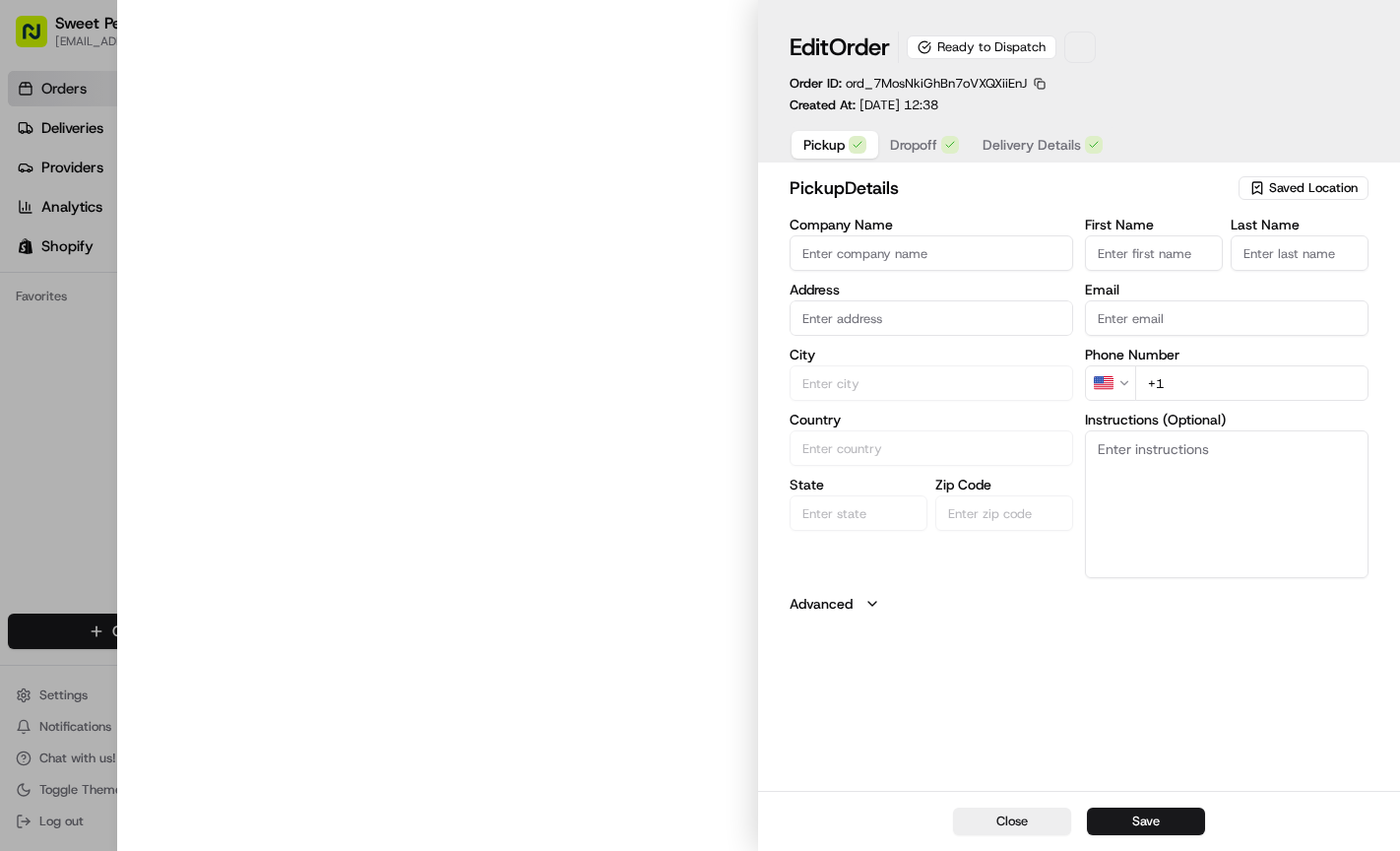 type on "Sweet Petals Florist - Keele St." 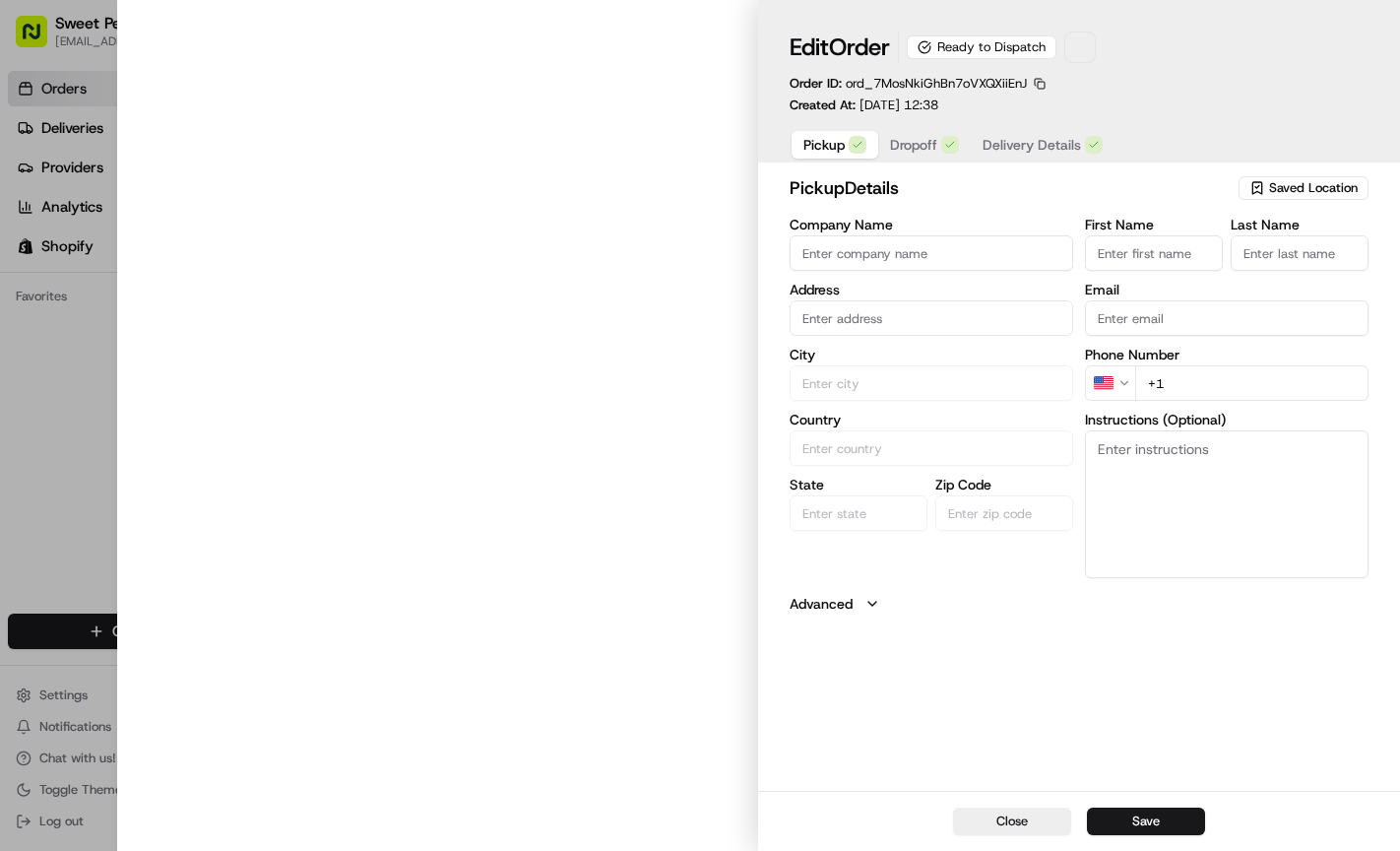 type on "[GEOGRAPHIC_DATA]" 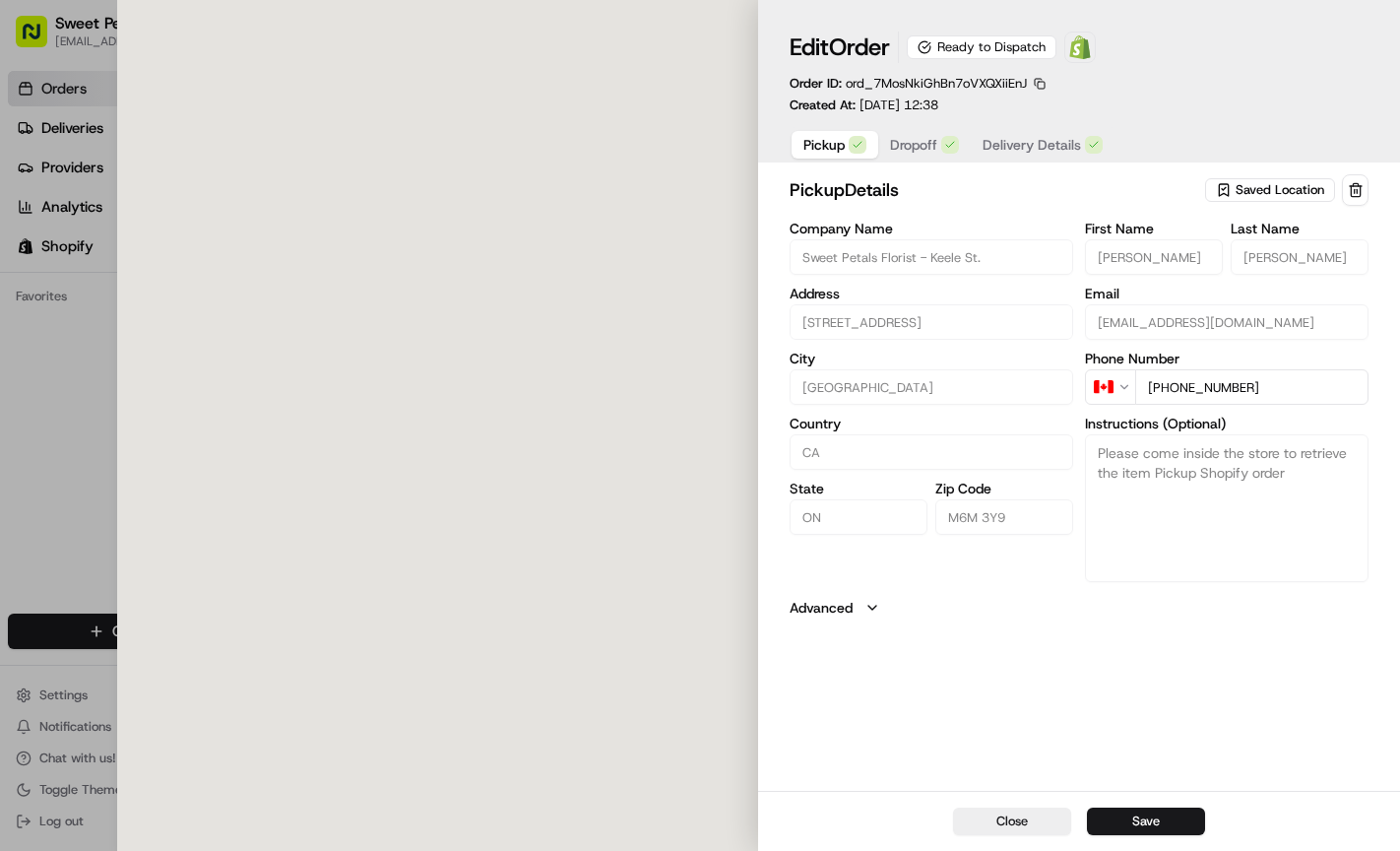 type on "[STREET_ADDRESS]" 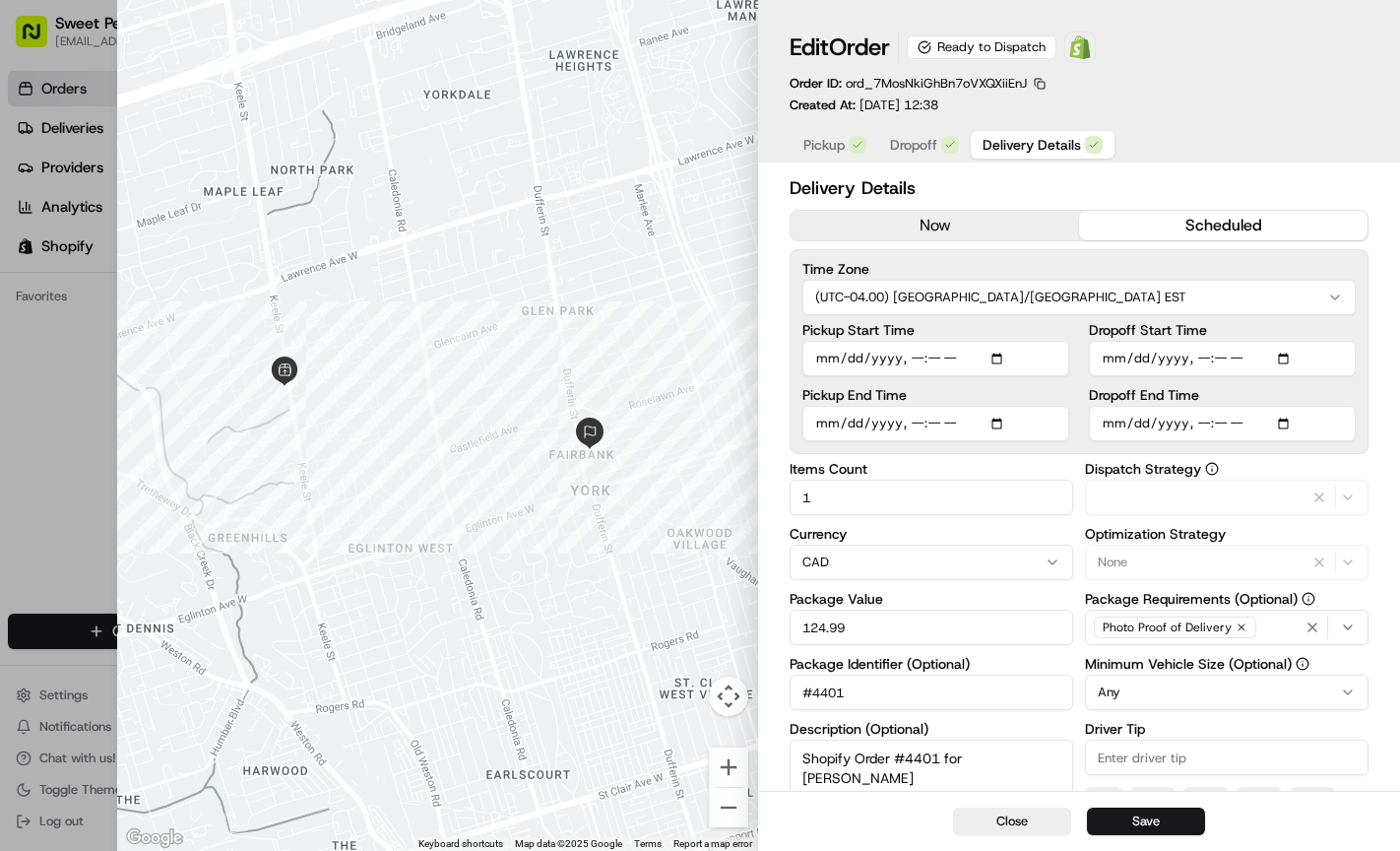 click on "Delivery Details" at bounding box center (1032, 145) 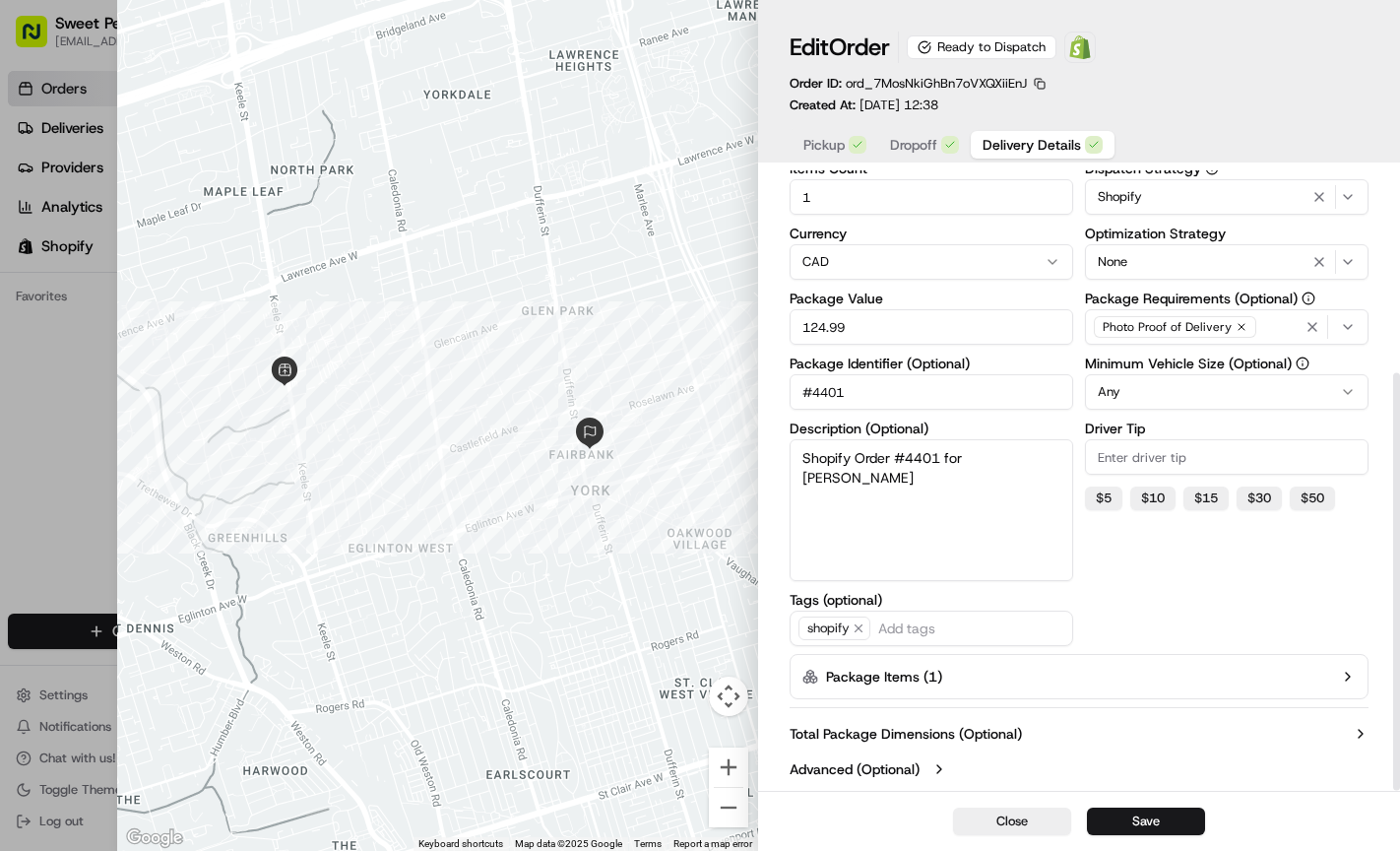 scroll, scrollTop: 300, scrollLeft: 0, axis: vertical 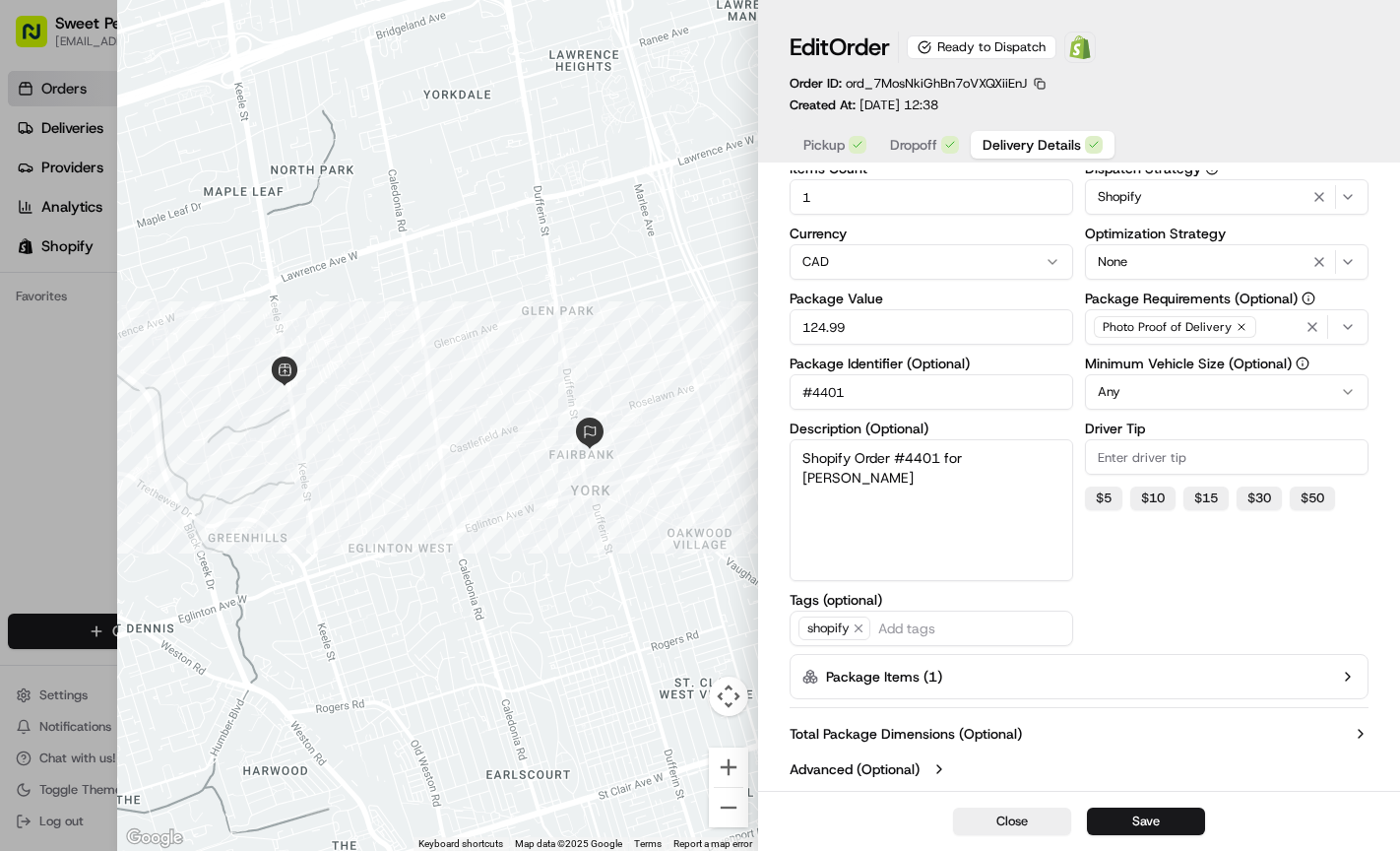 click on "Advanced (Optional)" at bounding box center (1079, 769) 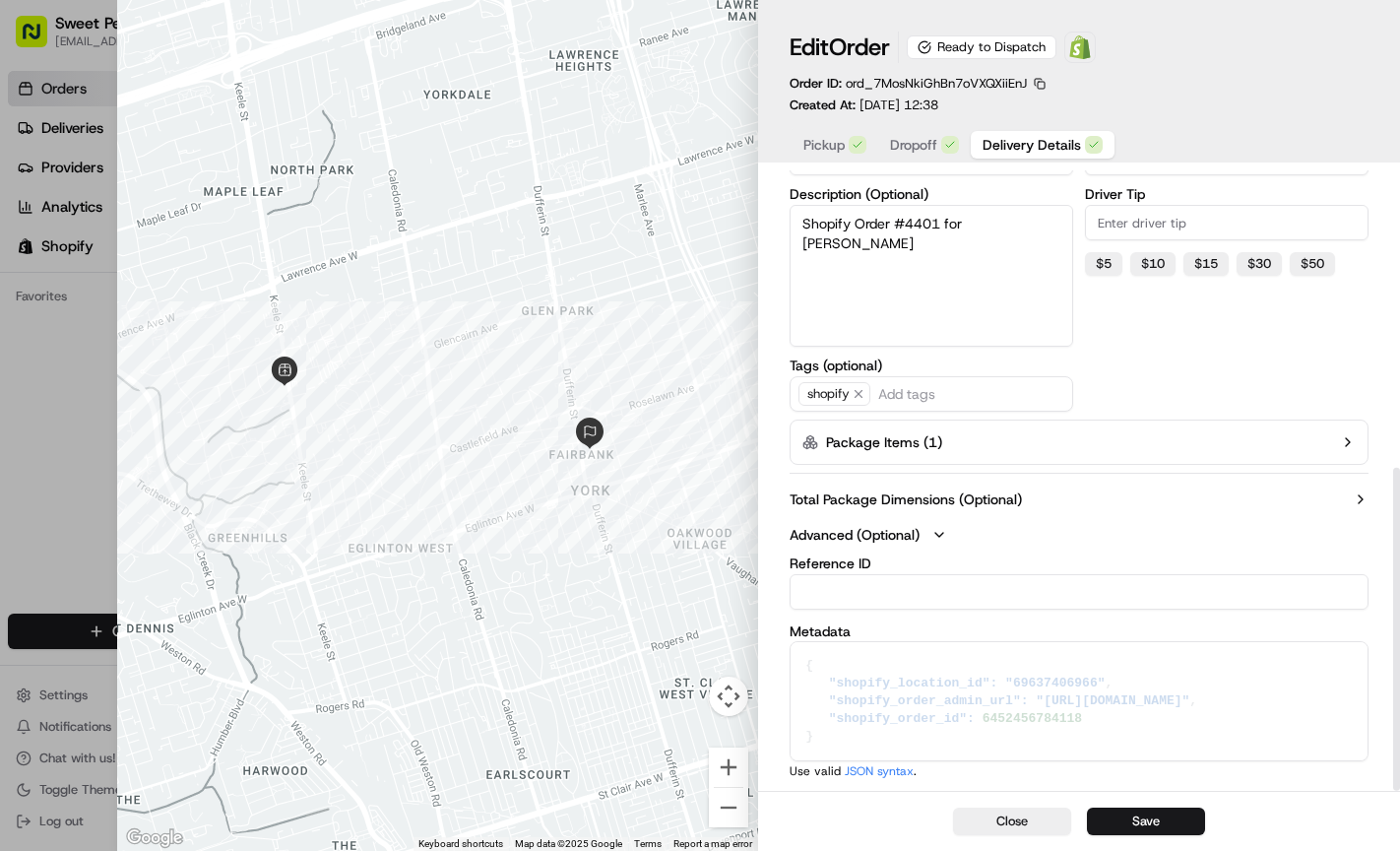 scroll, scrollTop: 570, scrollLeft: 0, axis: vertical 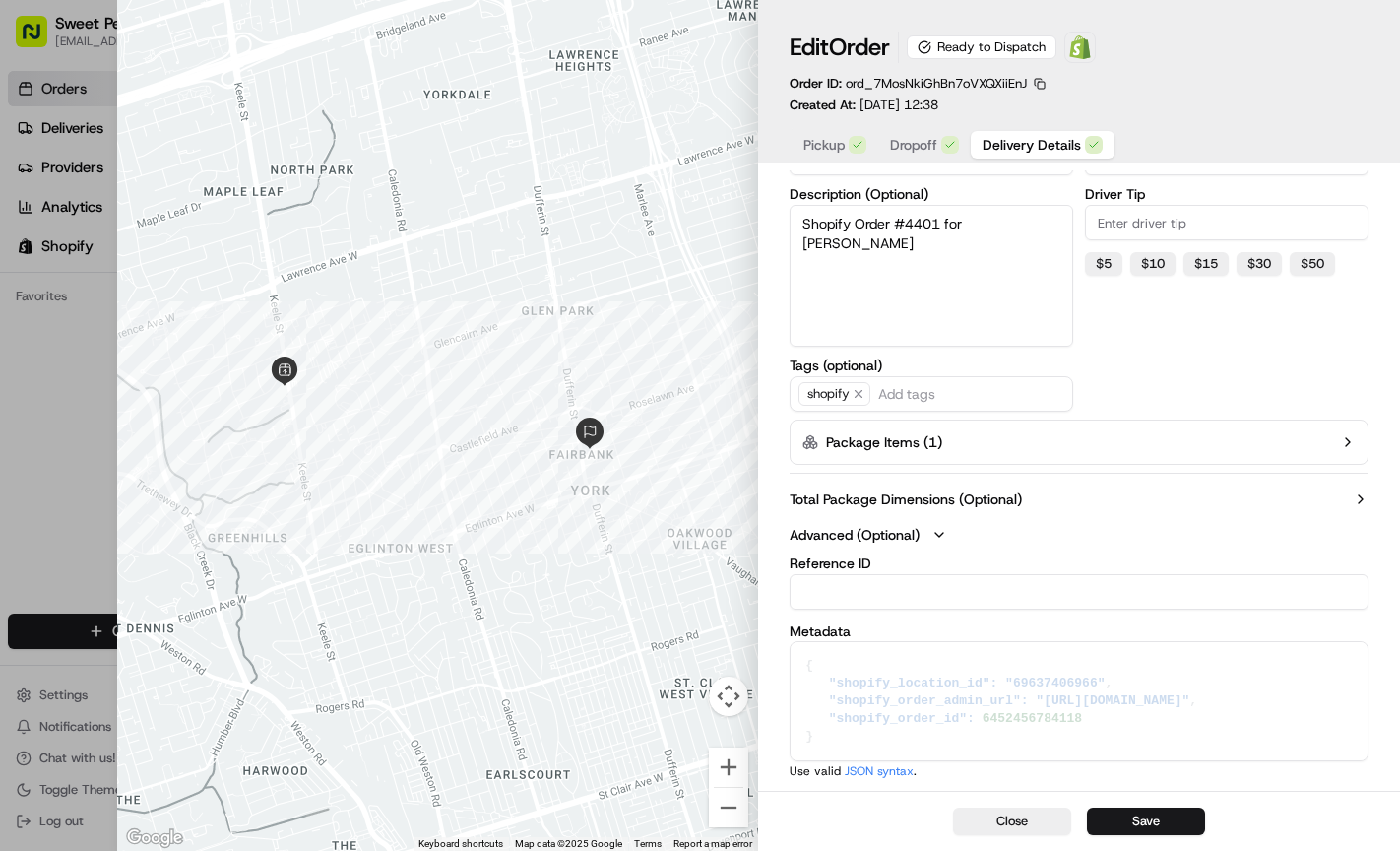 click on "Total Package Dimensions (Optional)" at bounding box center (906, 499) 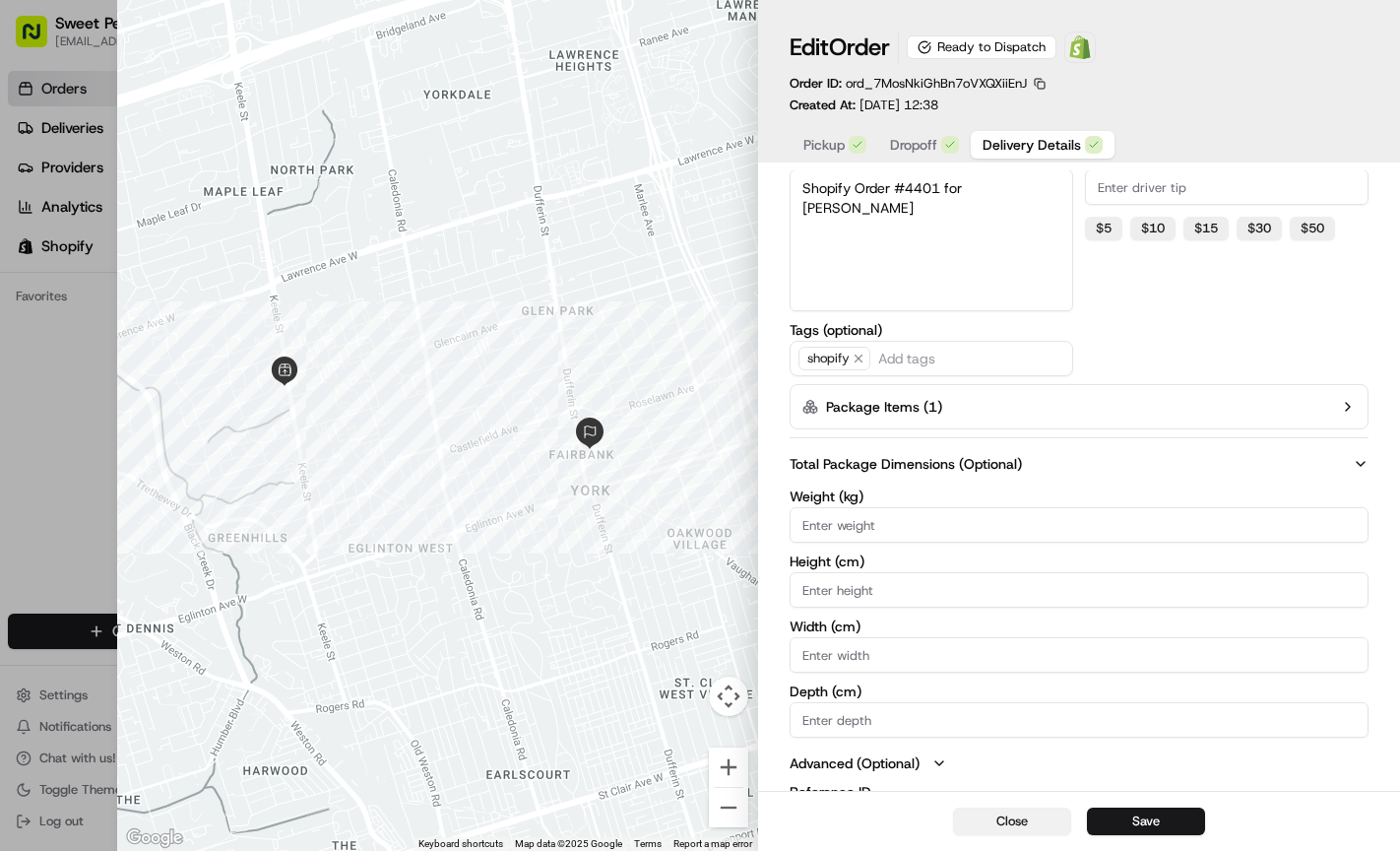 click on "Close" at bounding box center (1012, 821) 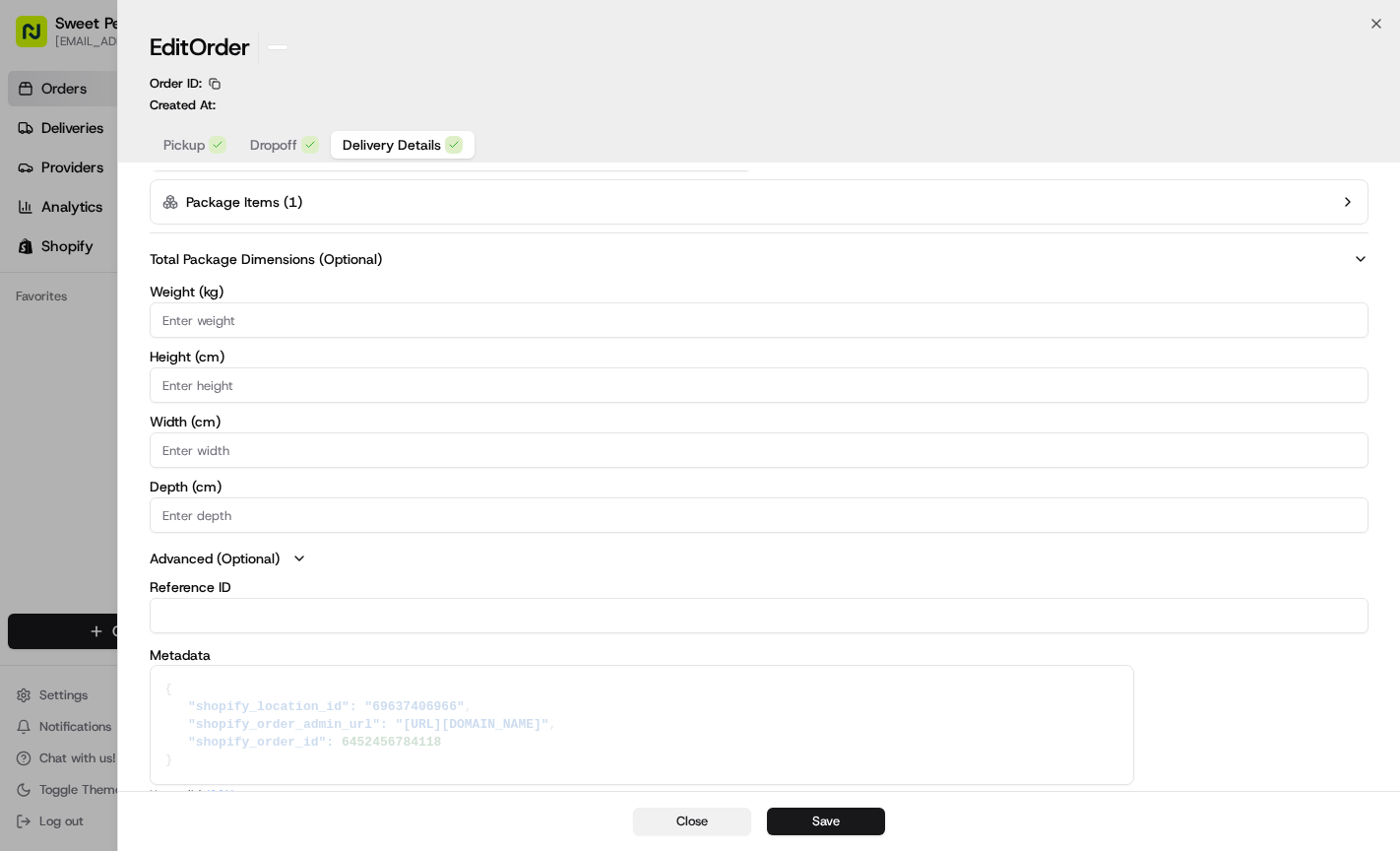 type 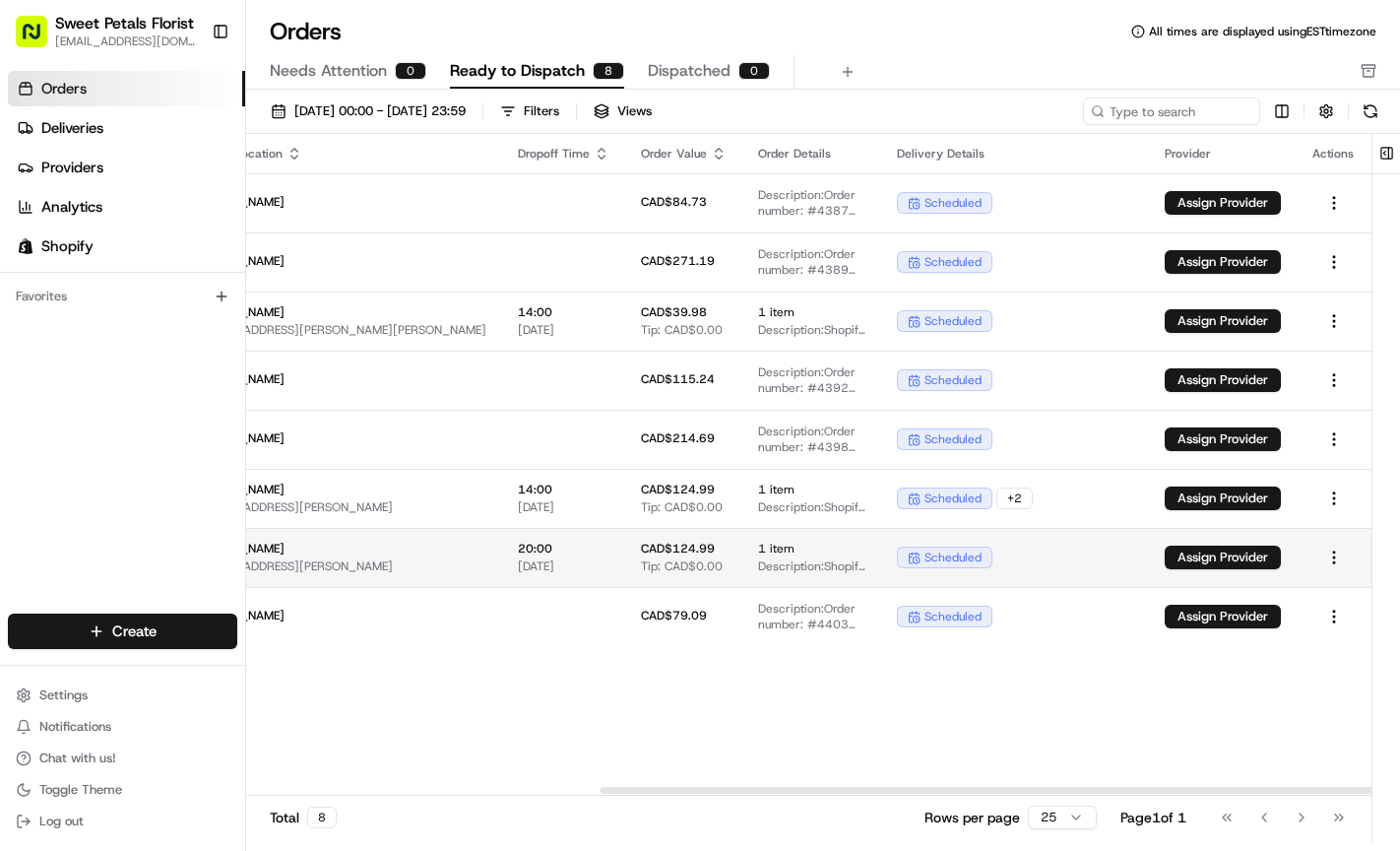 scroll, scrollTop: 0, scrollLeft: 516, axis: horizontal 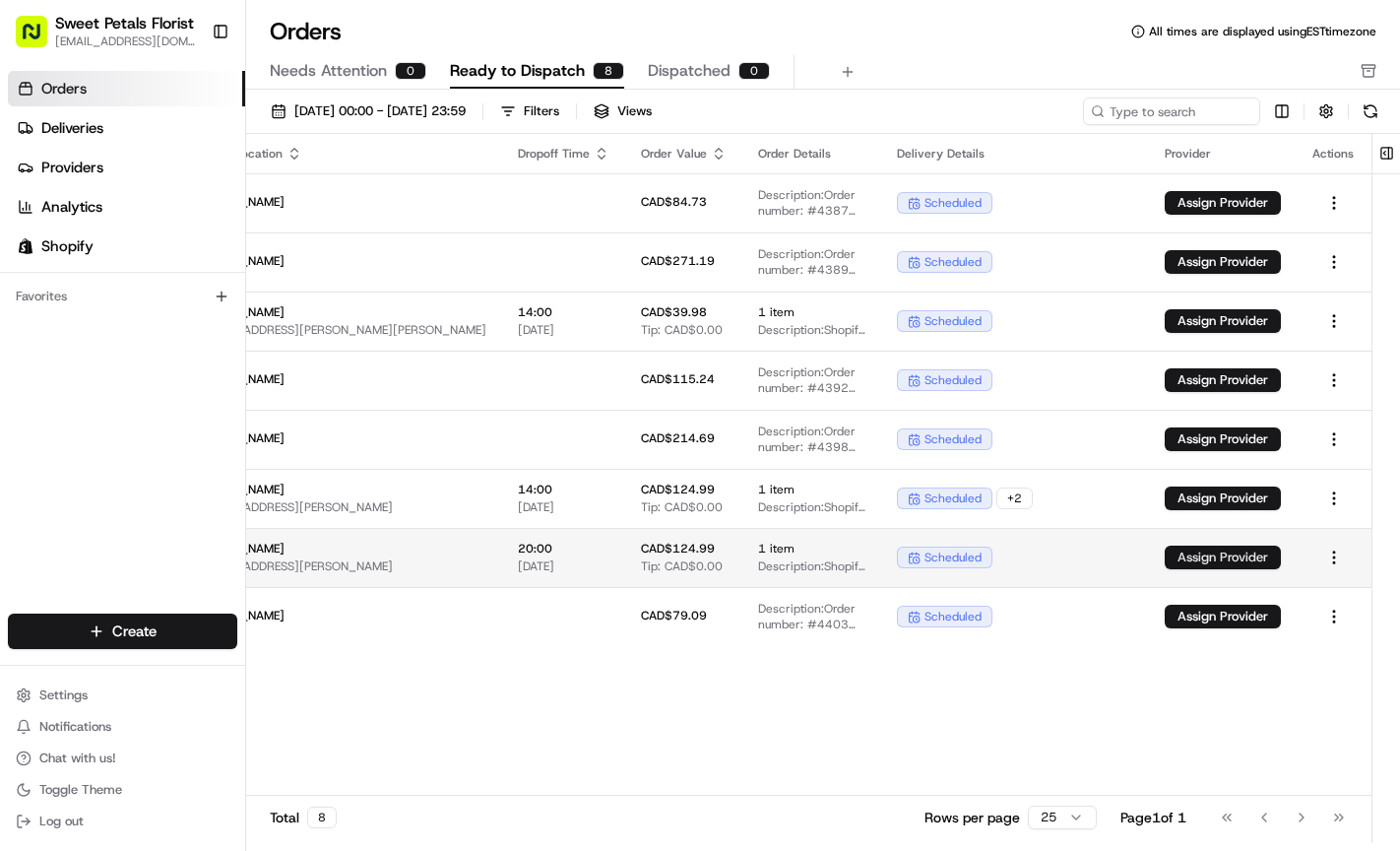 click on "Assign Provider" at bounding box center [1223, 557] 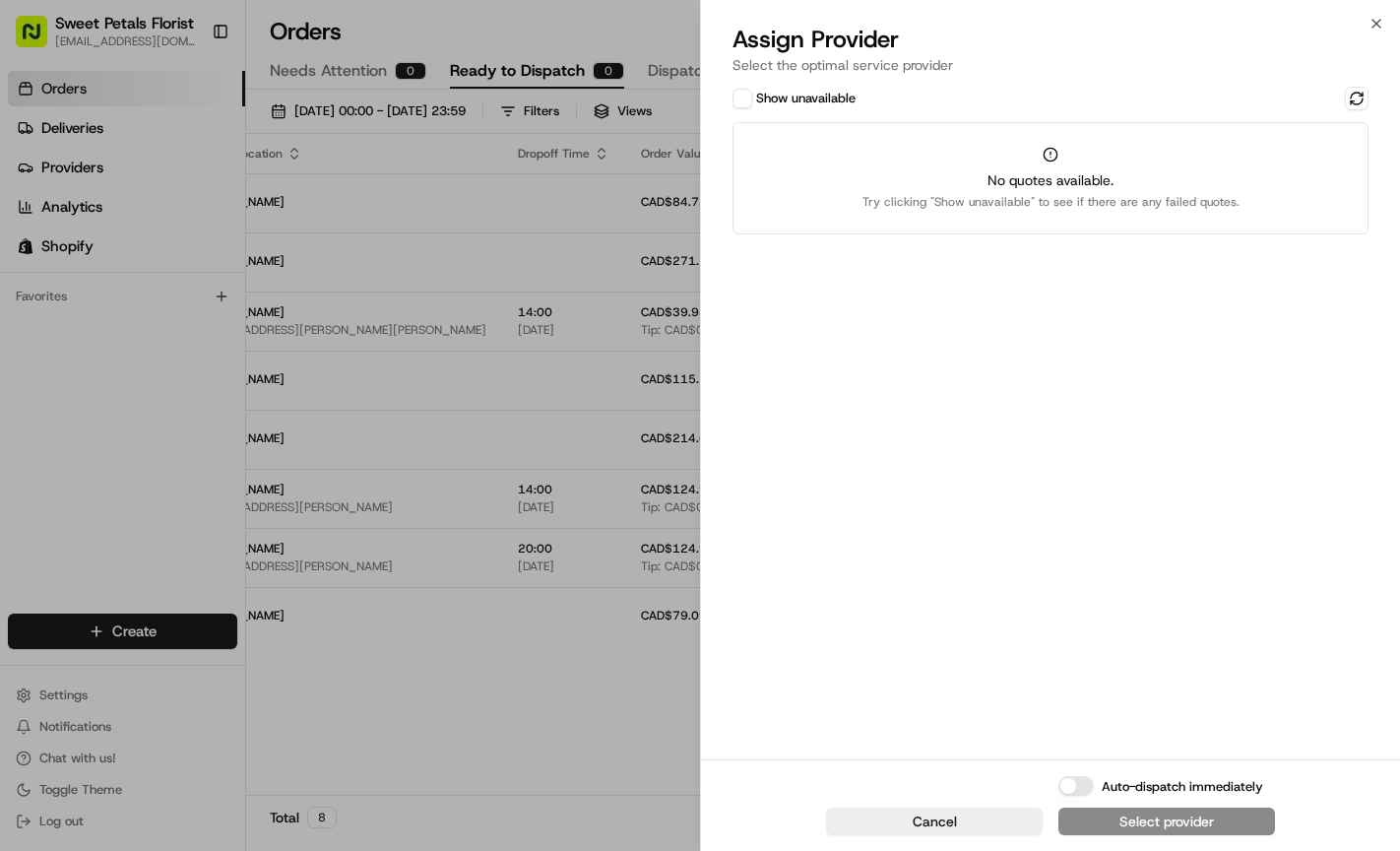 click on "Show unavailable" at bounding box center [742, 98] 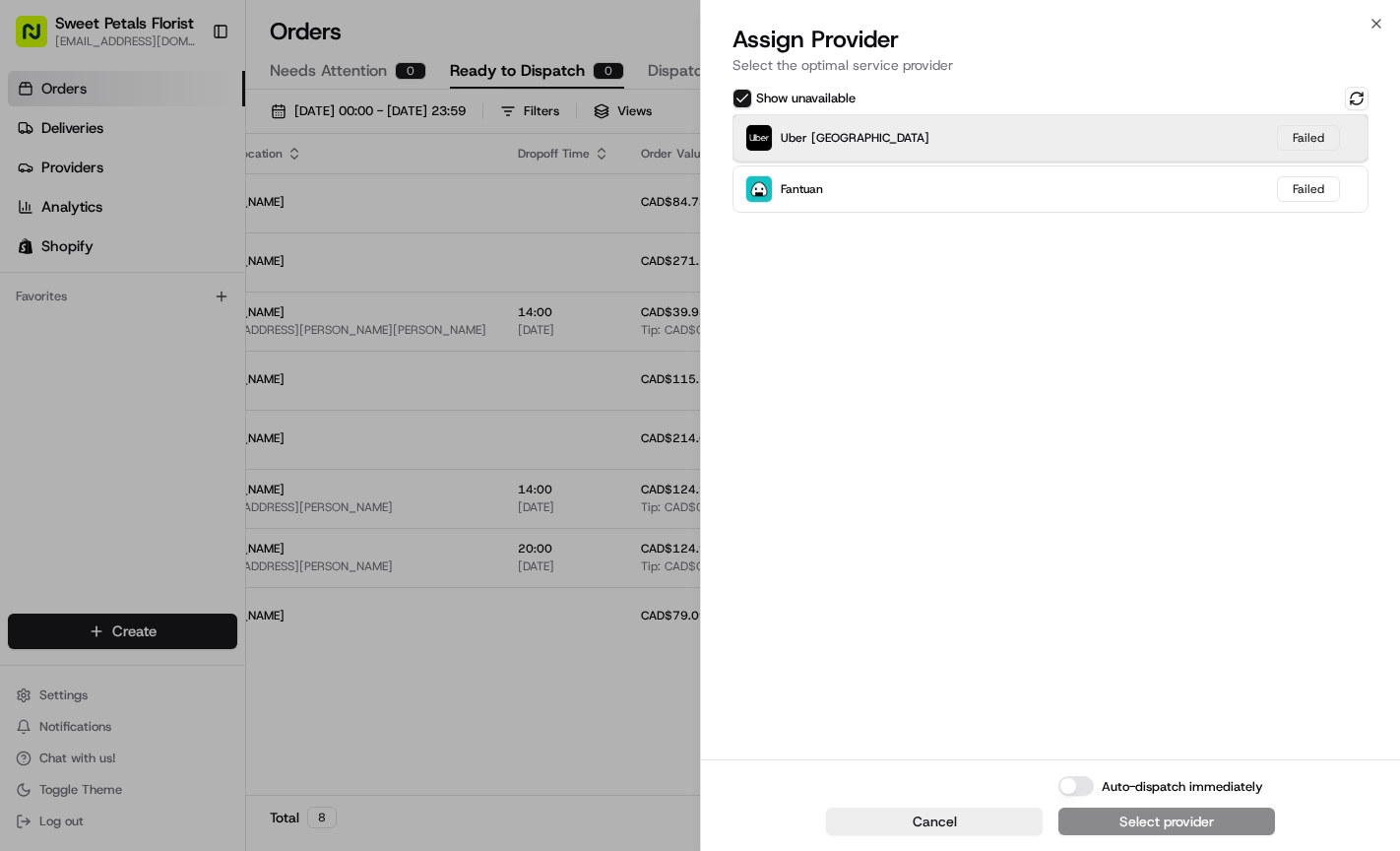 click on "Uber Canada Failed" at bounding box center [1050, 138] 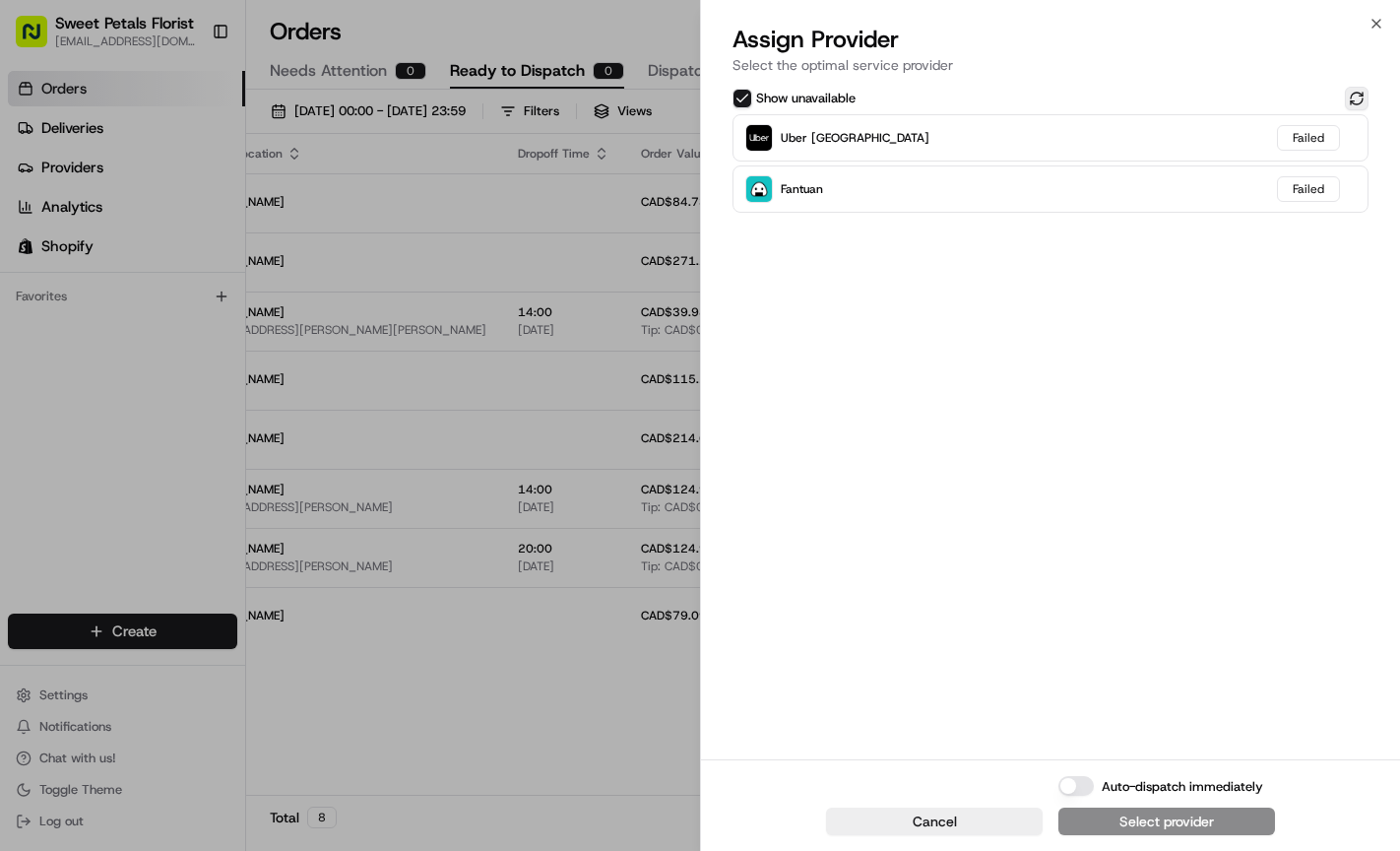 click at bounding box center [1357, 98] 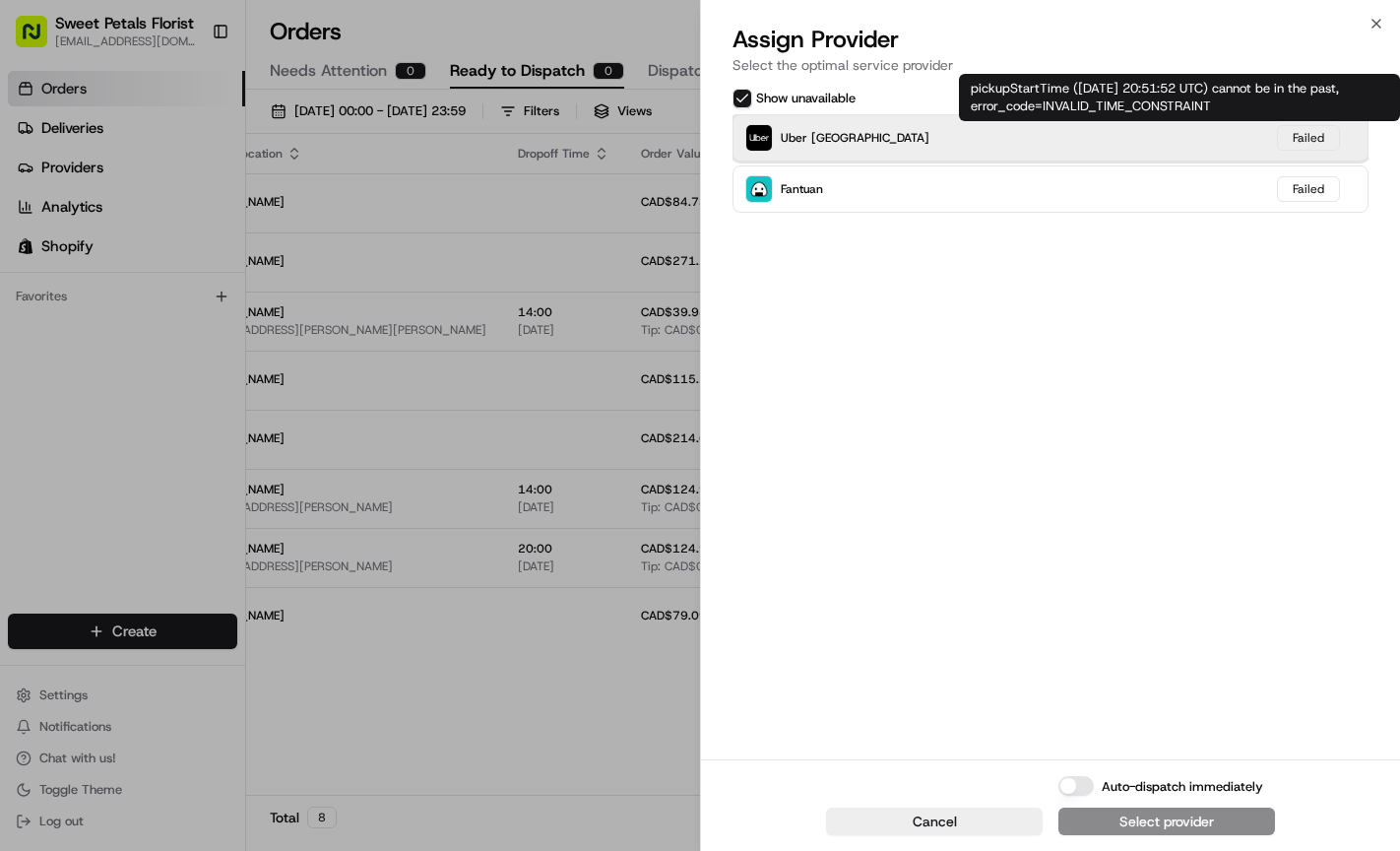 click on "Uber Canada Failed" at bounding box center [1050, 138] 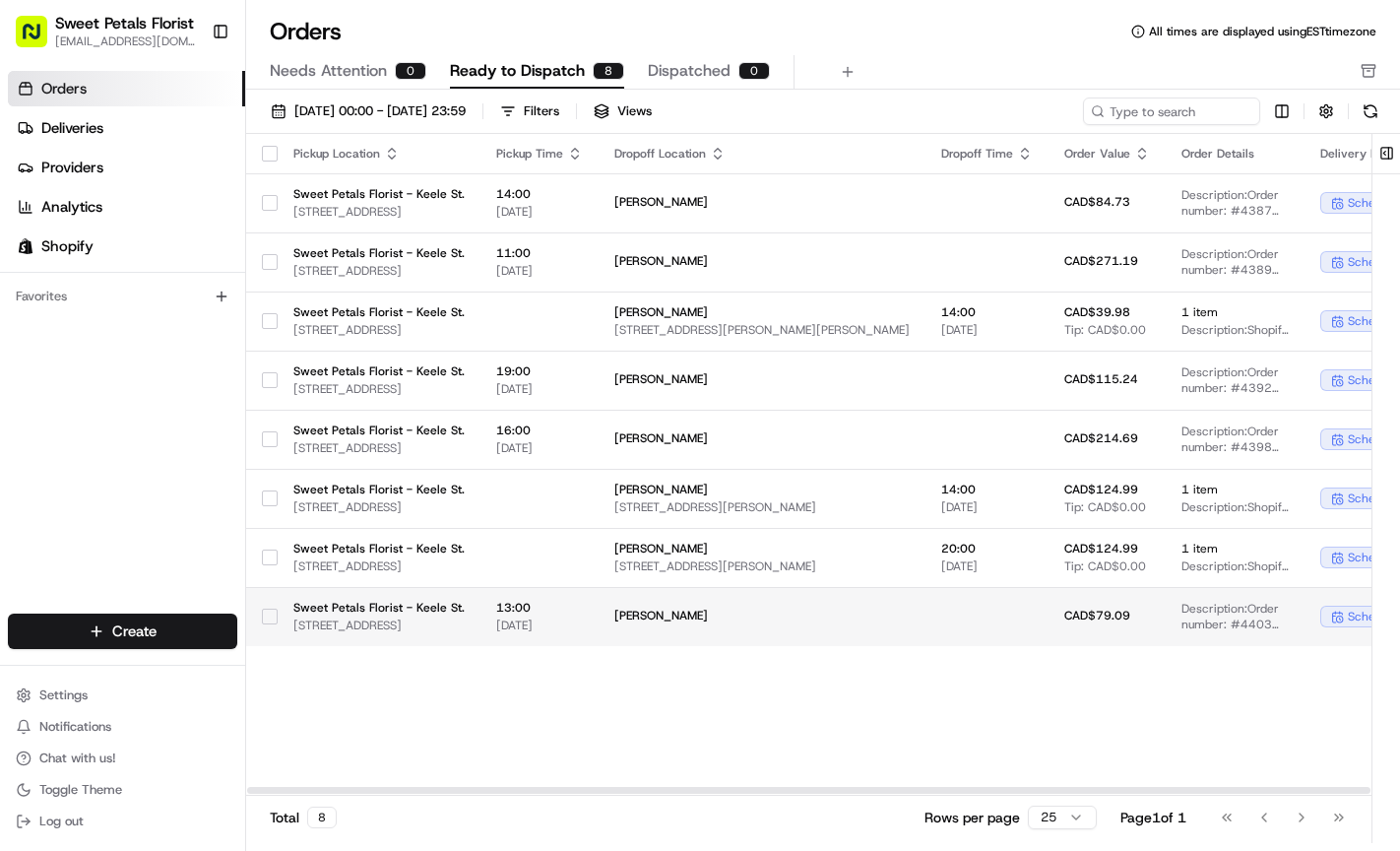 scroll, scrollTop: 0, scrollLeft: 0, axis: both 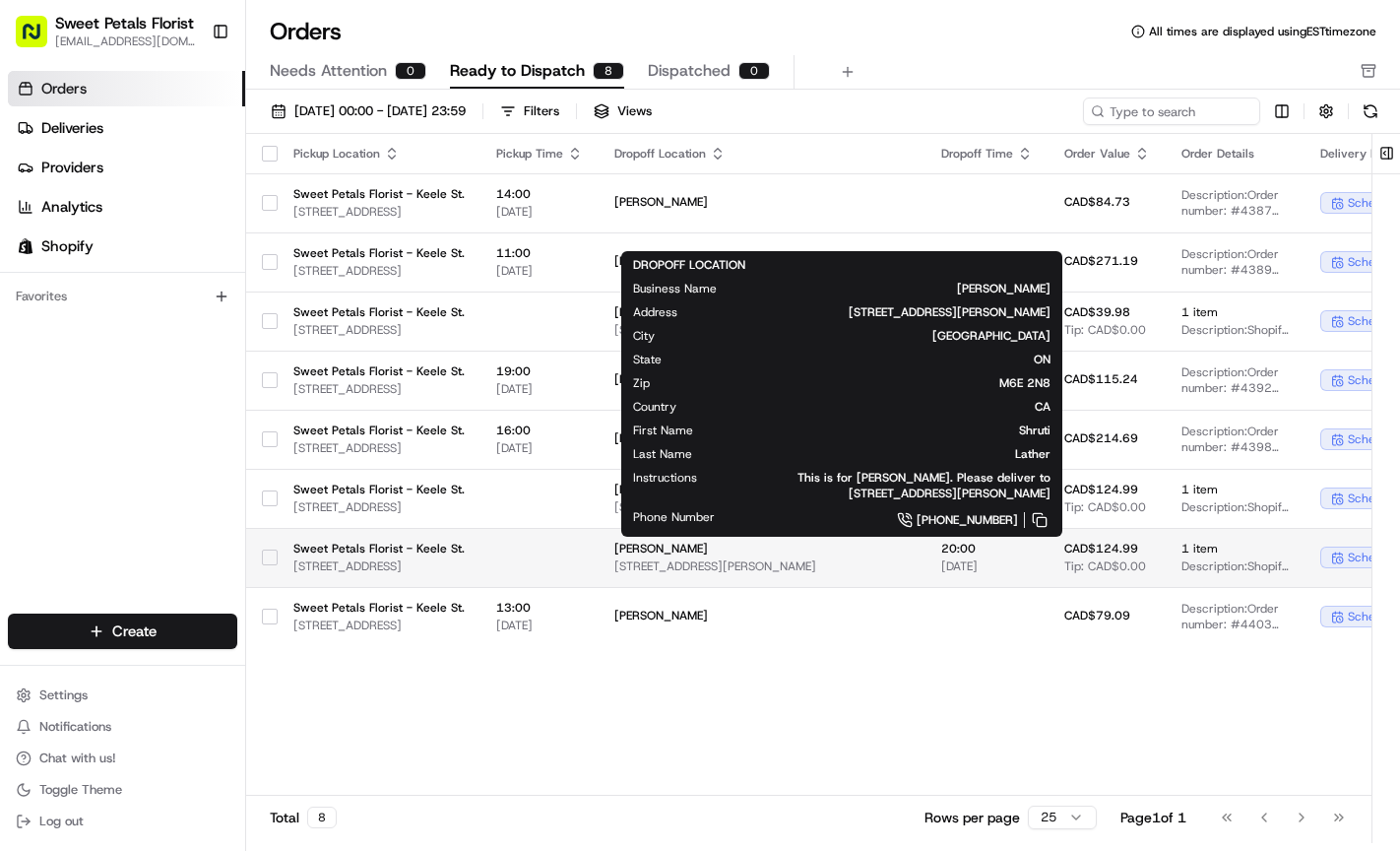 click on "[STREET_ADDRESS][PERSON_NAME]" at bounding box center (762, 566) 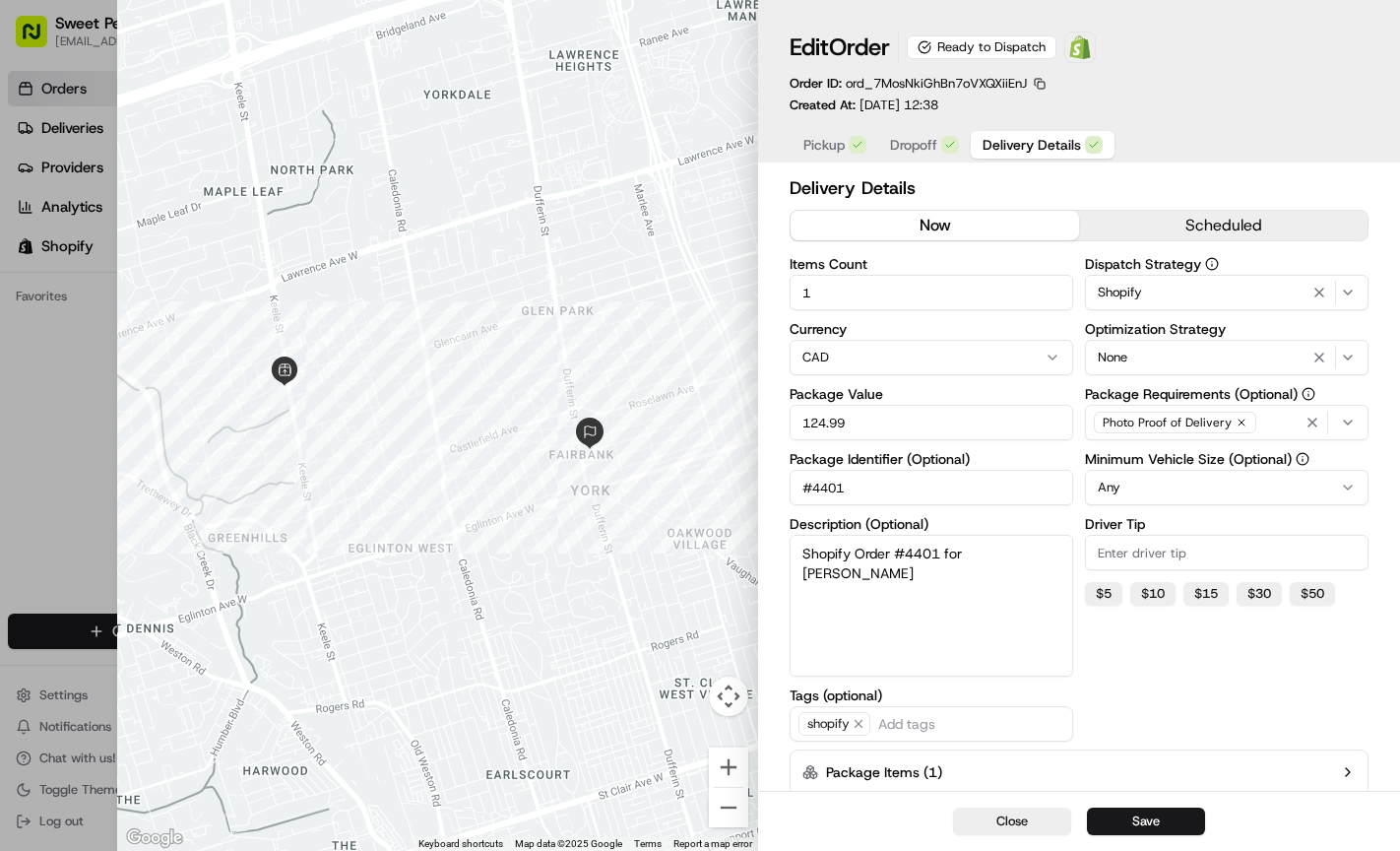 click on "now" at bounding box center [934, 226] 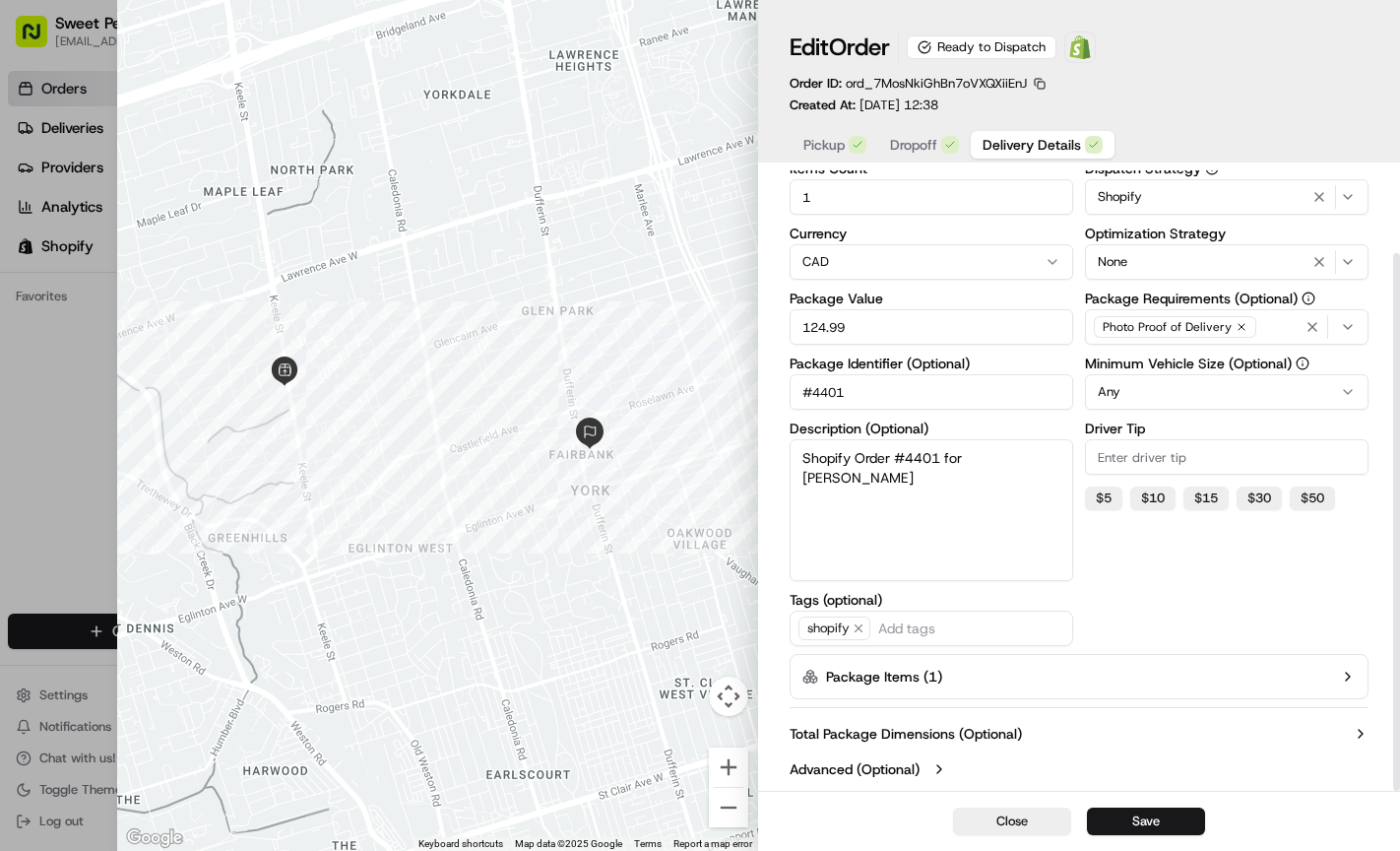 scroll, scrollTop: 96, scrollLeft: 0, axis: vertical 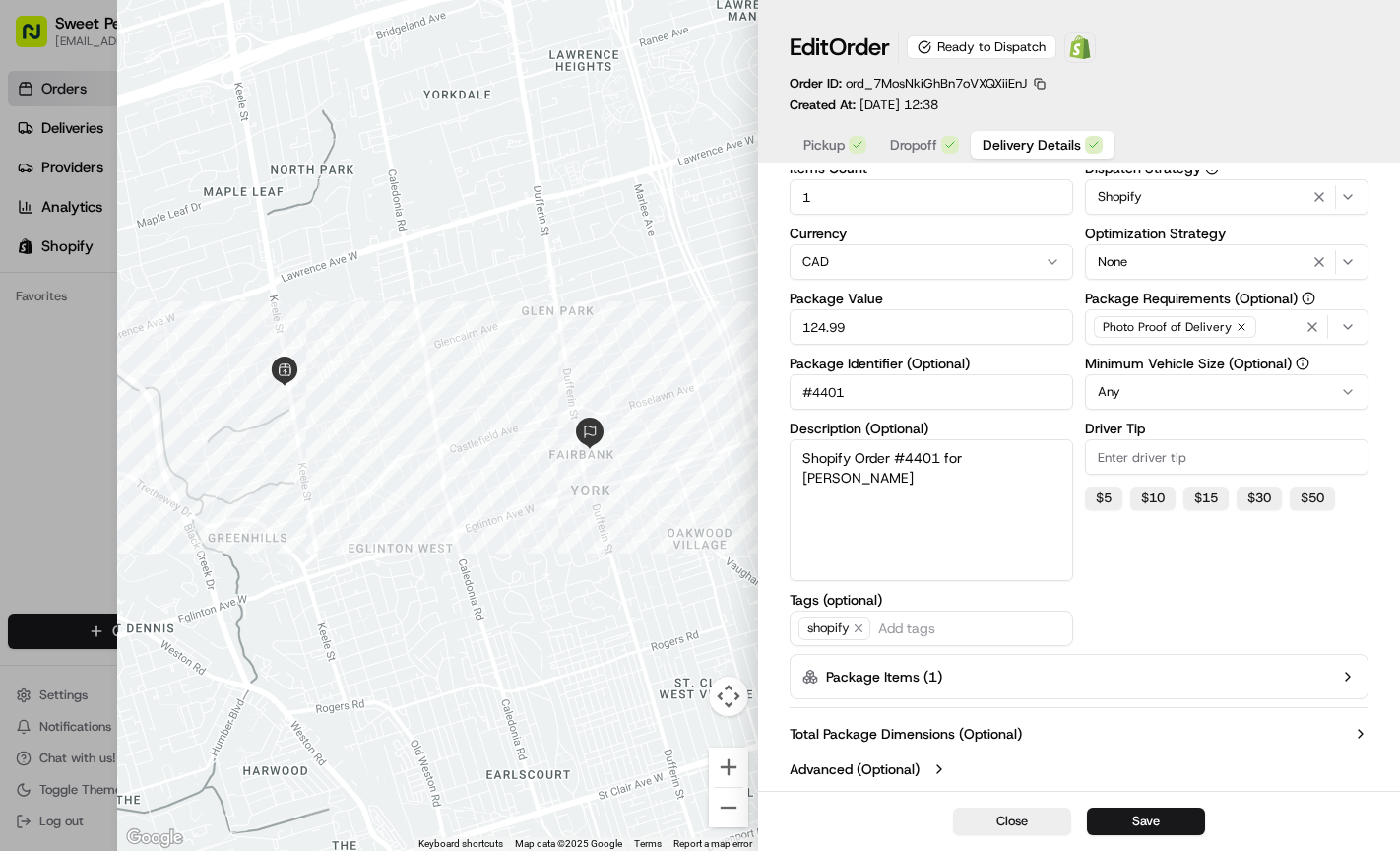 type 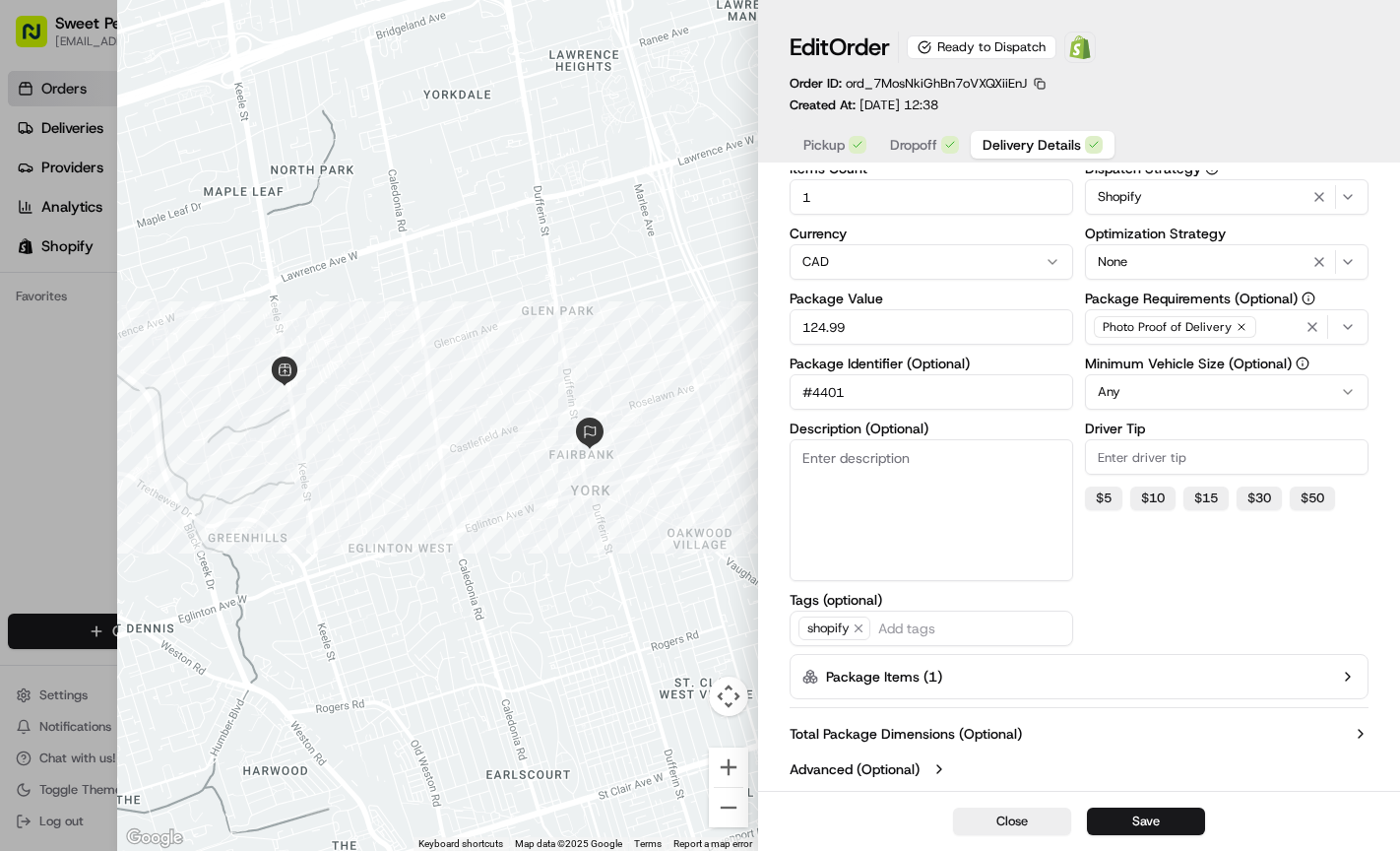 click at bounding box center (700, 426) 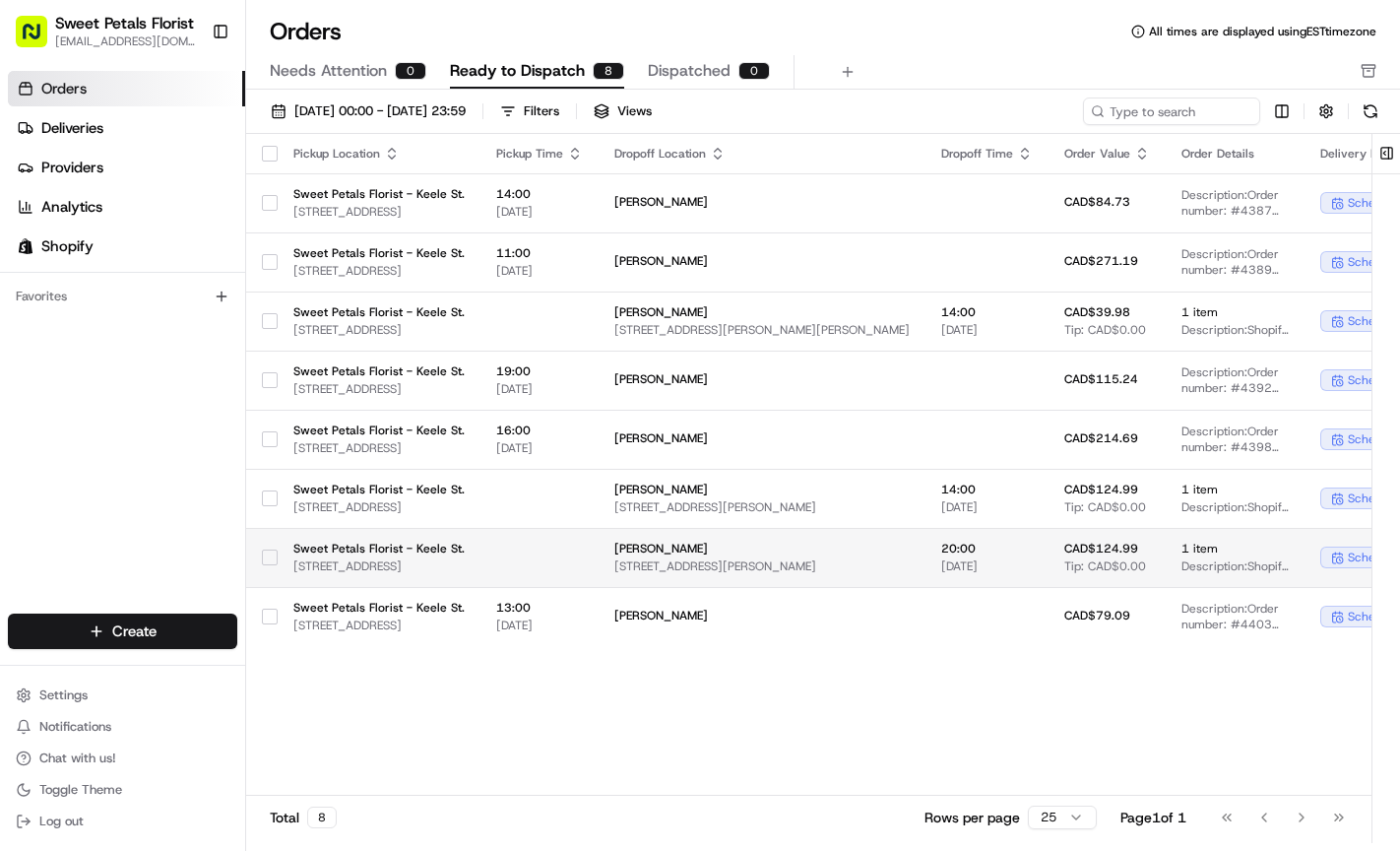 click on "[STREET_ADDRESS][PERSON_NAME]" at bounding box center (762, 566) 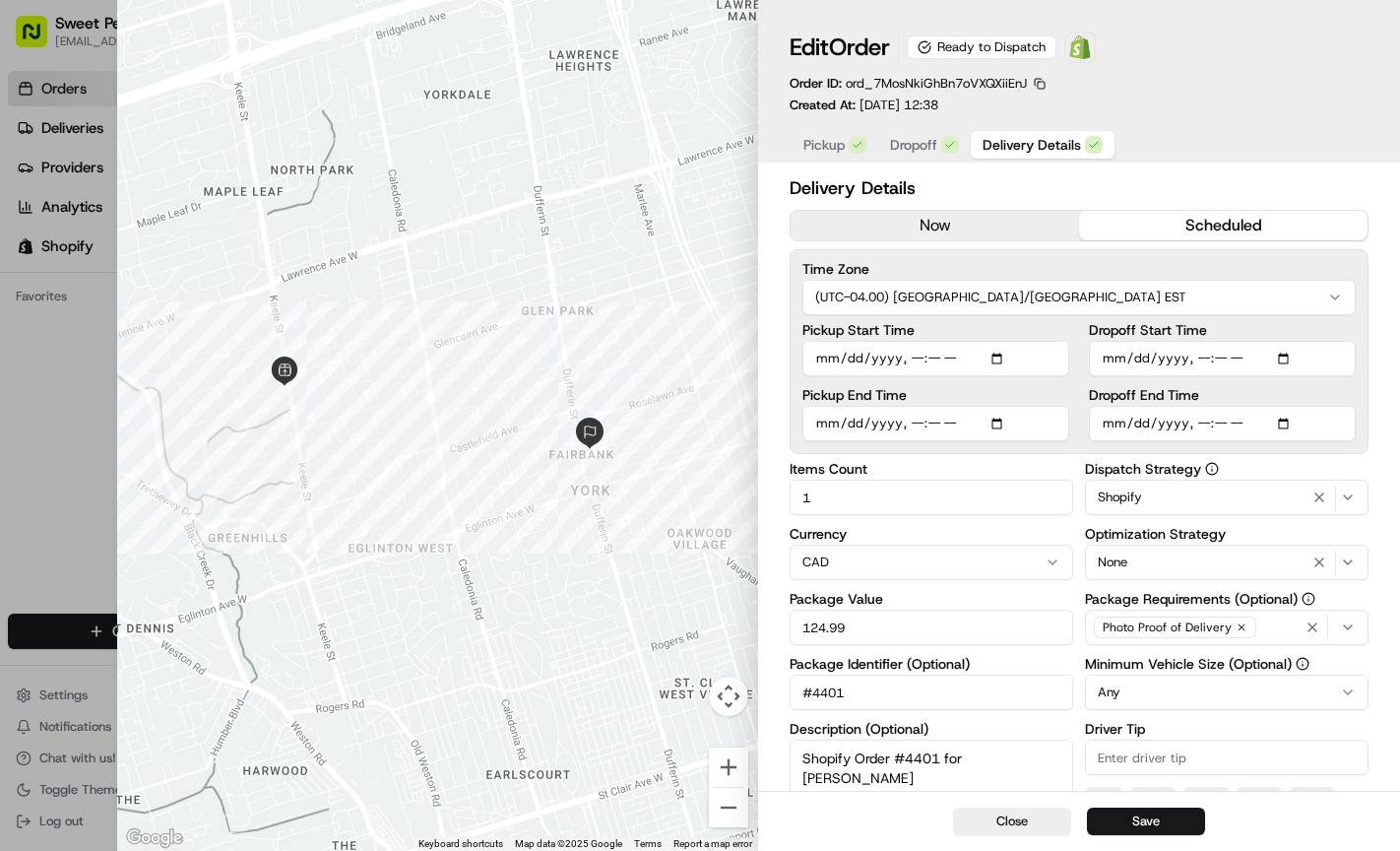click at bounding box center (438, 426) 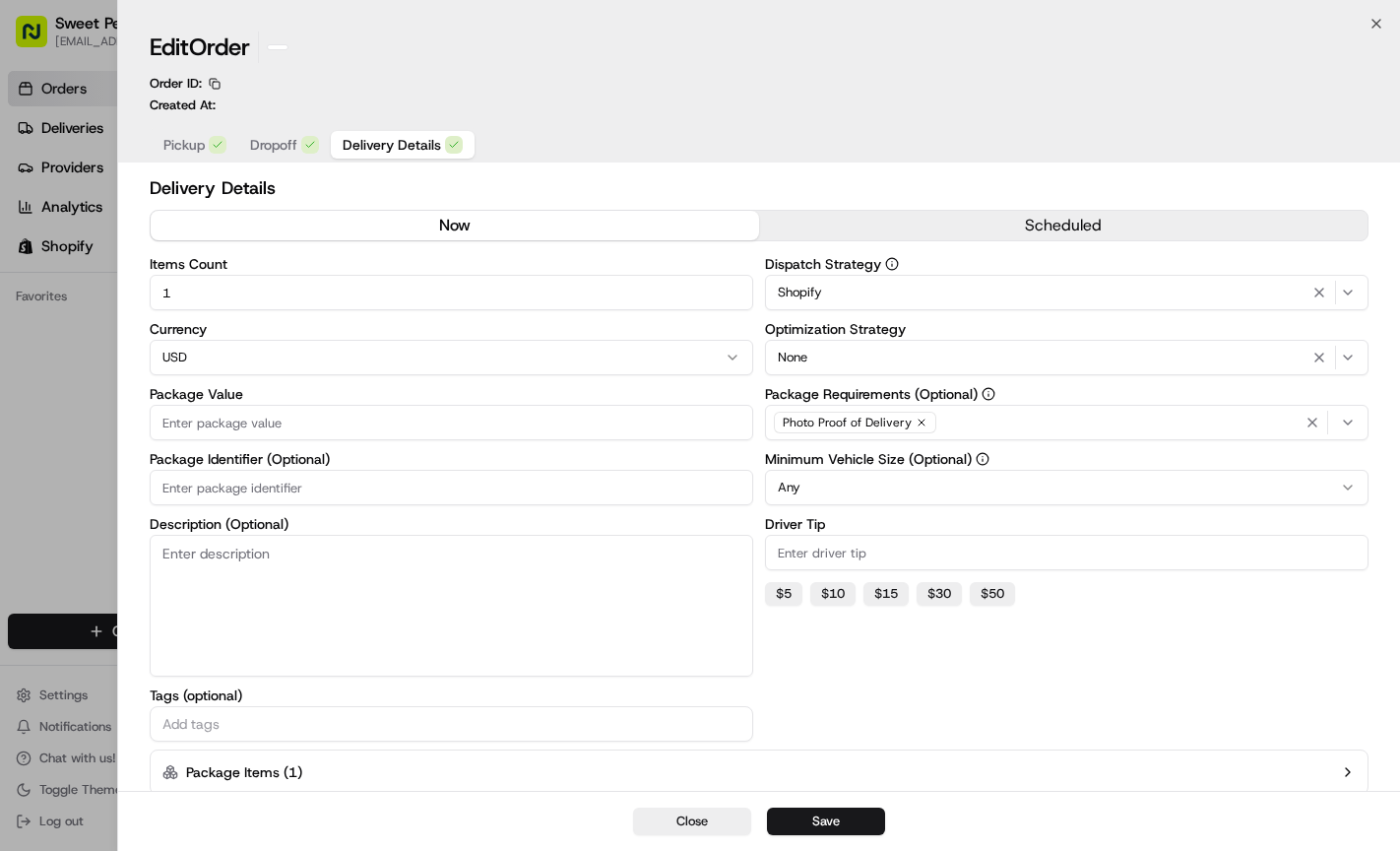 click at bounding box center [700, 426] 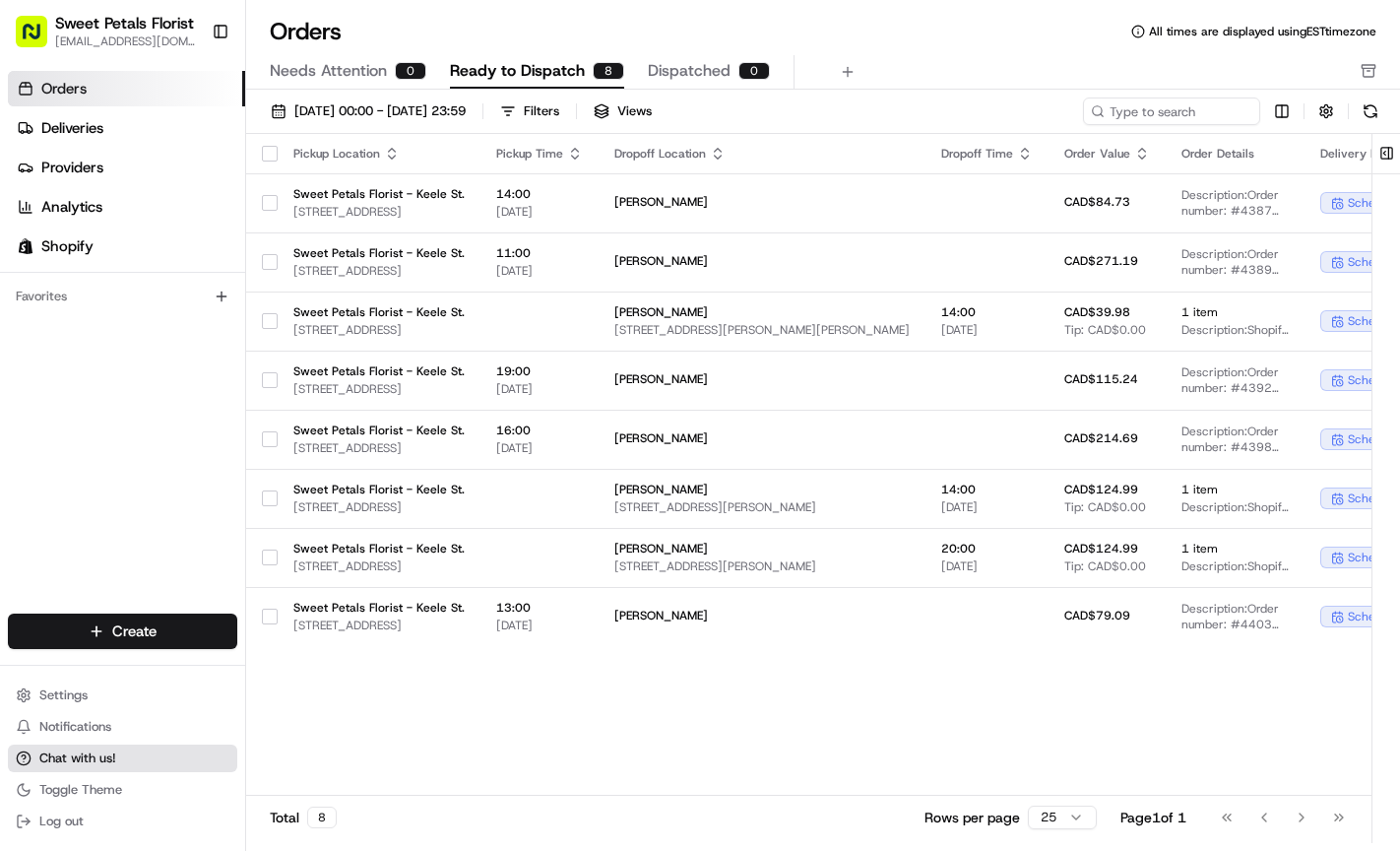 click on "Chat with us!" at bounding box center (78, 758) 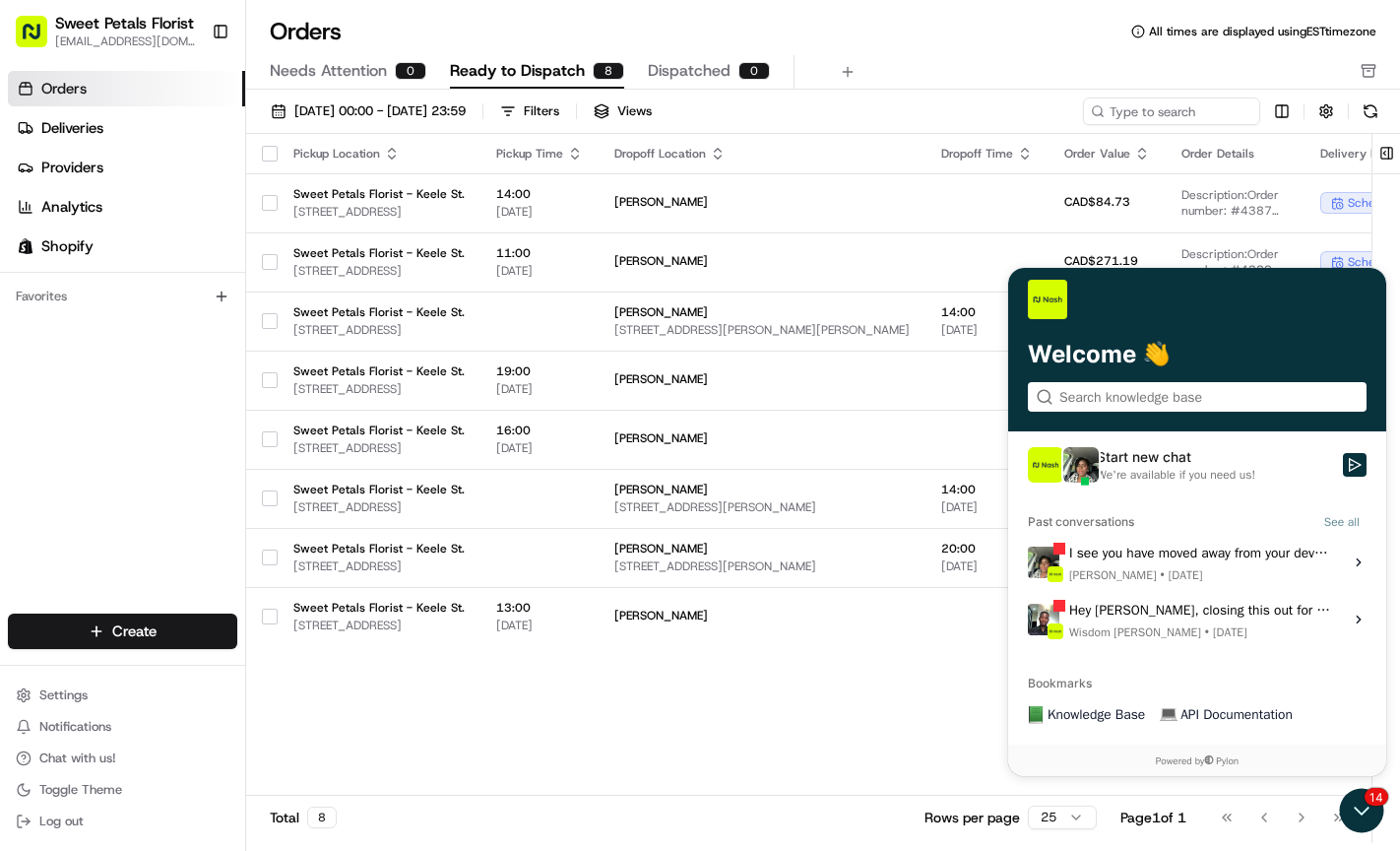 click 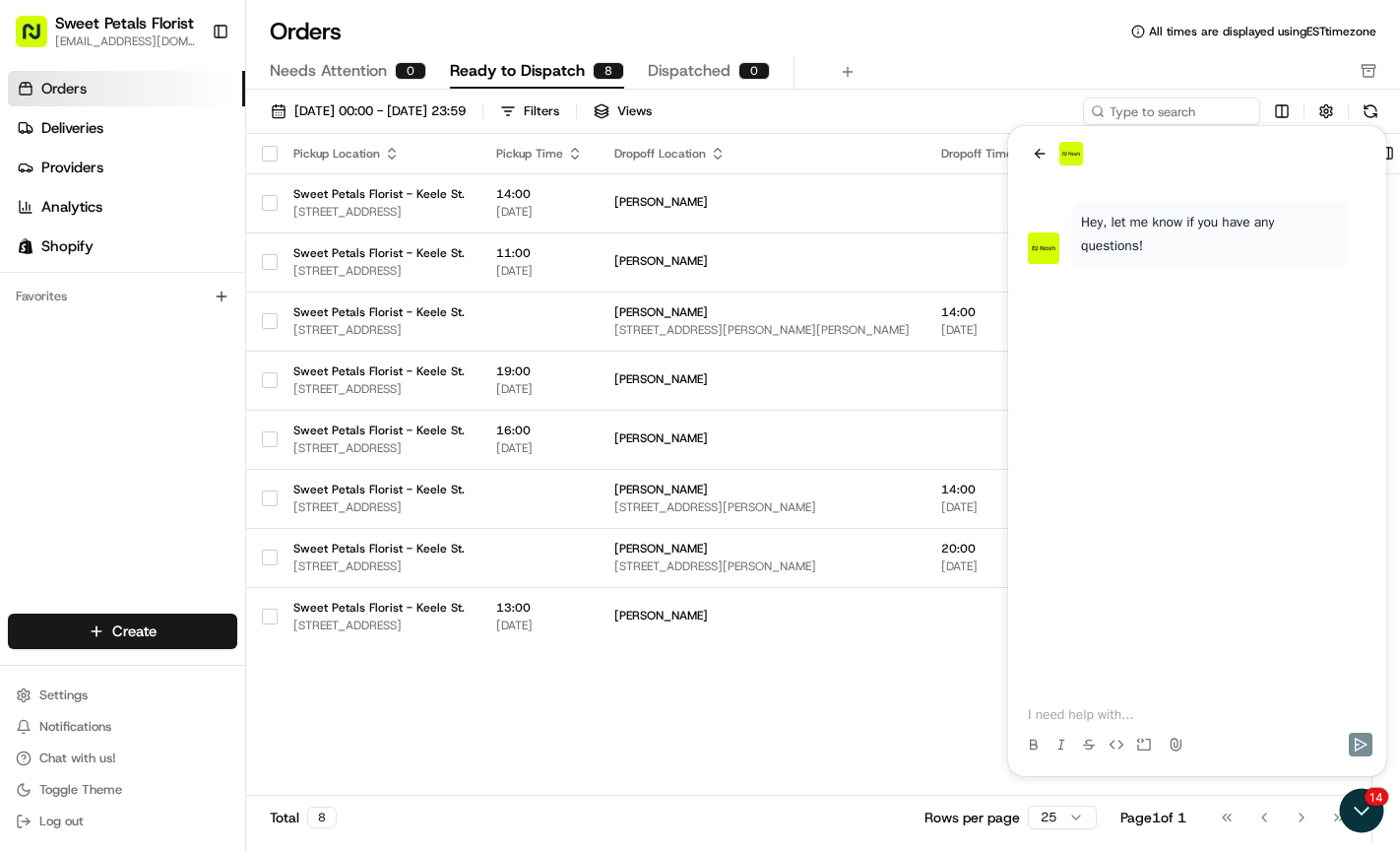 type 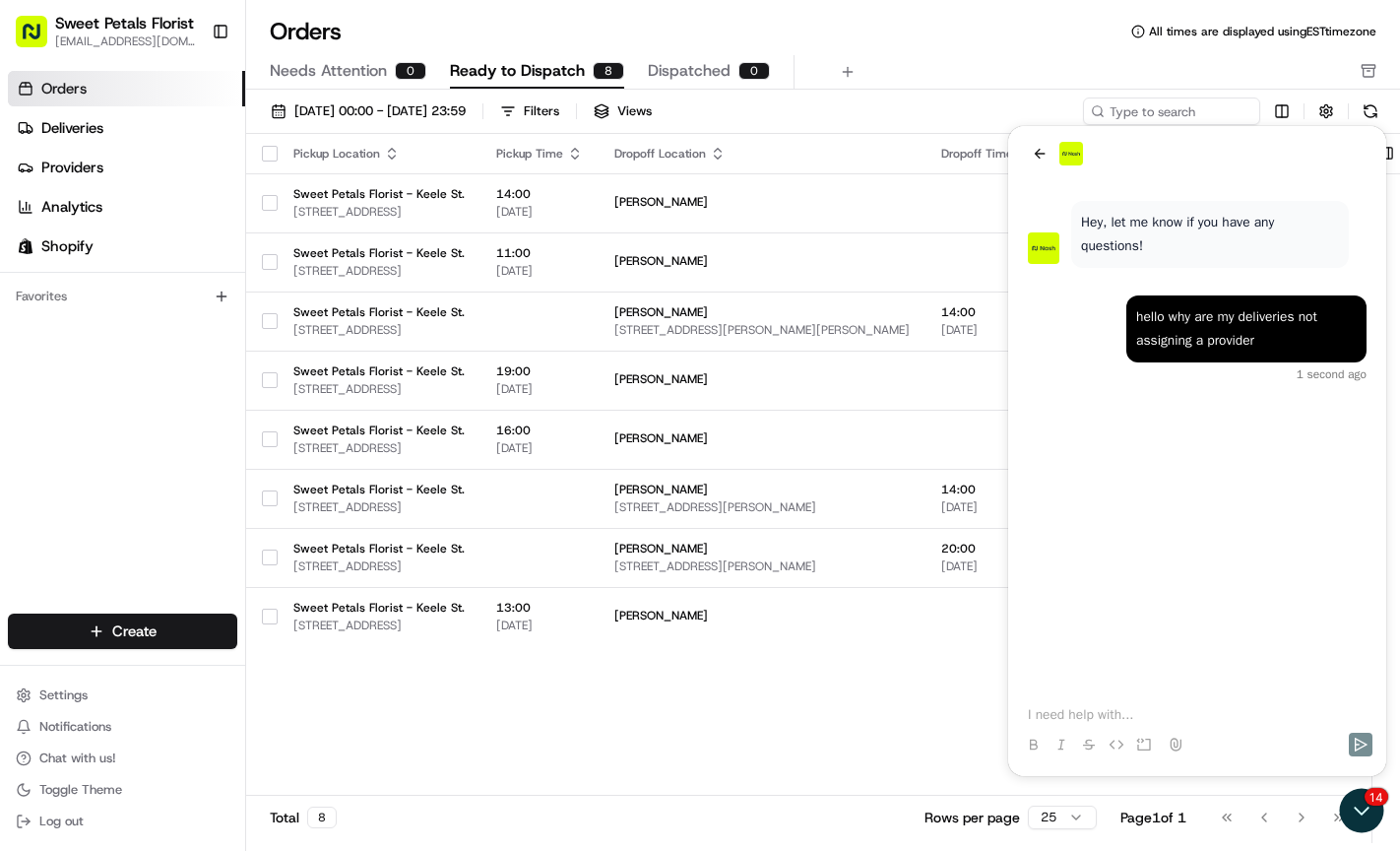 click on "Pickup Location Pickup Time Dropoff Location Dropoff Time Order Value Order Details Delivery Details Provider Actions Sweet Petals Florist - Keele St. 2262 Keele St, Toronto, ON M6M 3Y9, CA 14:00 03/07/2025 Joshua Viloria CAD$84.73 Description:  Order number: #4387 for Joshua Viloria scheduled Assign Provider Sweet Petals Florist - Keele St. 2262 Keele St, Toronto, ON M6M 3Y9, CA 11:00 06/07/2025 Anthony Tacconelli CAD$271.19 Description:  Order number: #4389 for Anthony Tacconelli scheduled Assign Provider Sweet Petals Florist - Keele St. 2262 Keele St, Toronto, ON M6M 3Y9, CA Mardi Baum 126 Markwood Lane, None, Vaughan, Ontario L4J 7K7, Canada 14:00 04/07/2025 CAD$39.98 Tip: CAD$0.00 1   item Description:  Shopify Order #4391 for Mardi Baum scheduled Assign Provider Sweet Petals Florist - Keele St. 2262 Keele St, Toronto, ON M6M 3Y9, CA 19:00 07/07/2025 Morgan Humes CAD$115.24 Description:  Order number: #4392 for Morgan Humes scheduled Assign Provider Sweet Petals Florist - Keele St. 16:00 07/07/2025 14:00" at bounding box center (1020, 445) 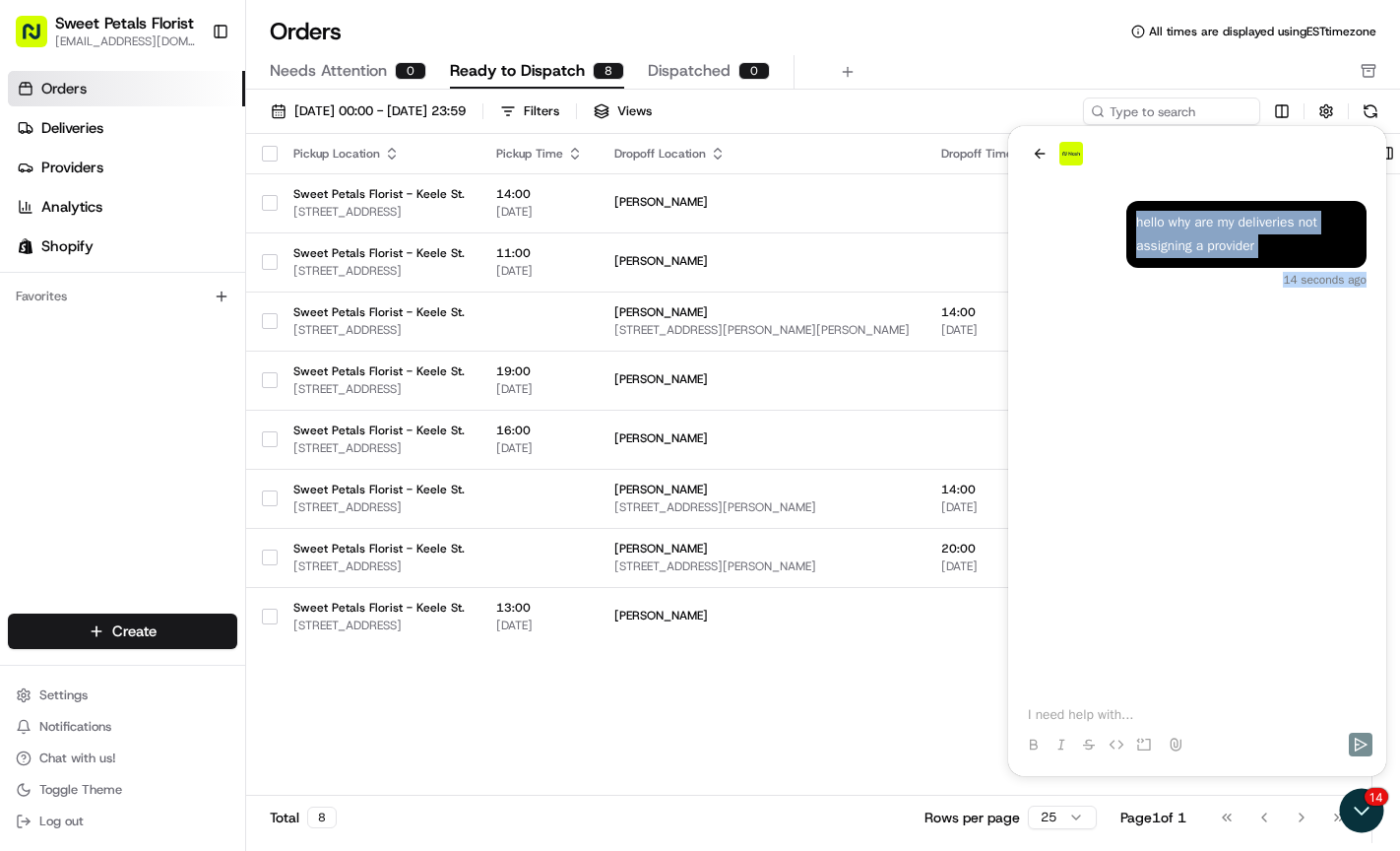 drag, startPoint x: 1130, startPoint y: 153, endPoint x: 1112, endPoint y: 437, distance: 284.5699 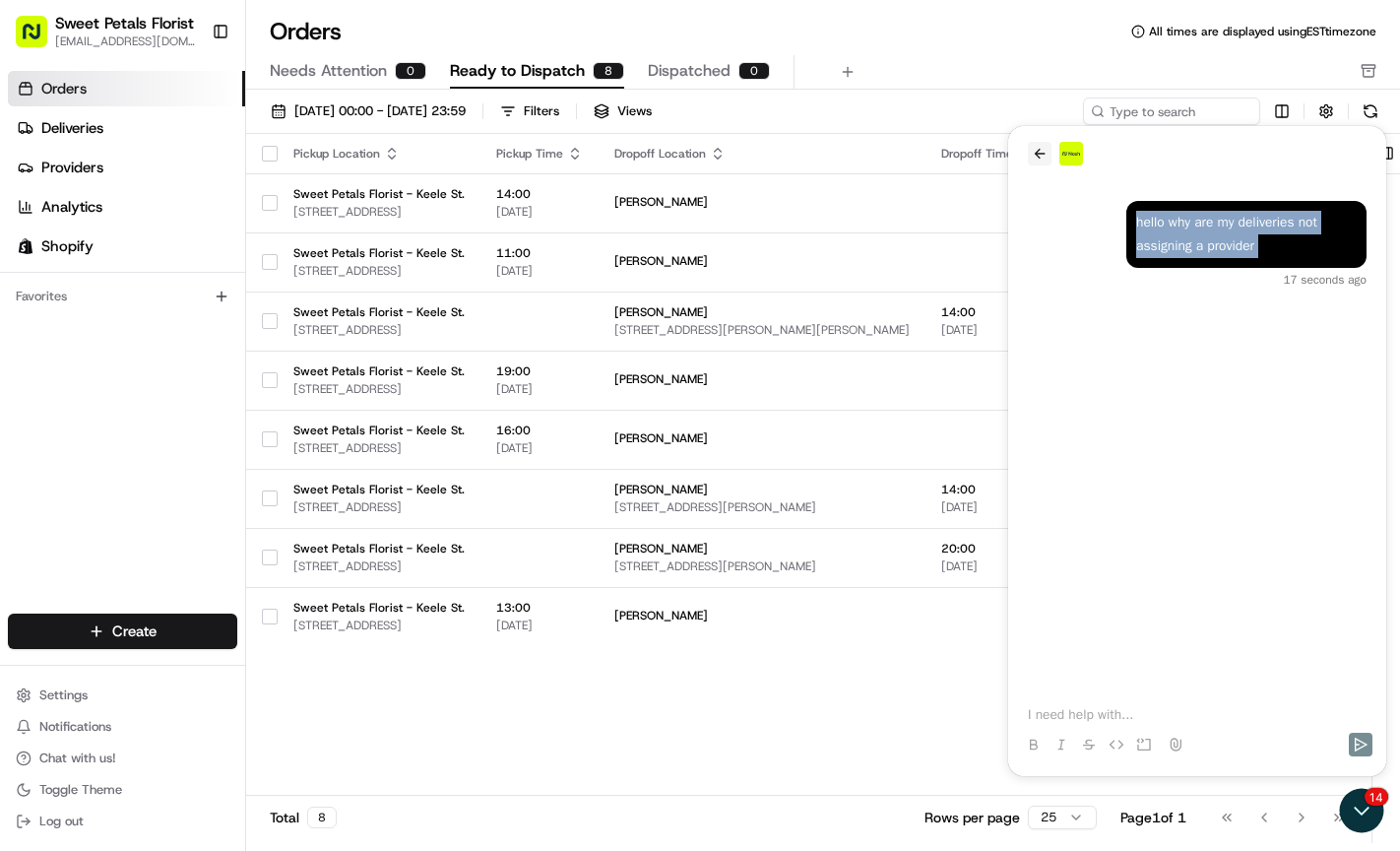 click 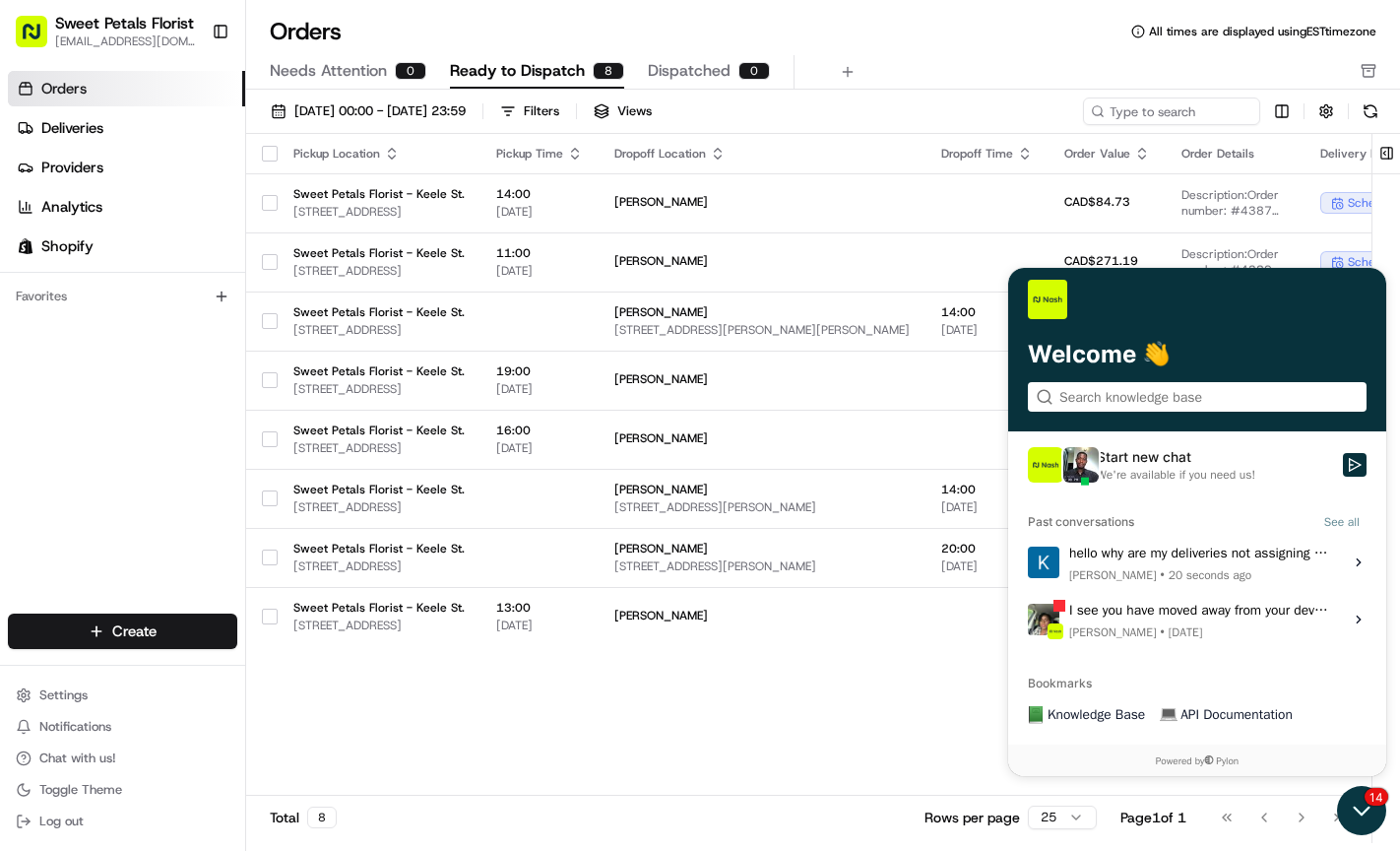 click 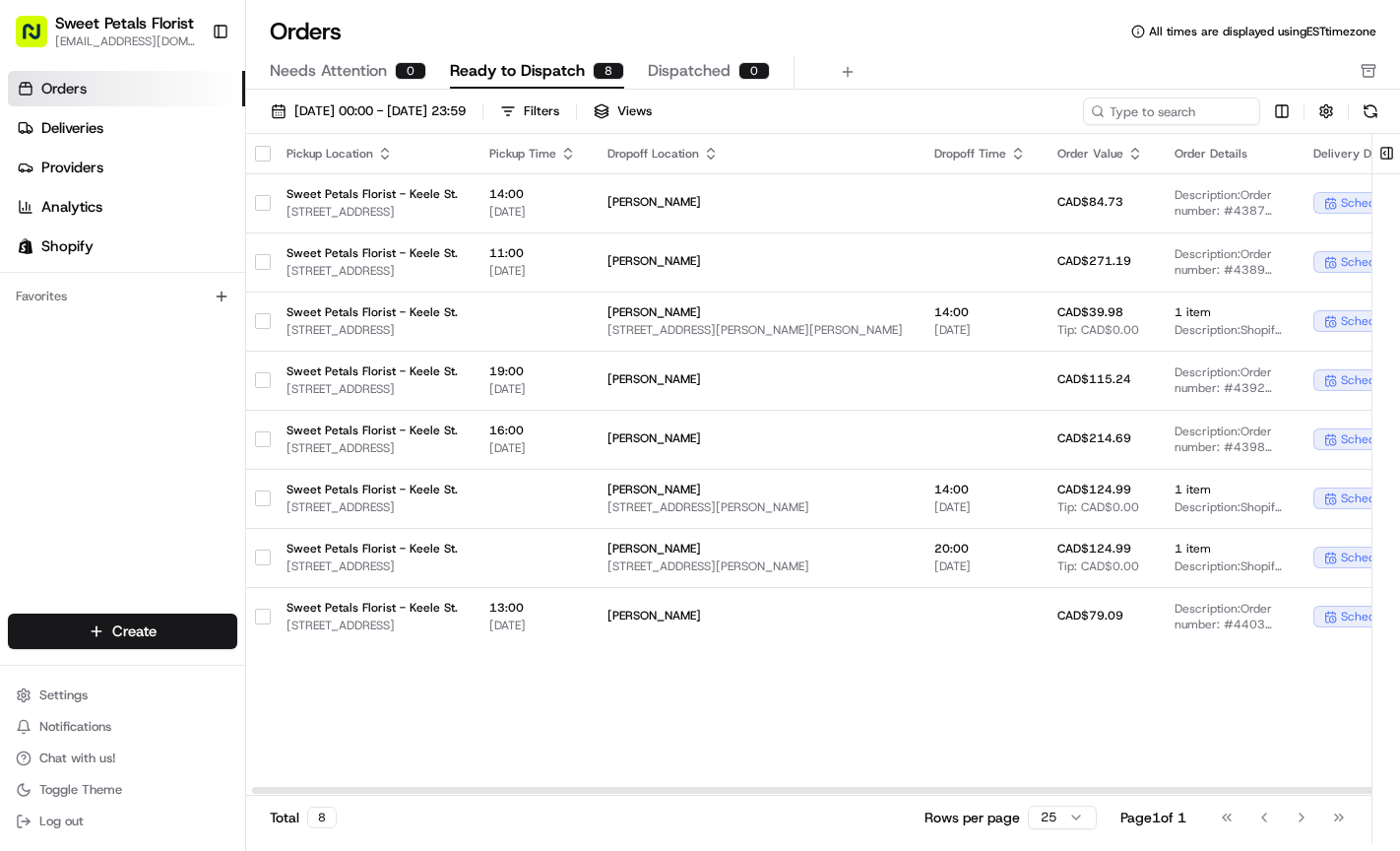 scroll, scrollTop: 0, scrollLeft: 0, axis: both 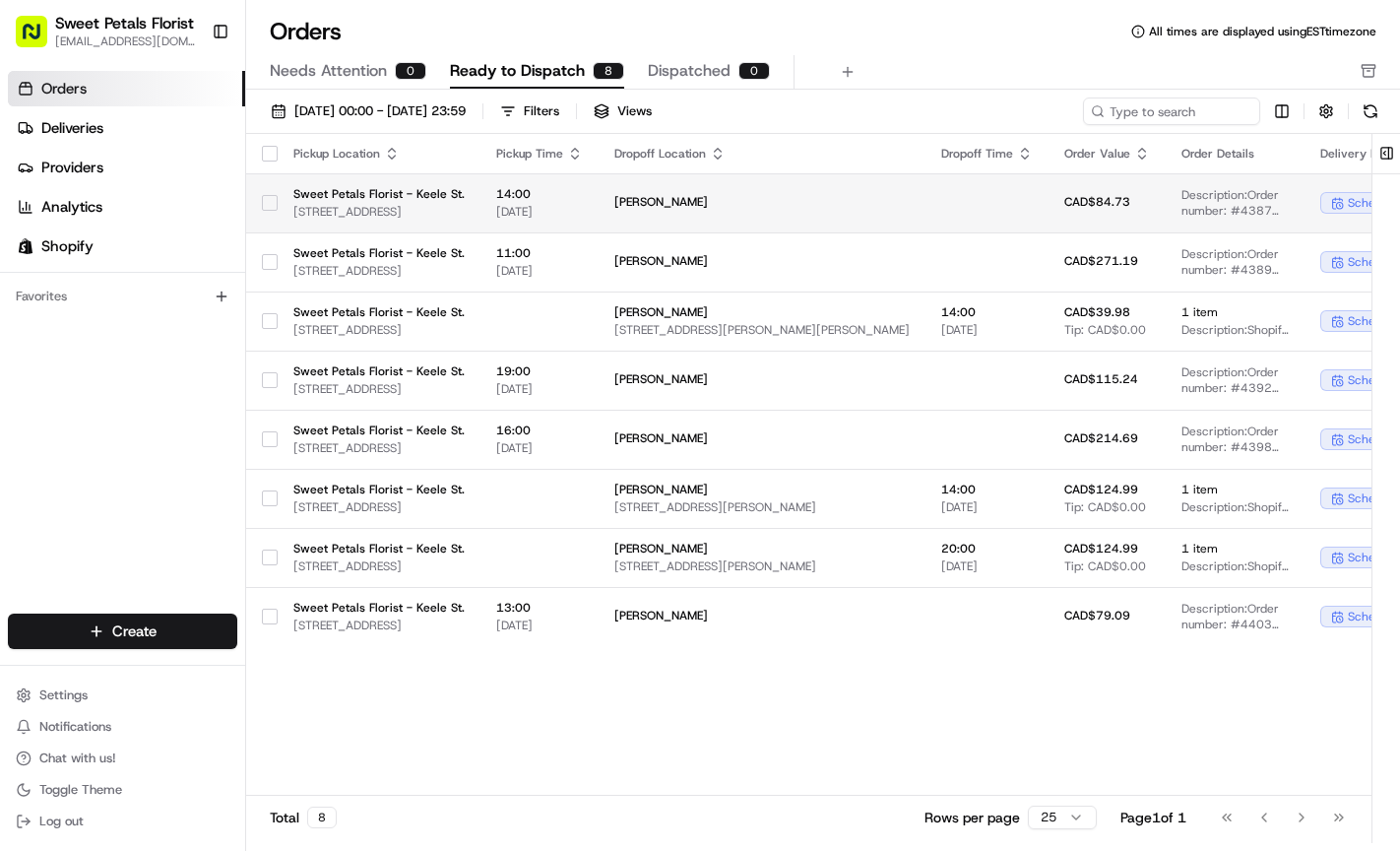 click on "Sweet Petals Florist - Keele St." at bounding box center [379, 194] 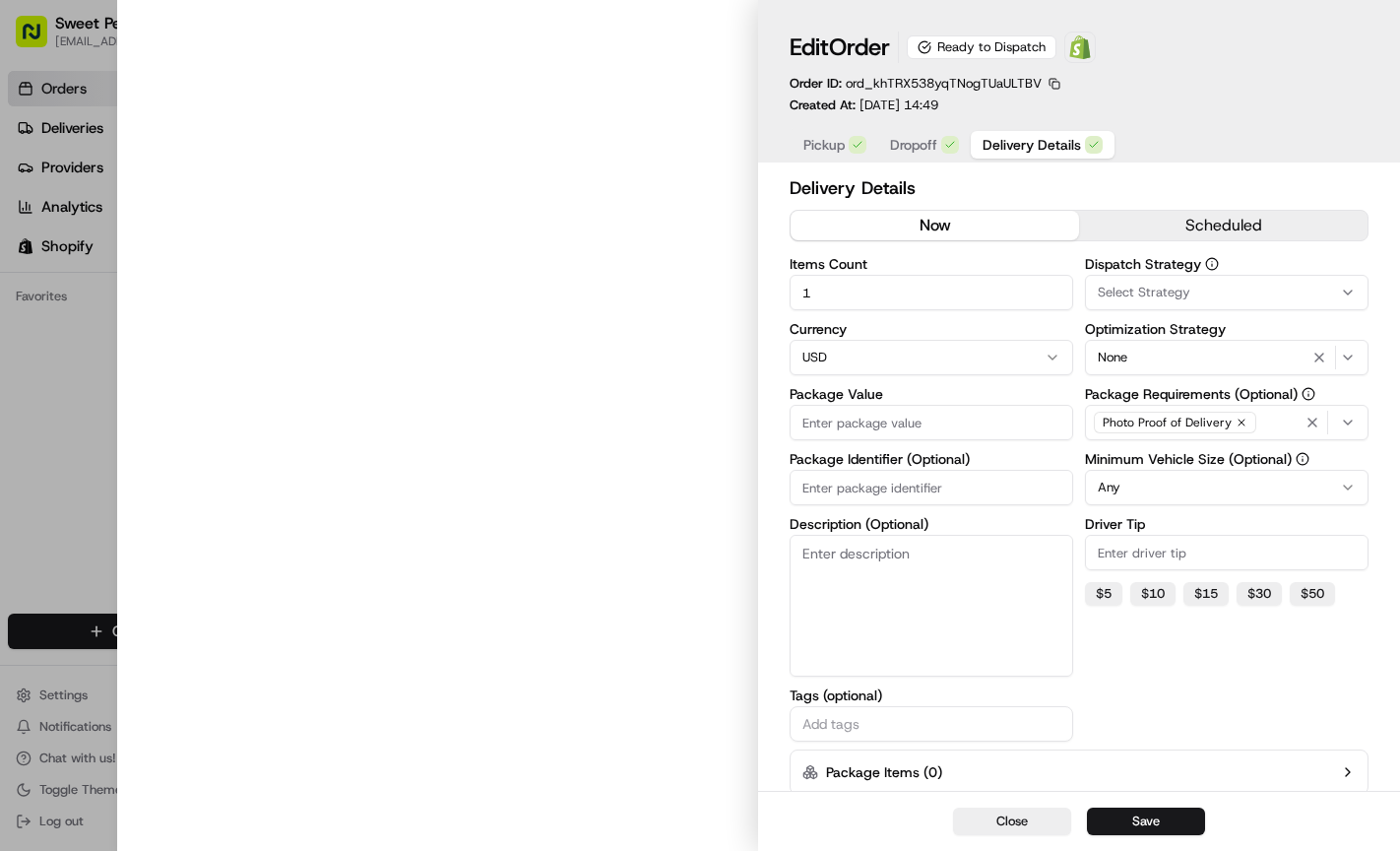 type on "84.73" 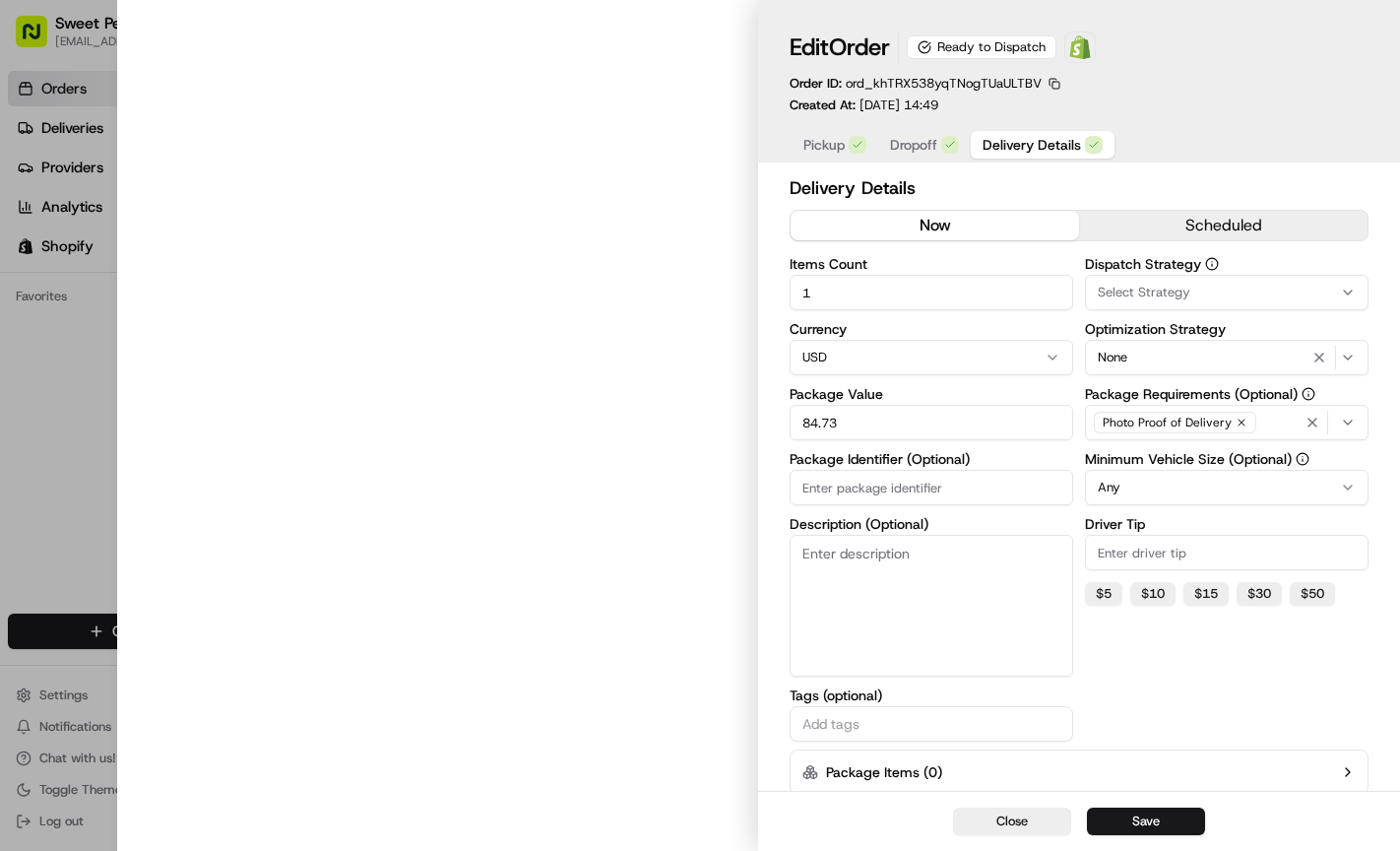 type on "#4387" 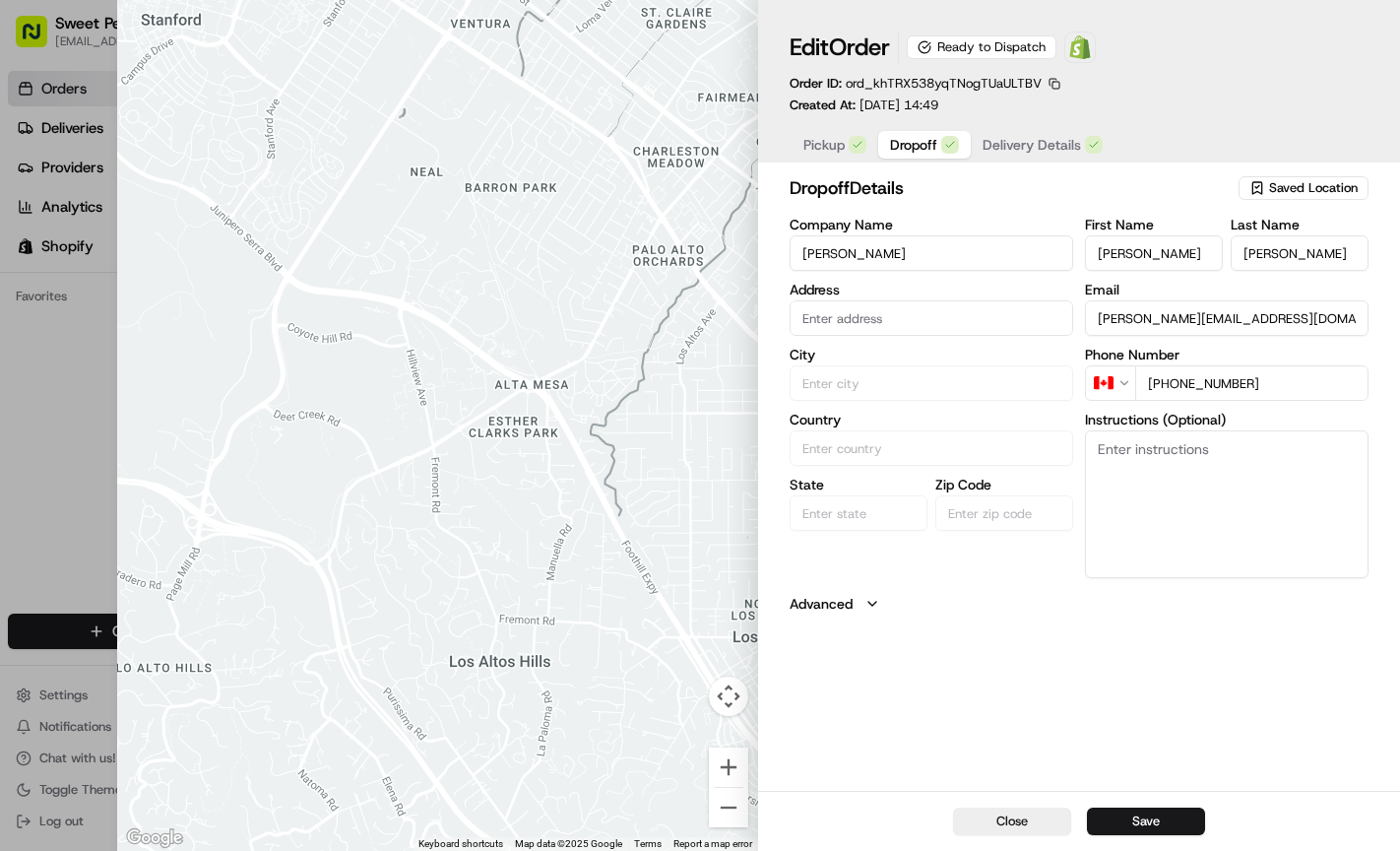 click on "Dropoff" at bounding box center (914, 145) 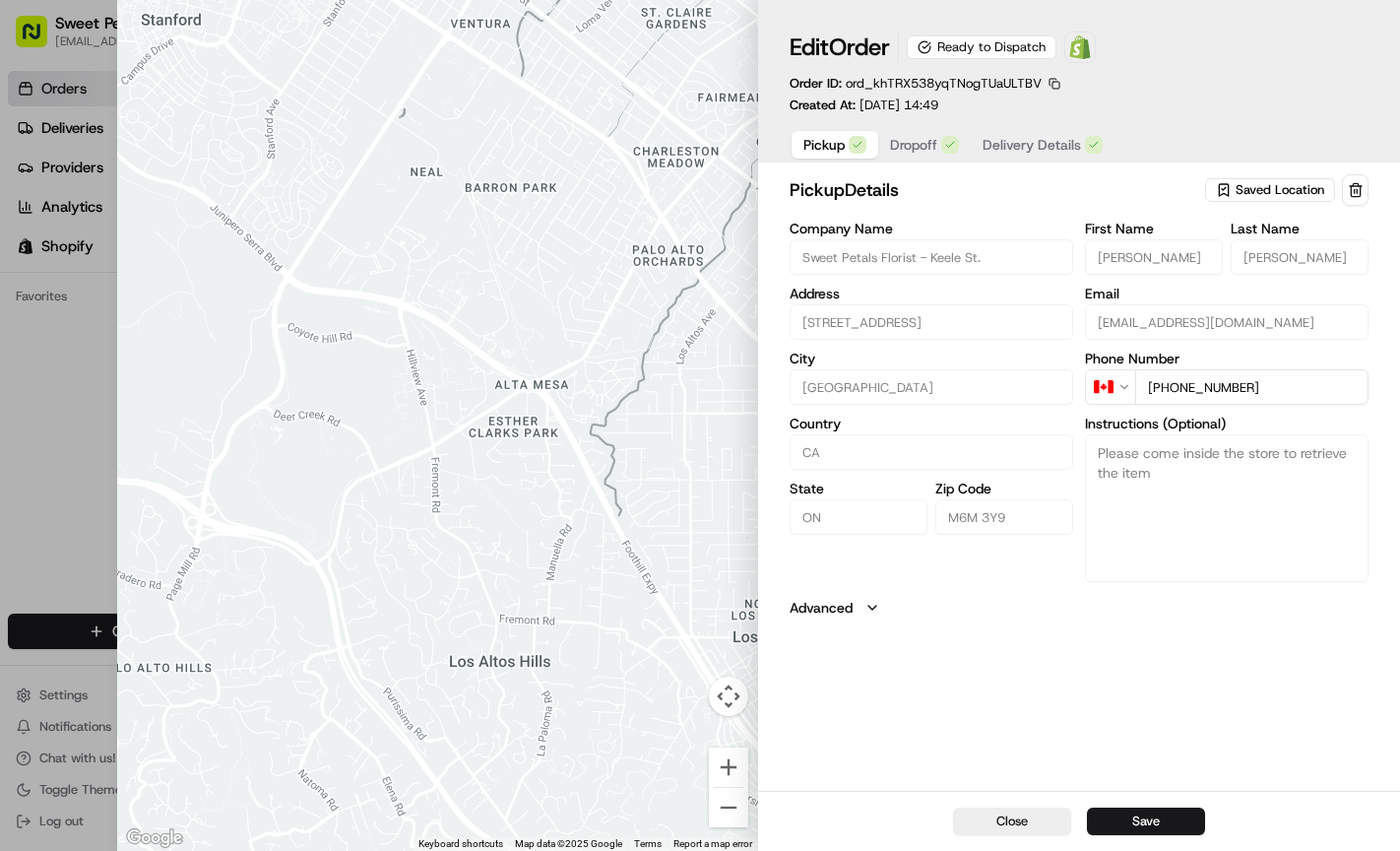 click on "Pickup" at bounding box center (824, 145) 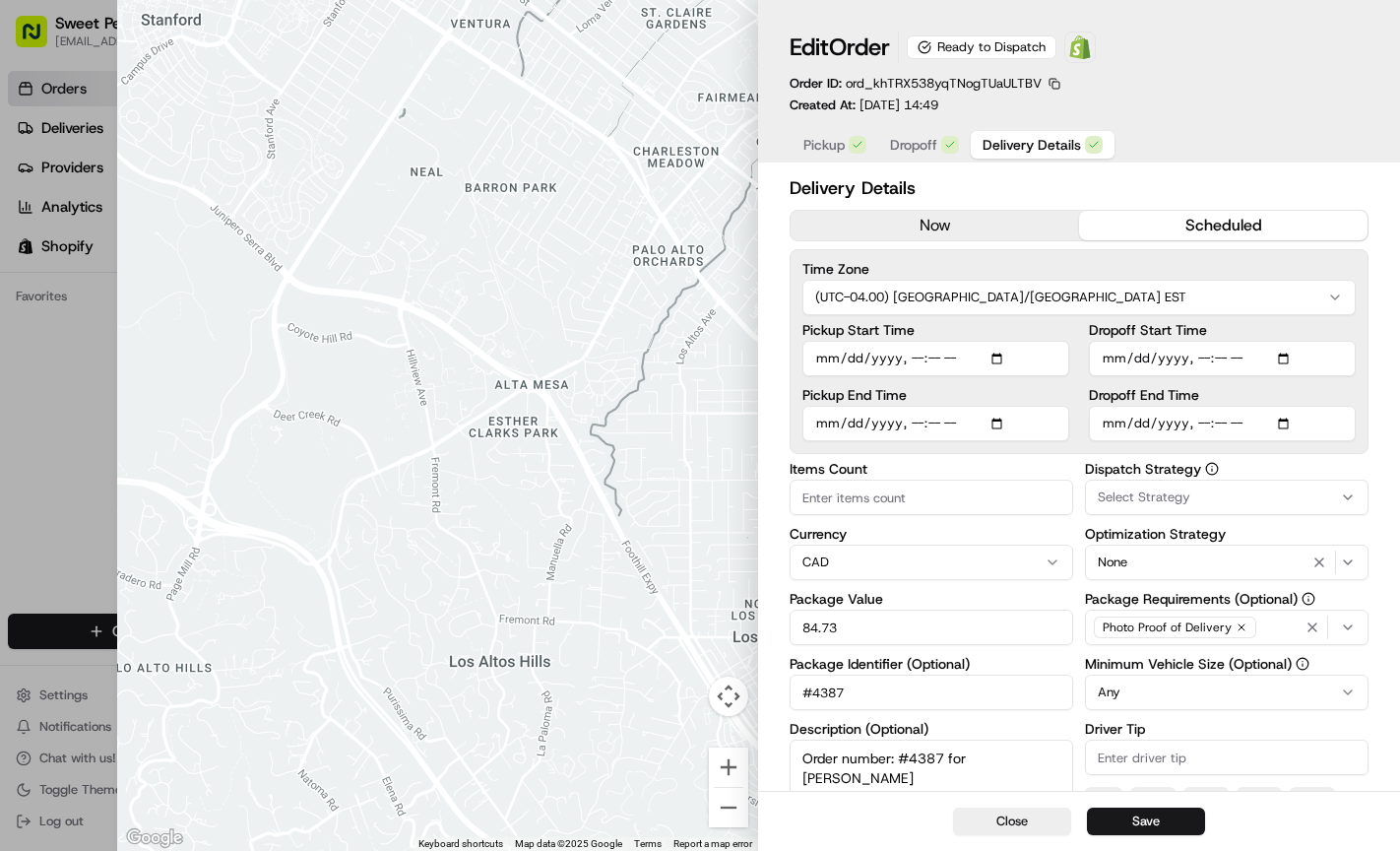 click on "Delivery Details" at bounding box center [1032, 145] 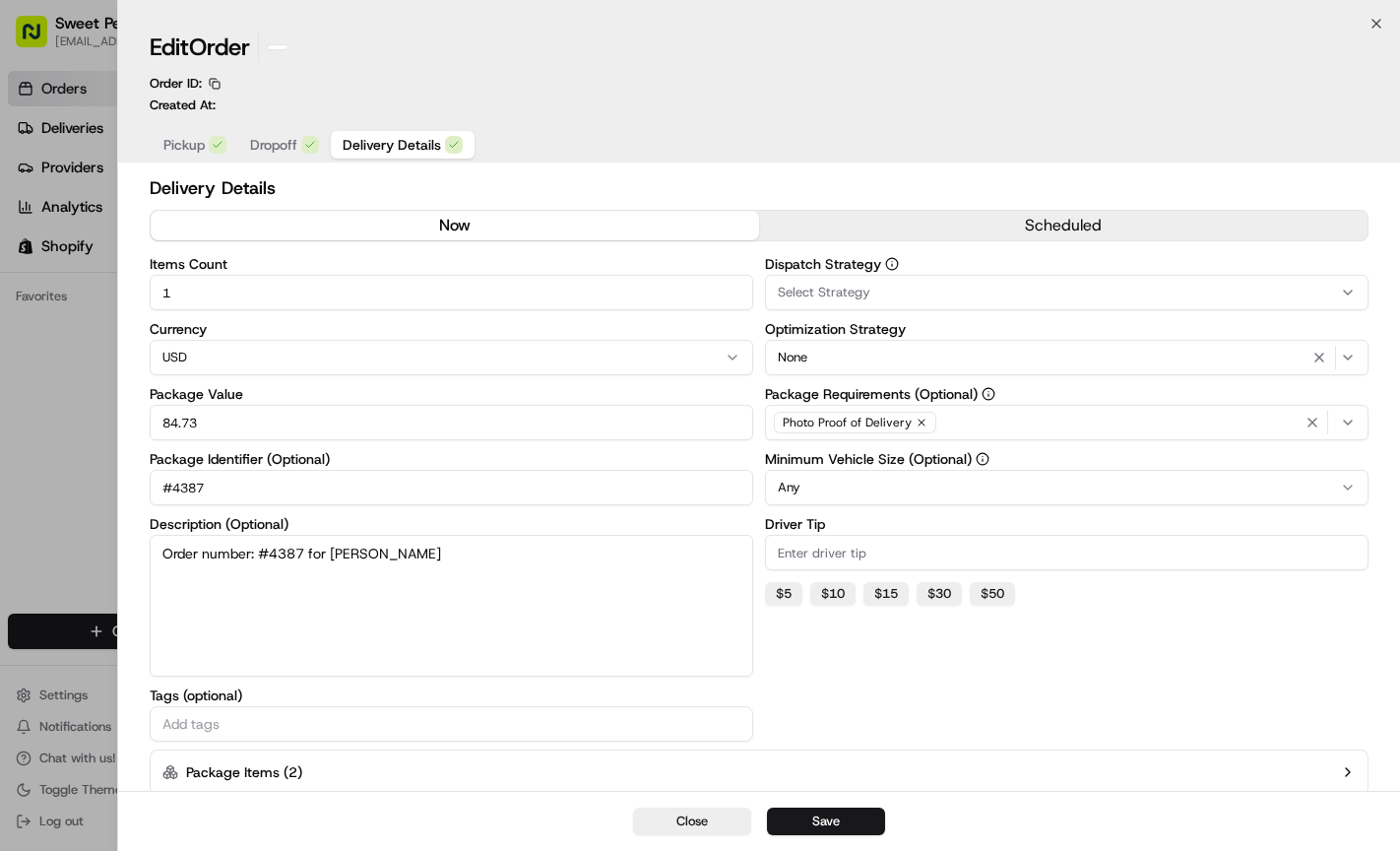 type on "1" 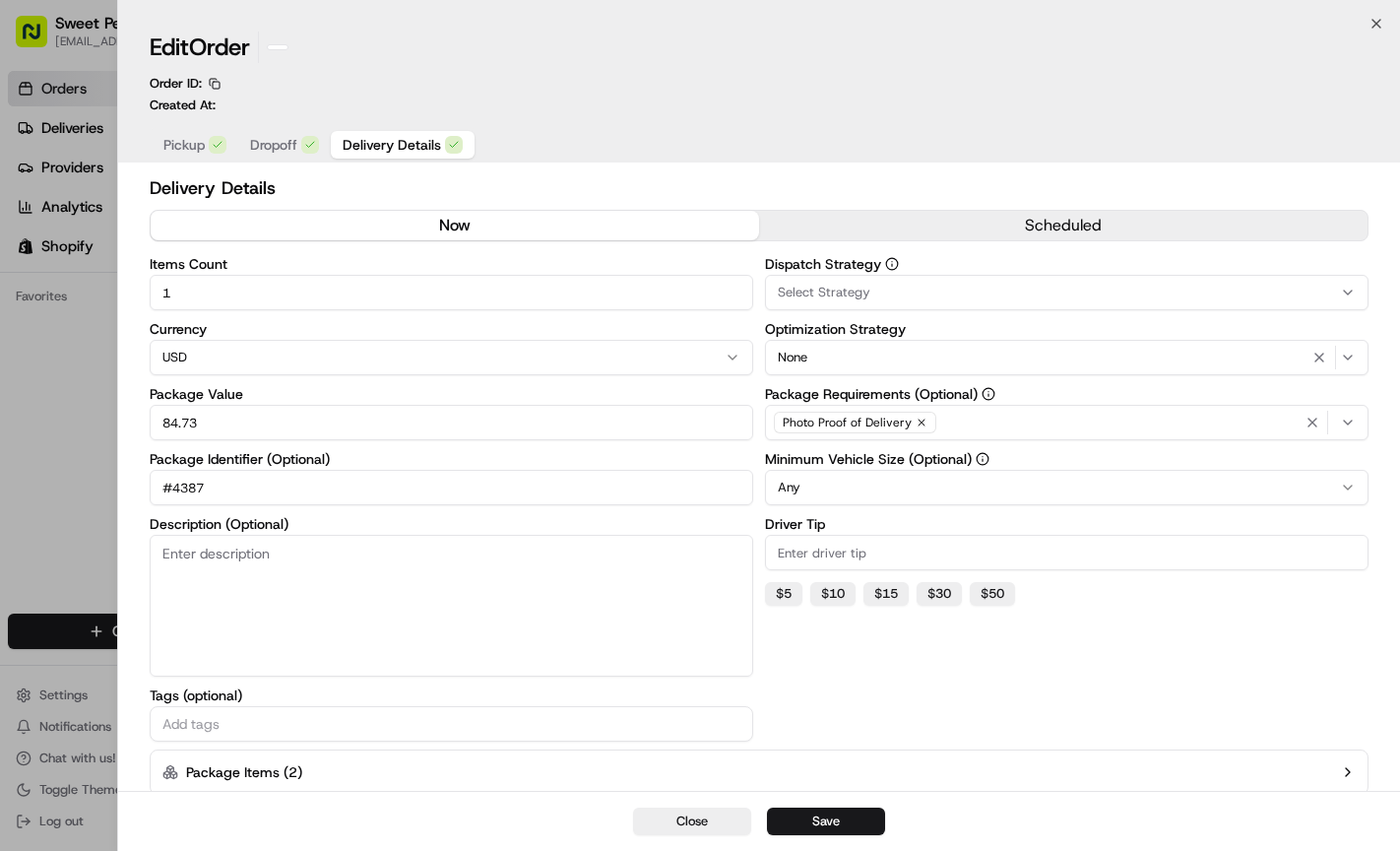 click at bounding box center (700, 426) 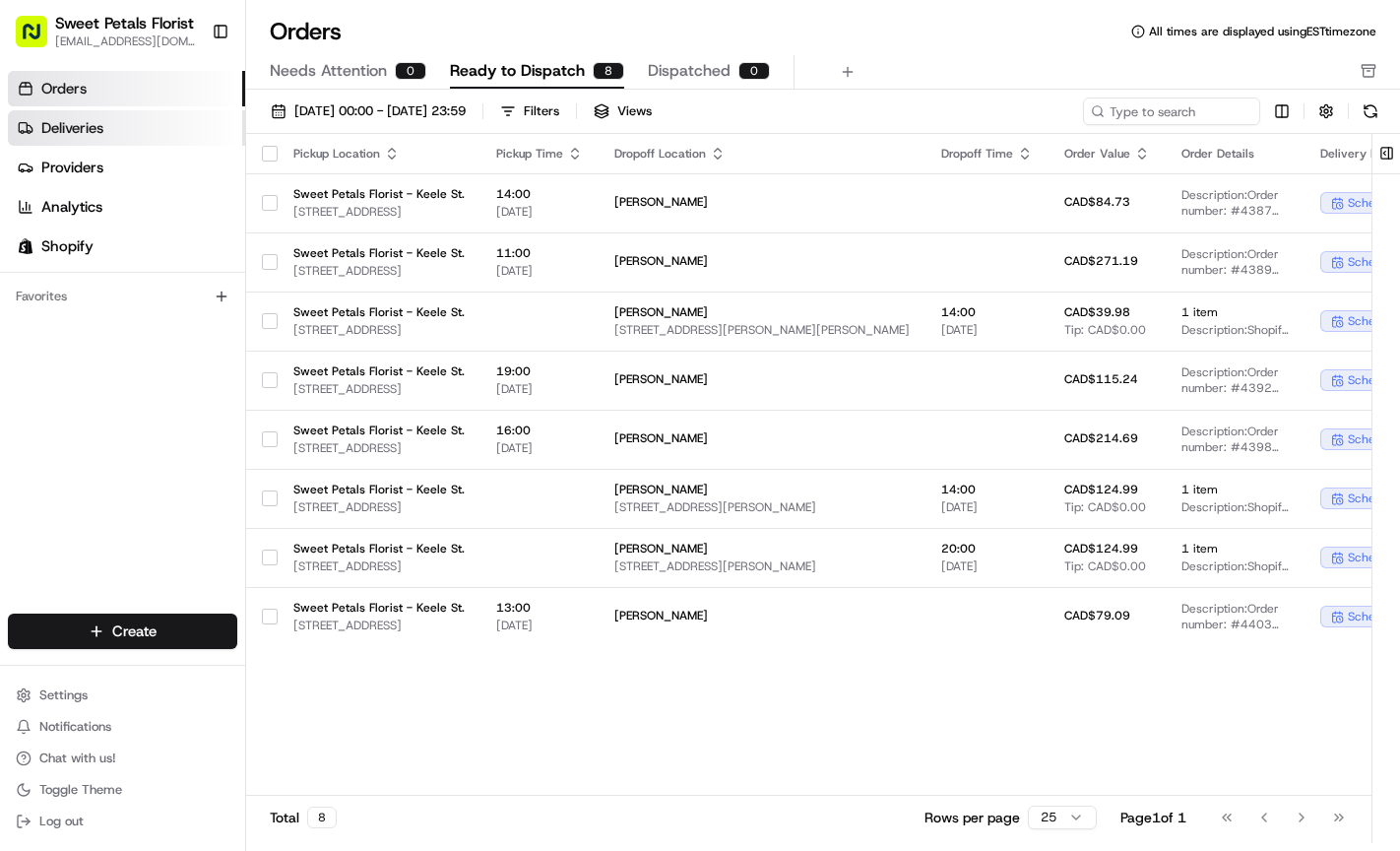 click on "Deliveries" at bounding box center (126, 128) 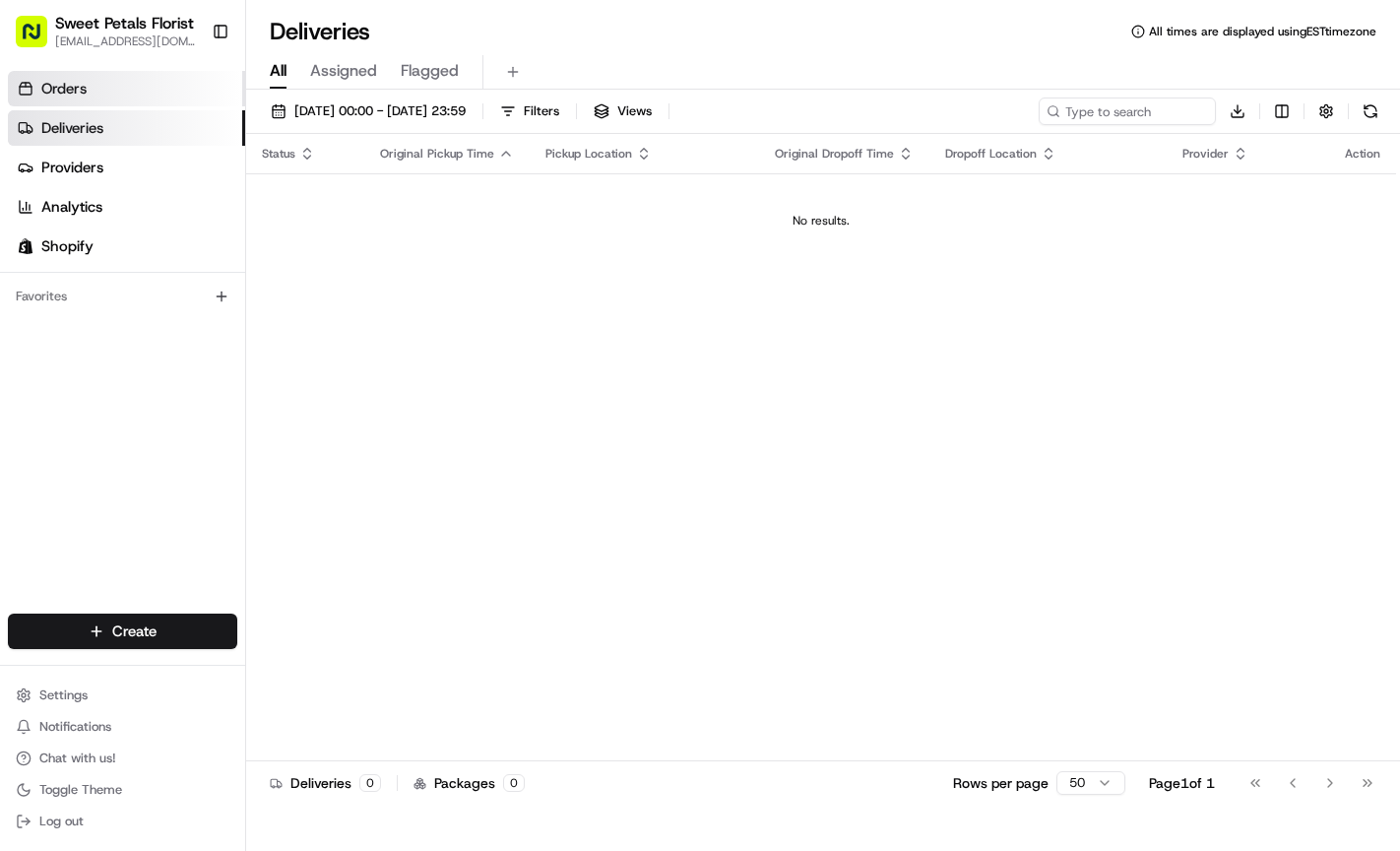 click on "Orders" at bounding box center (126, 89) 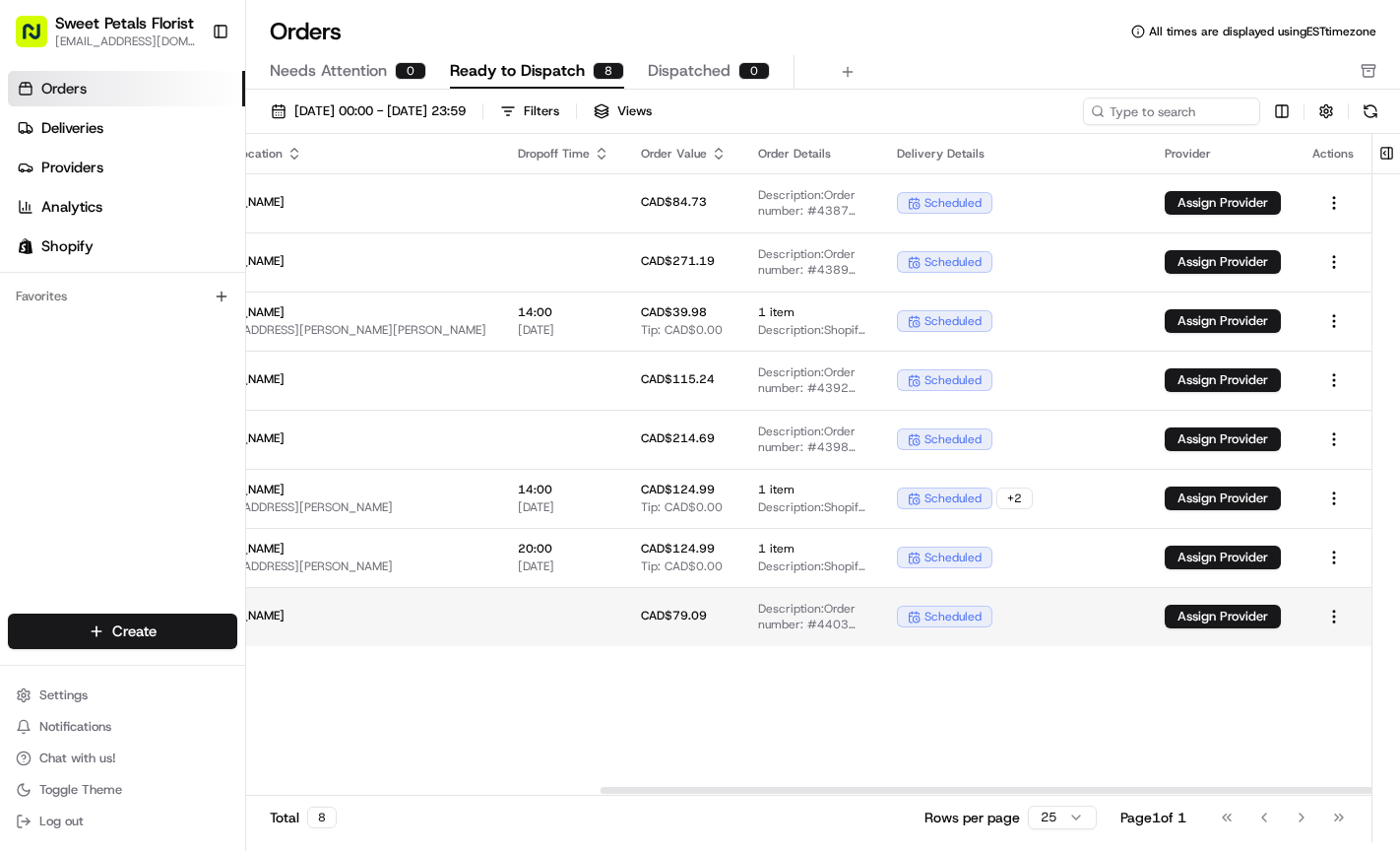 scroll, scrollTop: 0, scrollLeft: 516, axis: horizontal 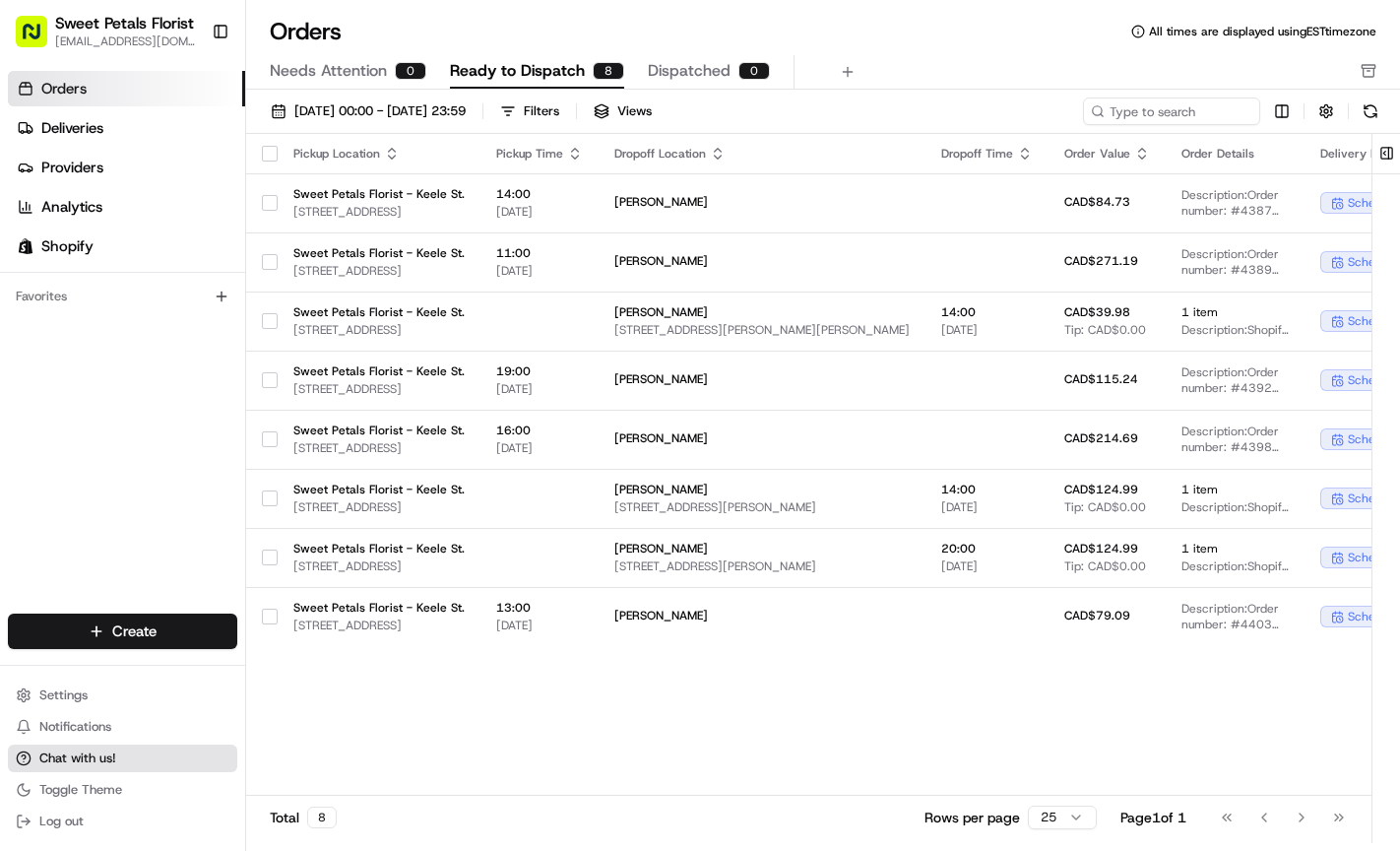 click on "Chat with us!" at bounding box center (78, 758) 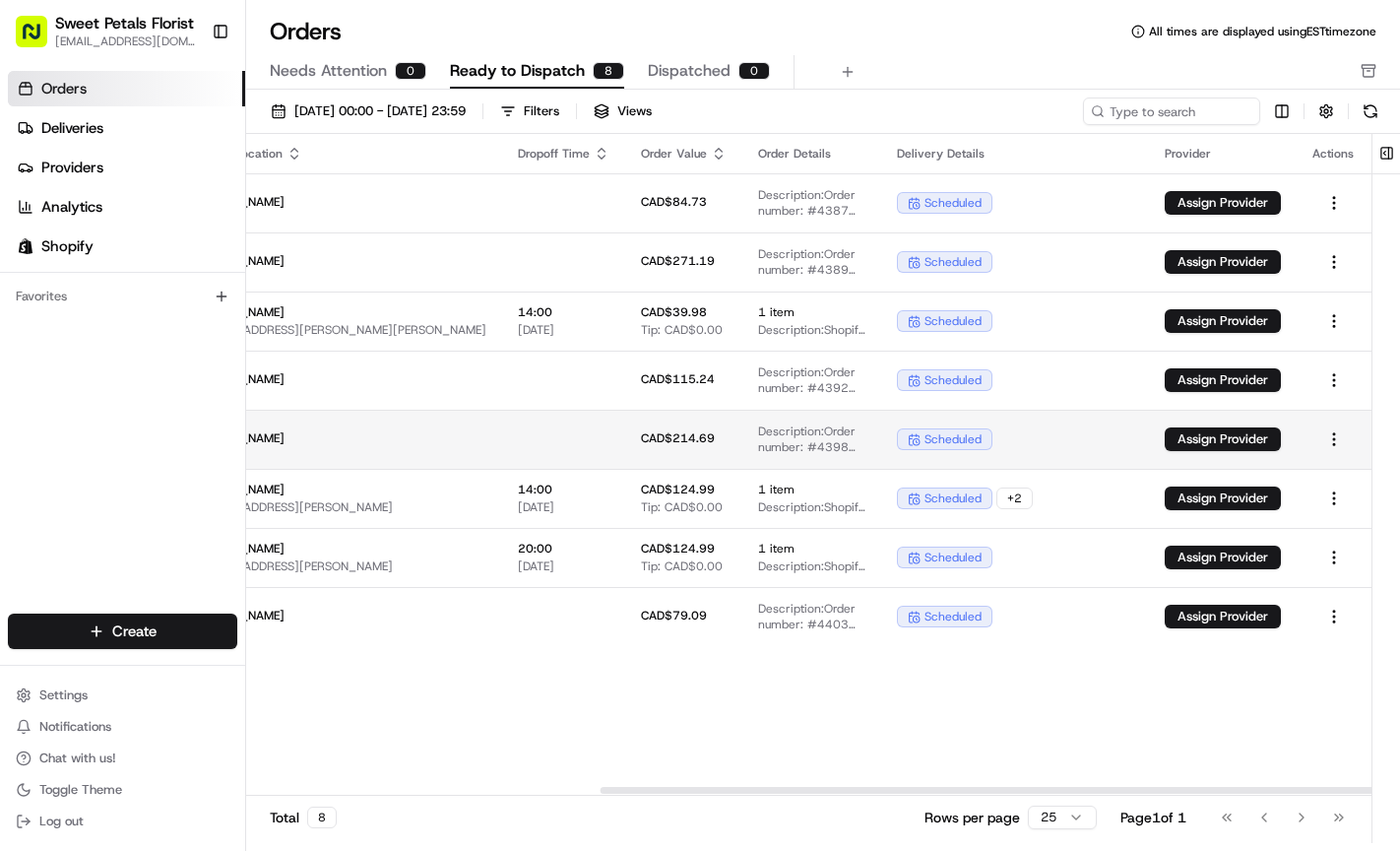 scroll, scrollTop: 0, scrollLeft: 516, axis: horizontal 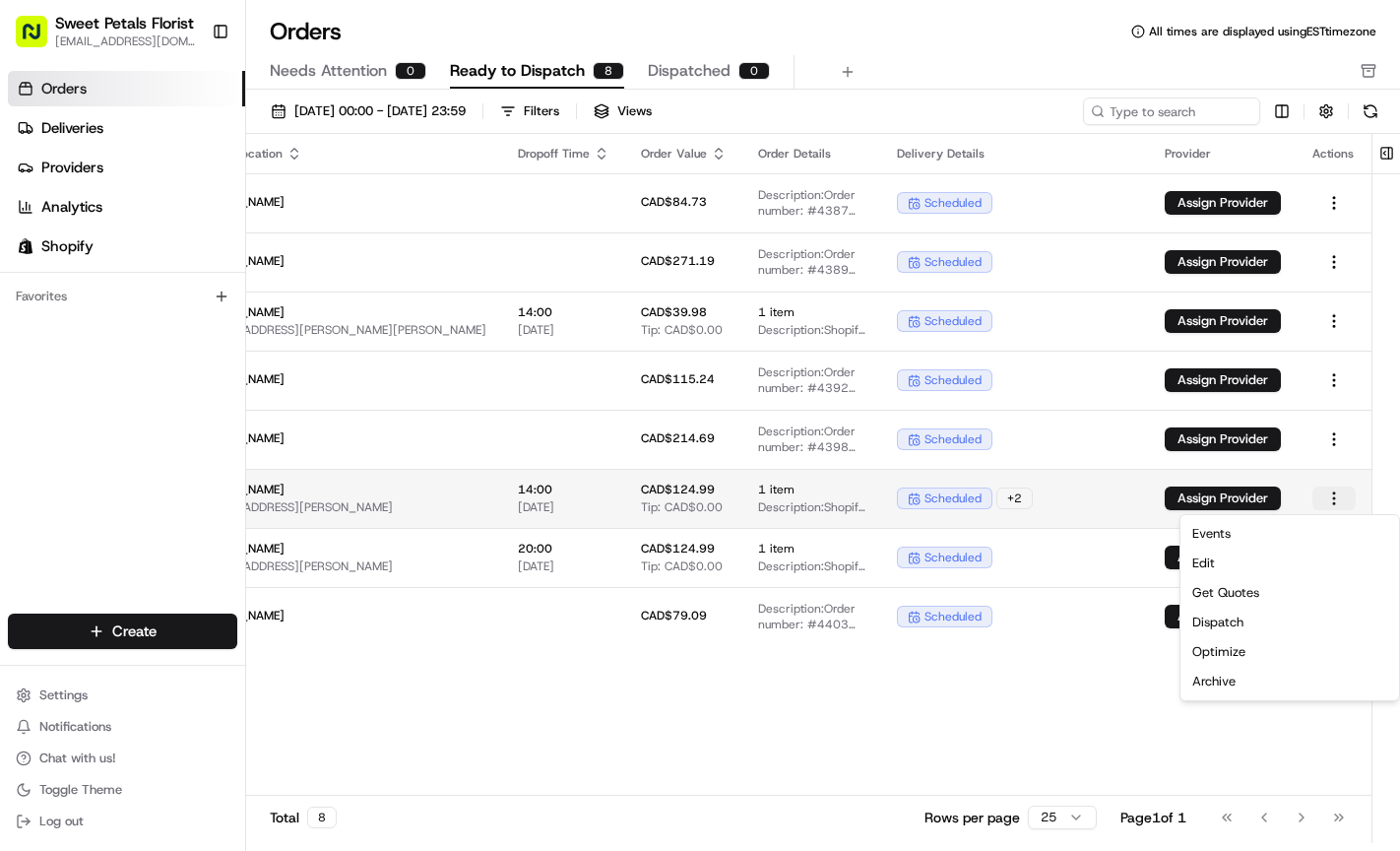 click on "Sweet Petals Florist orders@sweetpetals.ca Toggle Sidebar Orders Deliveries Providers Analytics Shopify Favorites Main Menu Members & Organization Organization Users Roles Preferences Customization Tracking Orchestration Automations Dispatch Strategy Locations Pickup Locations Dropoff Locations Billing Billing Refund Requests Integrations Notification Triggers Webhooks API Keys Request Logs Create Settings Notifications Chat with us! Toggle Theme Log out Orders All times are displayed using  EST  timezone Needs Attention 0 Ready to Dispatch 8 Dispatched 0 01/07/2025 00:00 - 31/07/2025 23:59 Filters Views Pickup Location Pickup Time Dropoff Location Dropoff Time Order Value Order Details Delivery Details Provider Actions Sweet Petals Florist - Keele St. 2262 Keele St, Toronto, ON M6M 3Y9, CA 14:00 03/07/2025 Joshua Viloria CAD$84.73 Description:  Order number: #4387 for Joshua Viloria scheduled Assign Provider Sweet Petals Florist - Keele St. 2262 Keele St, Toronto, ON M6M 3Y9, CA 11:00 14:00 1" at bounding box center (700, 426) 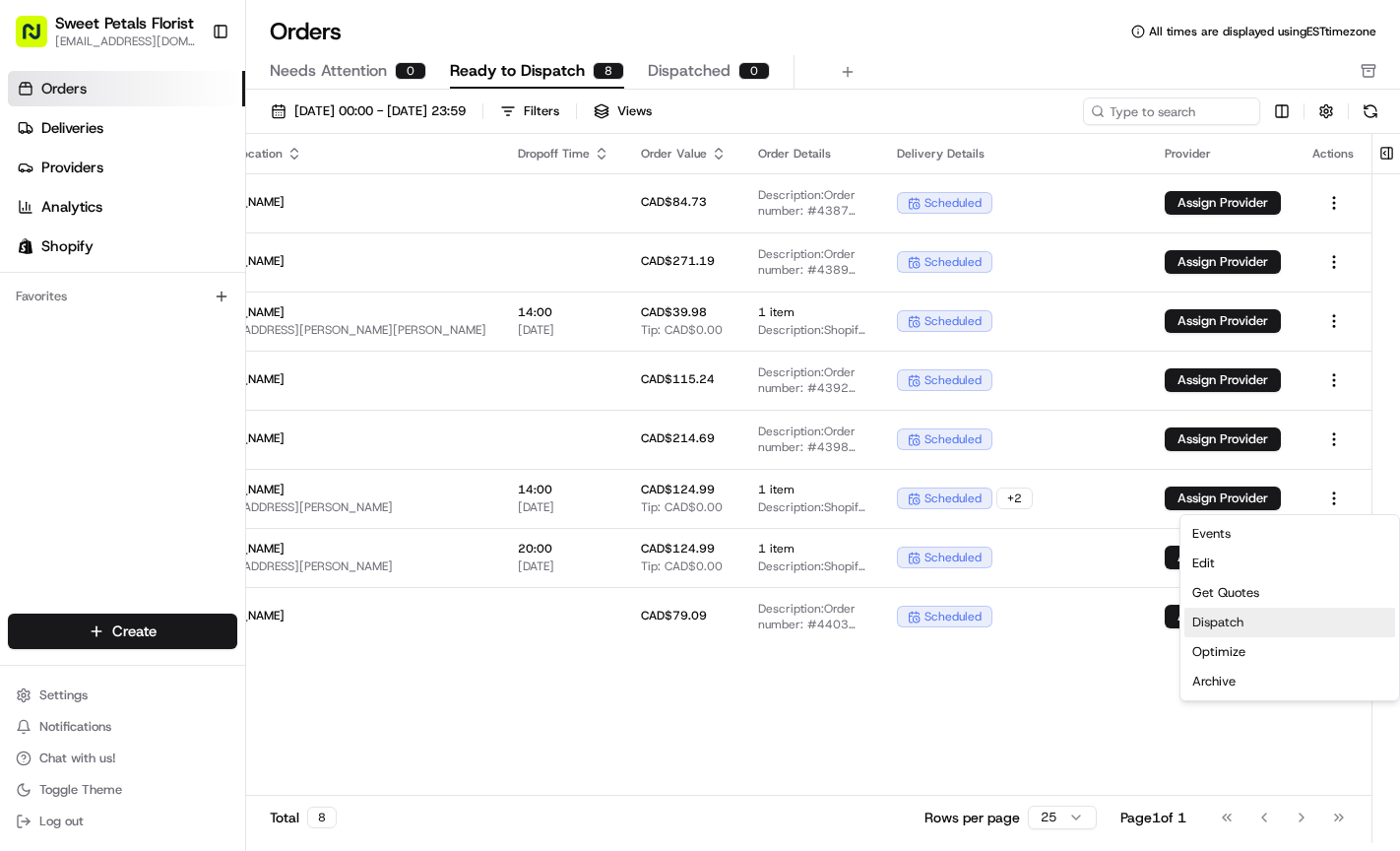 click on "Dispatch" at bounding box center (1290, 622) 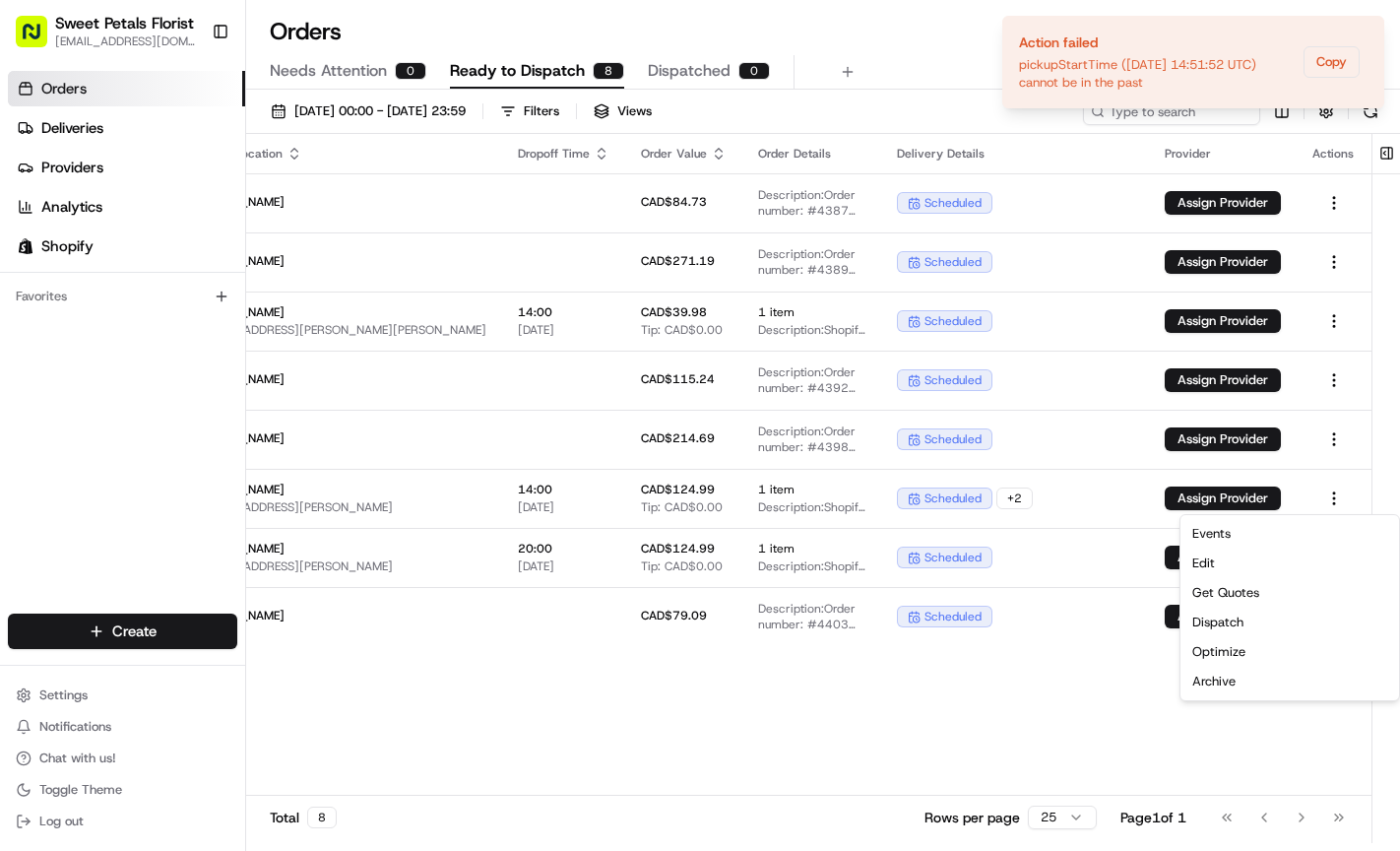 click on "Sweet Petals Florist orders@sweetpetals.ca Toggle Sidebar Orders Deliveries Providers Analytics Shopify Favorites Main Menu Members & Organization Organization Users Roles Preferences Customization Tracking Orchestration Automations Dispatch Strategy Locations Pickup Locations Dropoff Locations Billing Billing Refund Requests Integrations Notification Triggers Webhooks API Keys Request Logs Create Settings Notifications Chat with us! Toggle Theme Log out Orders All times are displayed using  EST  timezone Needs Attention 0 Ready to Dispatch 8 Dispatched 0 01/07/2025 00:00 - 31/07/2025 23:59 Filters Views Pickup Location Pickup Time Dropoff Location Dropoff Time Order Value Order Details Delivery Details Provider Actions Sweet Petals Florist - Keele St. 2262 Keele St, Toronto, ON M6M 3Y9, CA 14:00 03/07/2025 Joshua Viloria CAD$84.73 Description:  Order number: #4387 for Joshua Viloria scheduled Assign Provider Sweet Petals Florist - Keele St. 2262 Keele St, Toronto, ON M6M 3Y9, CA 11:00 14:00 1" at bounding box center [700, 426] 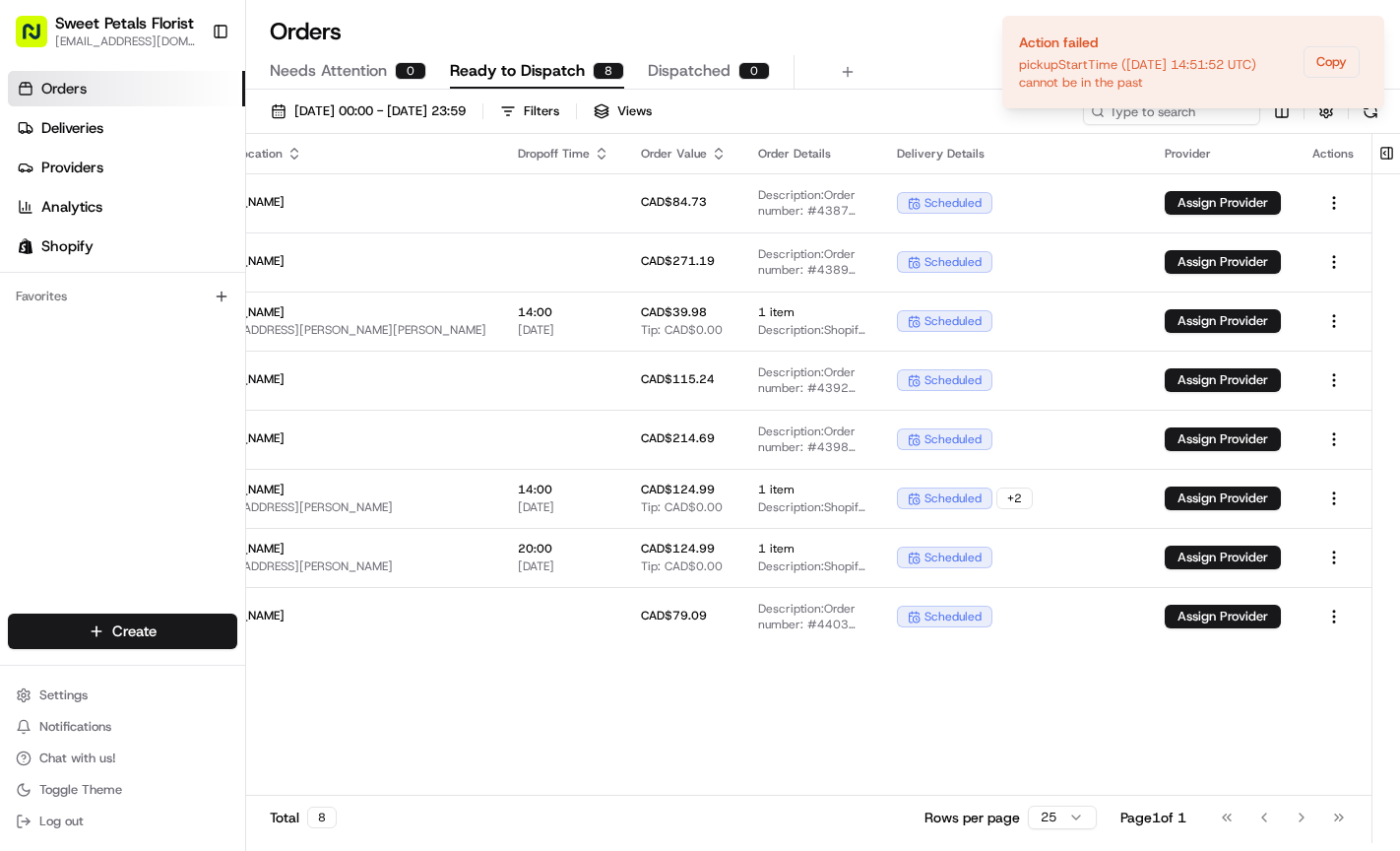 click on "scheduled" at bounding box center [1015, 557] 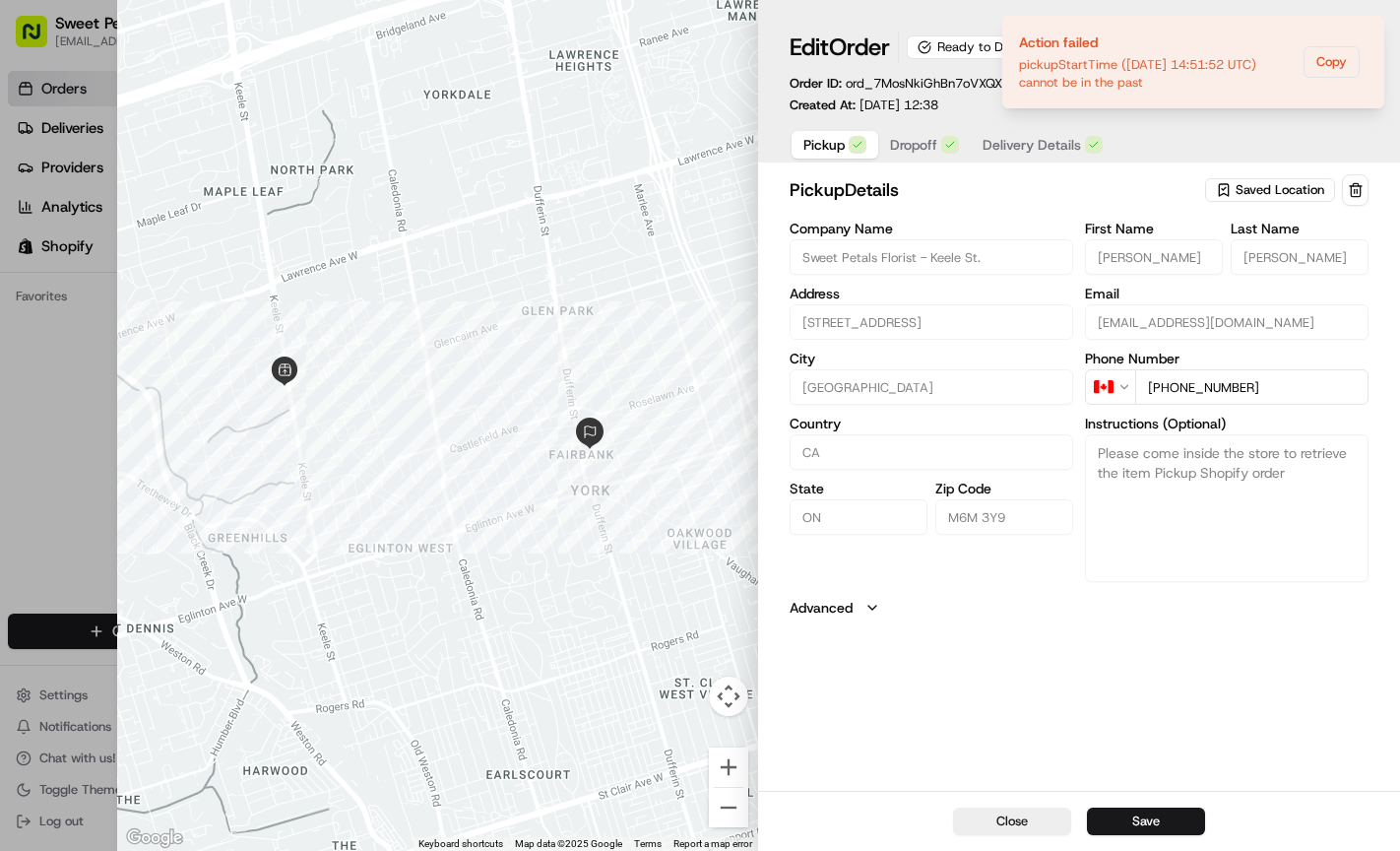 type 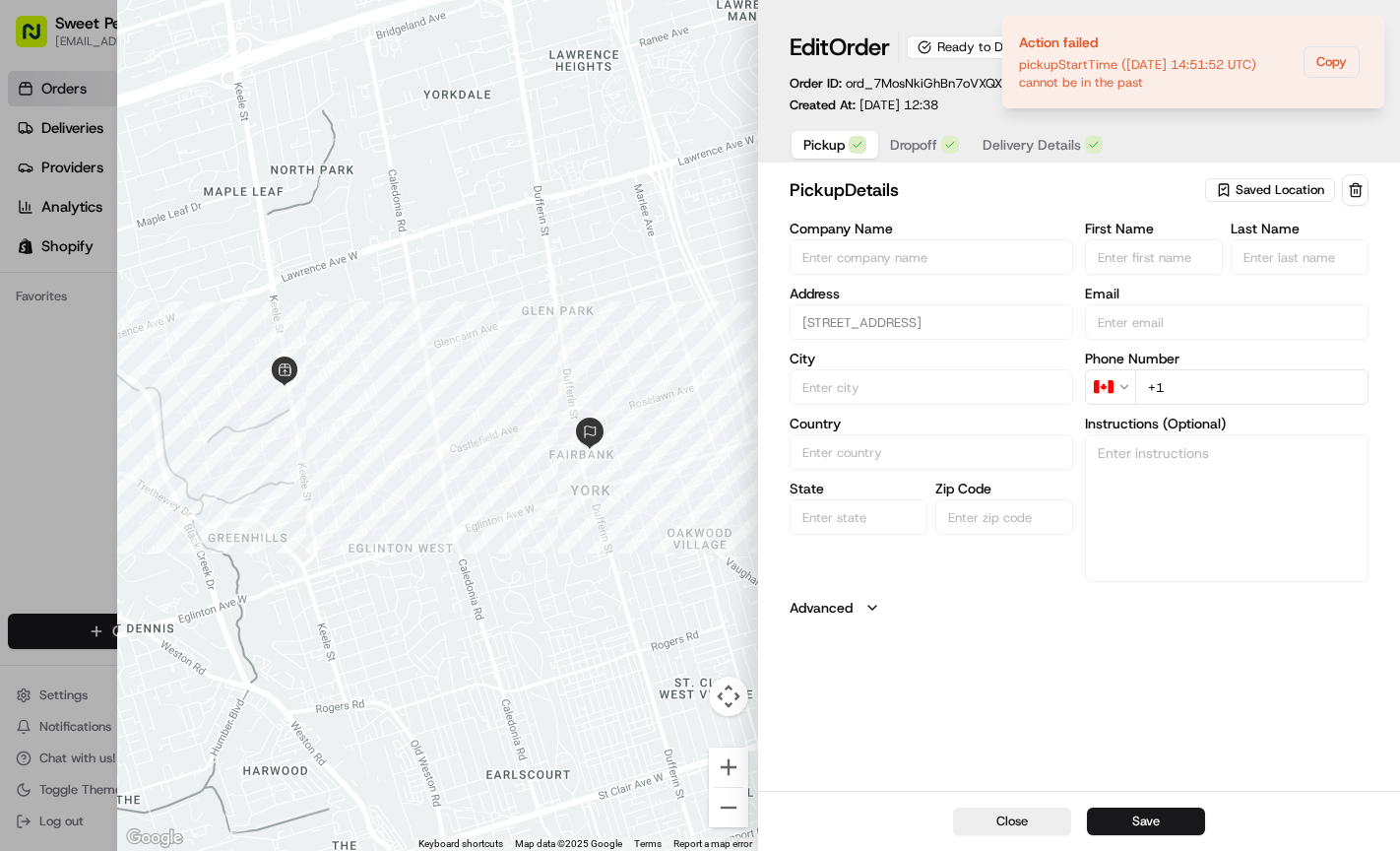 click at bounding box center [700, 426] 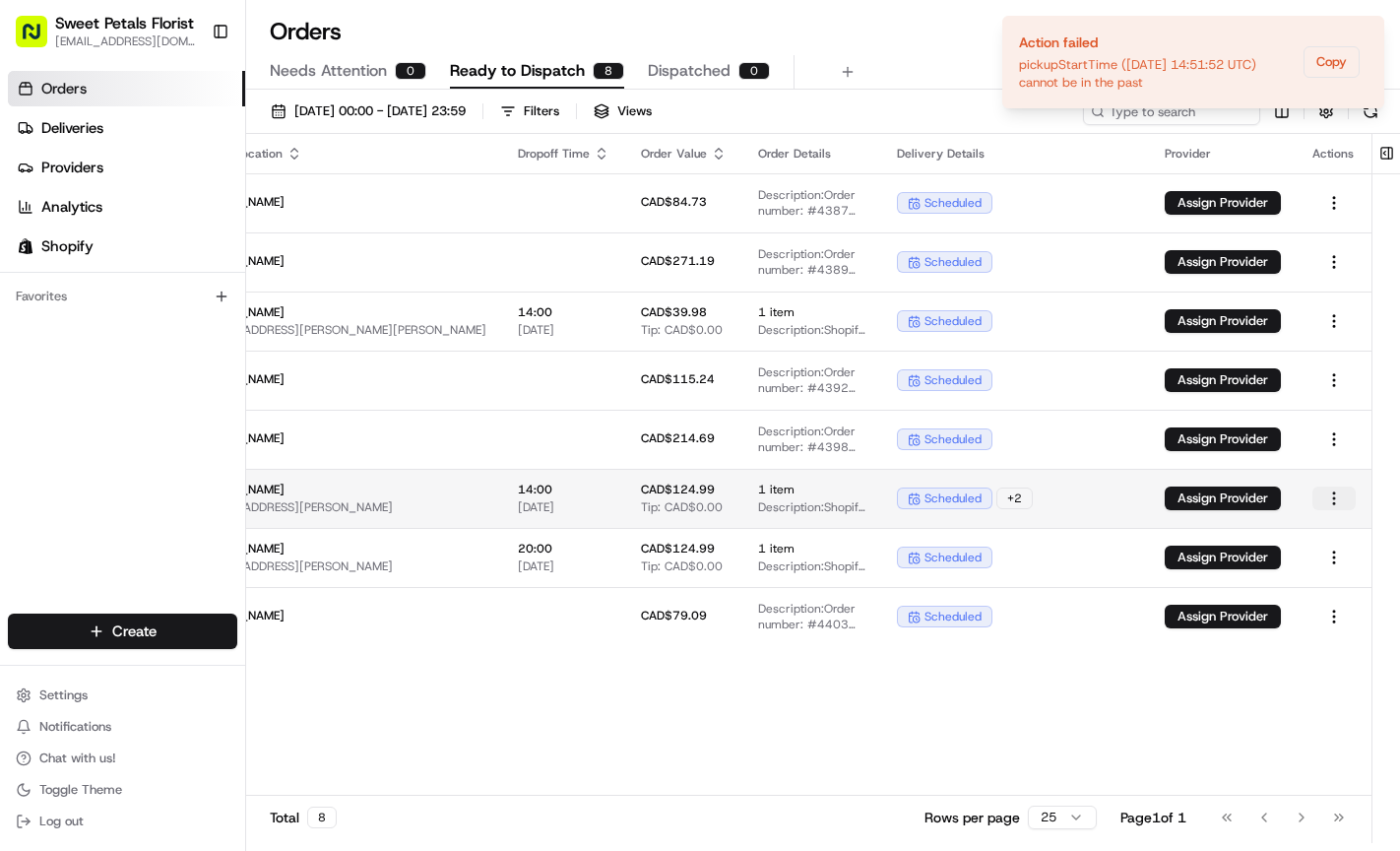 click on "Sweet Petals Florist orders@sweetpetals.ca Toggle Sidebar Orders Deliveries Providers Analytics Shopify Favorites Main Menu Members & Organization Organization Users Roles Preferences Customization Tracking Orchestration Automations Dispatch Strategy Locations Pickup Locations Dropoff Locations Billing Billing Refund Requests Integrations Notification Triggers Webhooks API Keys Request Logs Create Settings Notifications Chat with us! Toggle Theme Log out Orders All times are displayed using  EST  timezone Needs Attention 0 Ready to Dispatch 8 Dispatched 0 01/07/2025 00:00 - 31/07/2025 23:59 Filters Views Pickup Location Pickup Time Dropoff Location Dropoff Time Order Value Order Details Delivery Details Provider Actions Sweet Petals Florist - Keele St. 2262 Keele St, Toronto, ON M6M 3Y9, CA 14:00 03/07/2025 Joshua Viloria CAD$84.73 Description:  Order number: #4387 for Joshua Viloria scheduled Assign Provider Sweet Petals Florist - Keele St. 2262 Keele St, Toronto, ON M6M 3Y9, CA 11:00 14:00 1" at bounding box center [700, 426] 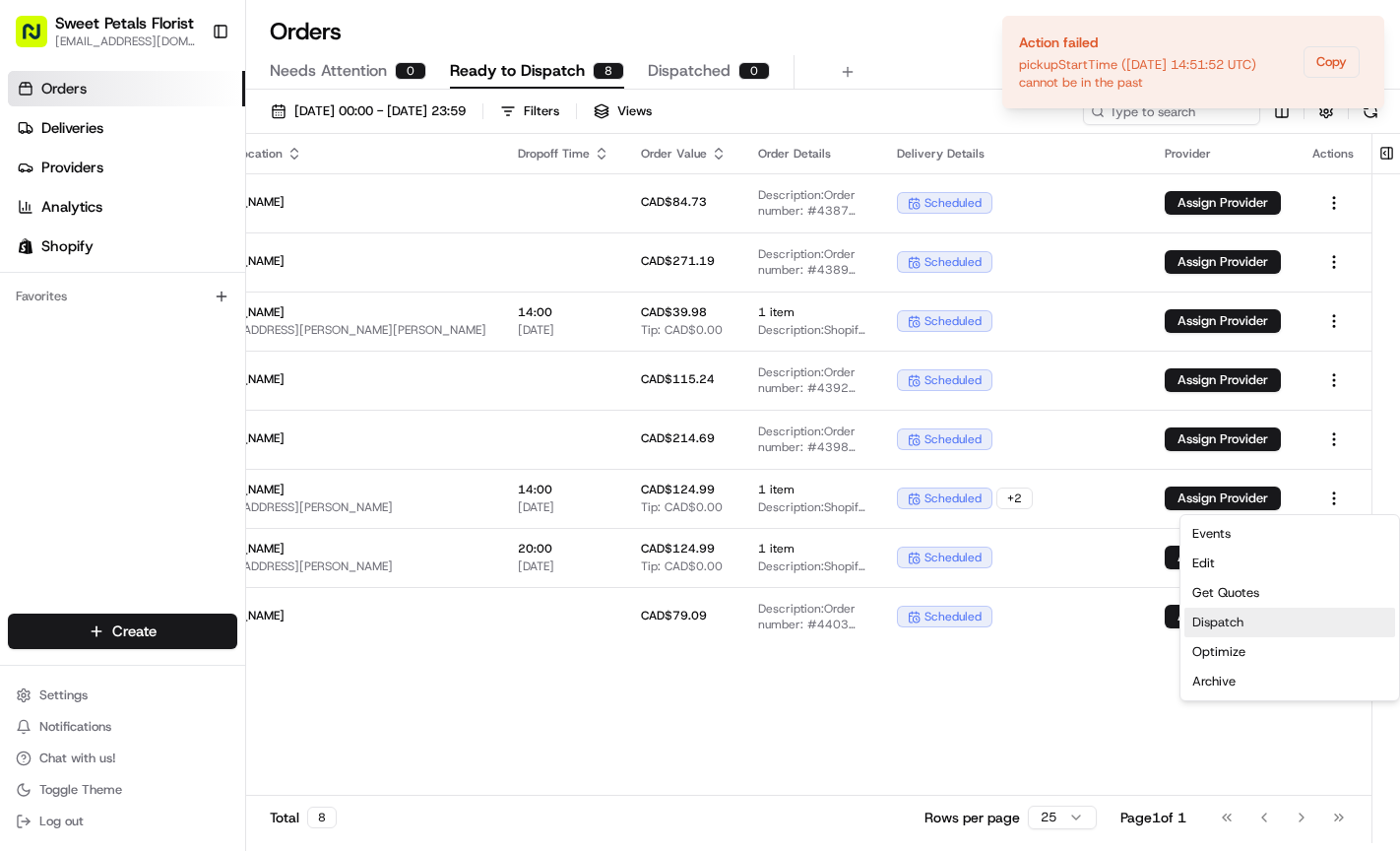 click on "Dispatch" at bounding box center (1290, 622) 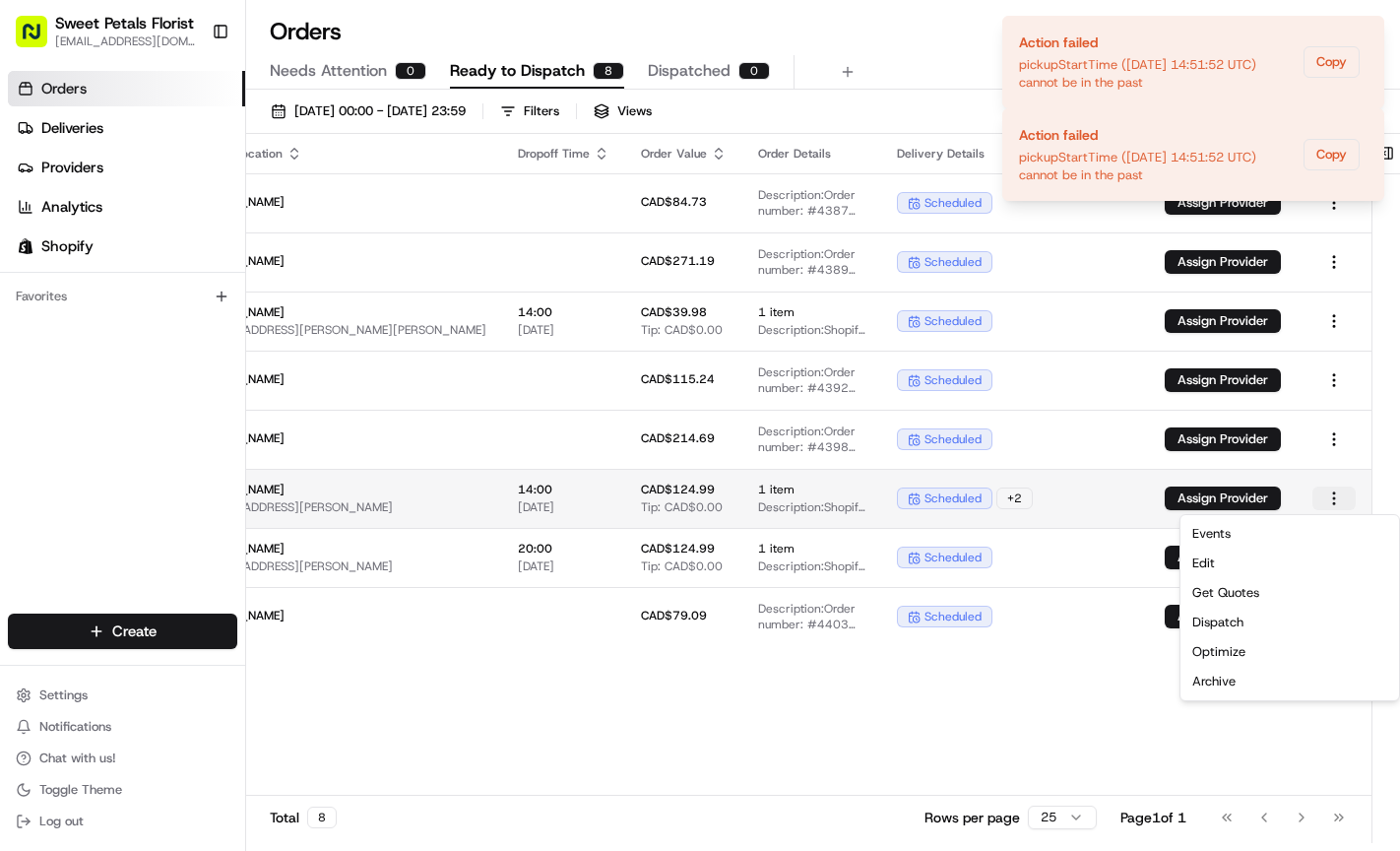 click on "Sweet Petals Florist orders@sweetpetals.ca Toggle Sidebar Orders Deliveries Providers Analytics Shopify Favorites Main Menu Members & Organization Organization Users Roles Preferences Customization Tracking Orchestration Automations Dispatch Strategy Locations Pickup Locations Dropoff Locations Billing Billing Refund Requests Integrations Notification Triggers Webhooks API Keys Request Logs Create Settings Notifications Chat with us! Toggle Theme Log out Orders All times are displayed using  EST  timezone Needs Attention 0 Ready to Dispatch 8 Dispatched 0 01/07/2025 00:00 - 31/07/2025 23:59 Filters Views Pickup Location Pickup Time Dropoff Location Dropoff Time Order Value Order Details Delivery Details Provider Actions Sweet Petals Florist - Keele St. 2262 Keele St, Toronto, ON M6M 3Y9, CA 14:00 03/07/2025 Joshua Viloria CAD$84.73 Description:  Order number: #4387 for Joshua Viloria scheduled Assign Provider Sweet Petals Florist - Keele St. 2262 Keele St, Toronto, ON M6M 3Y9, CA 11:00 14:00 1" at bounding box center [700, 426] 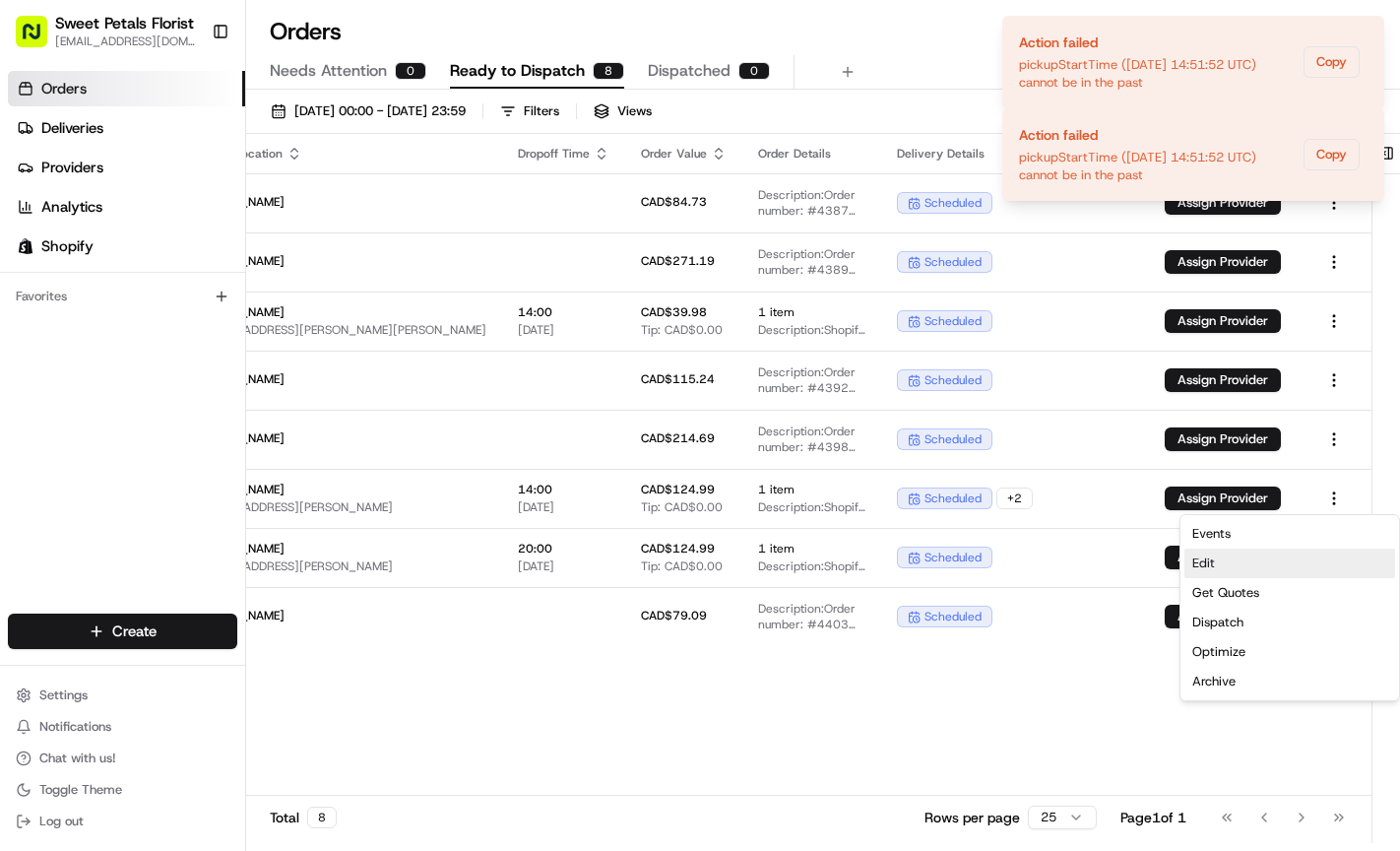 click on "Edit" at bounding box center (1290, 563) 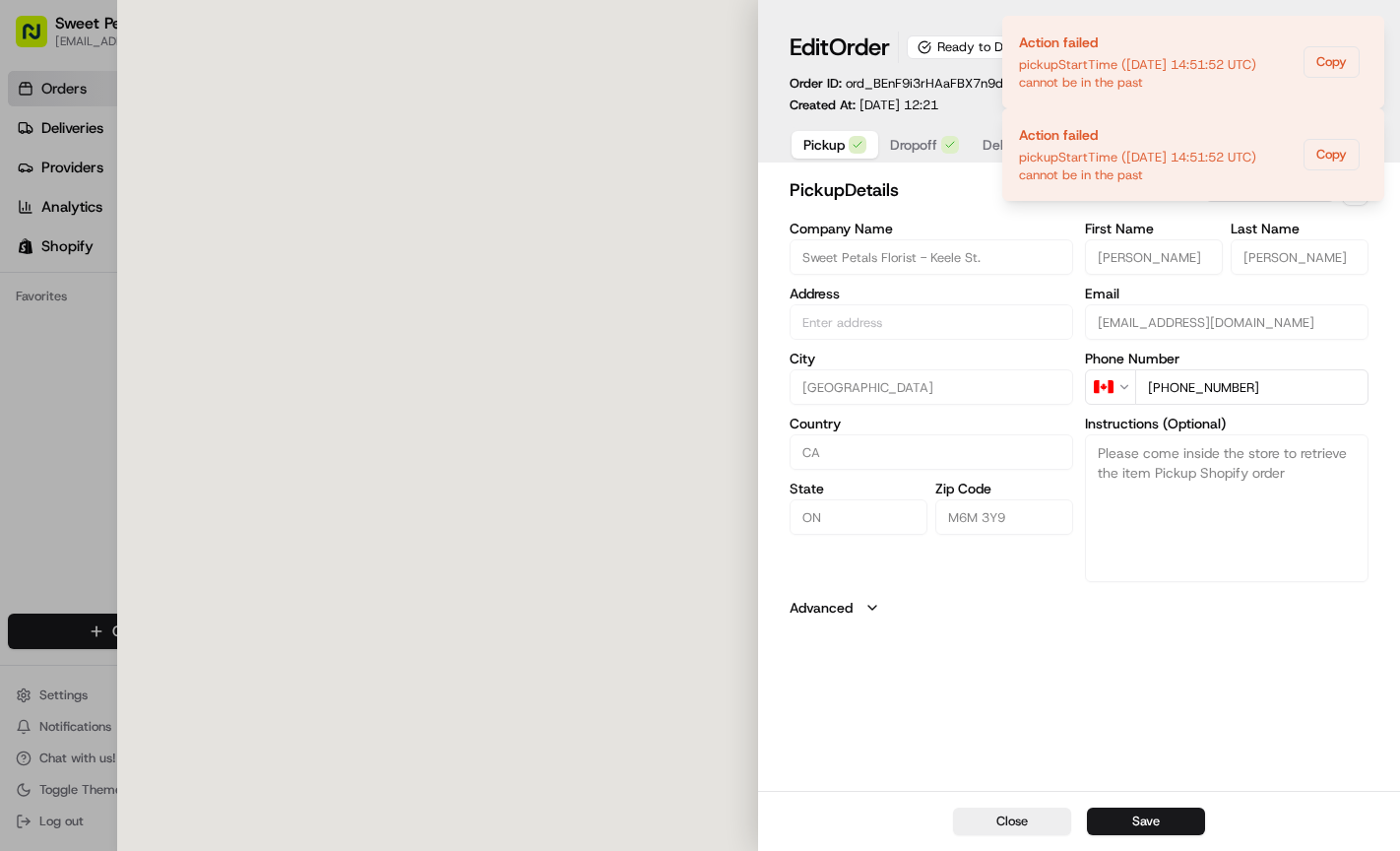 type on "[STREET_ADDRESS]" 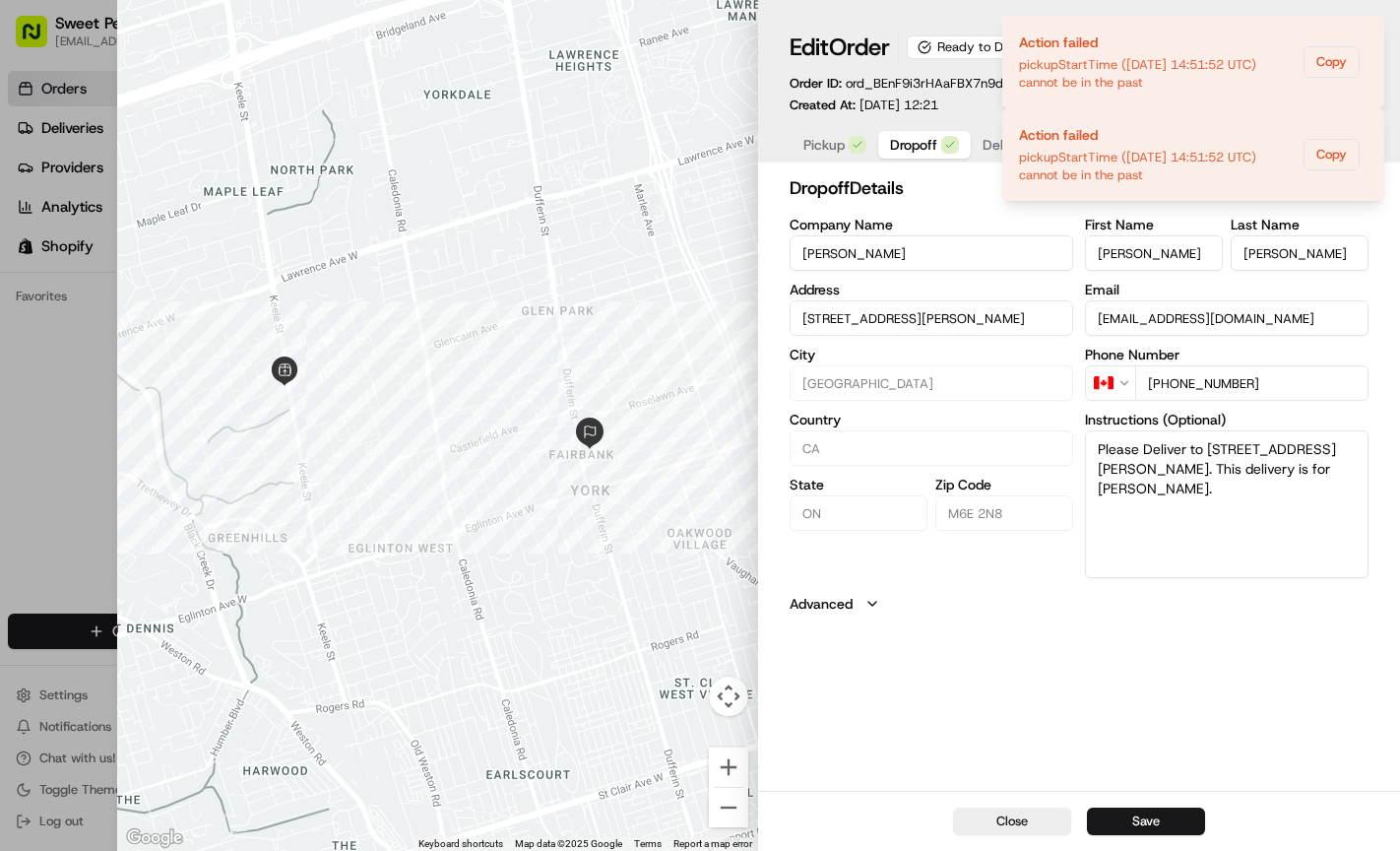 click on "Dropoff" at bounding box center [914, 145] 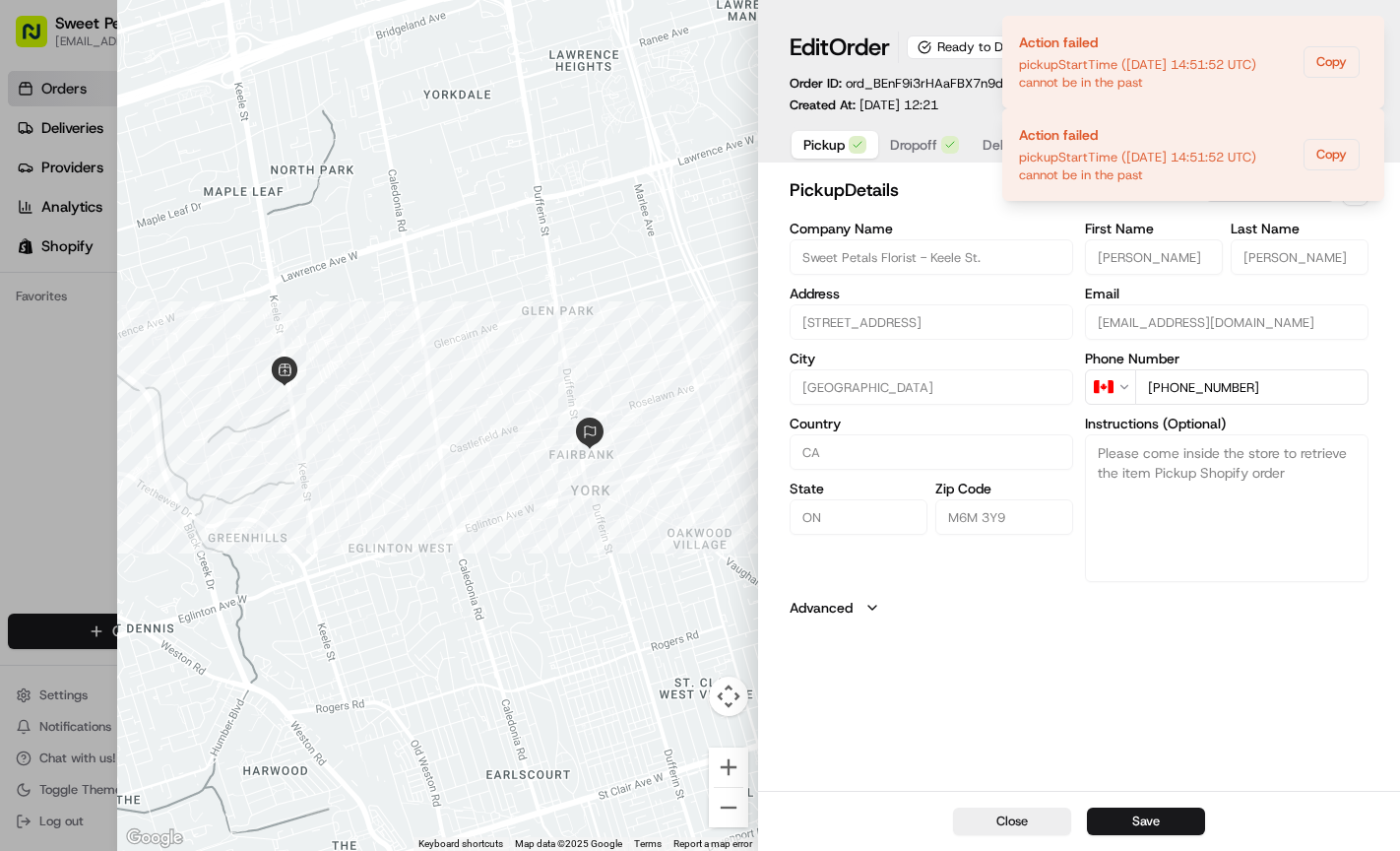 click at bounding box center (858, 145) 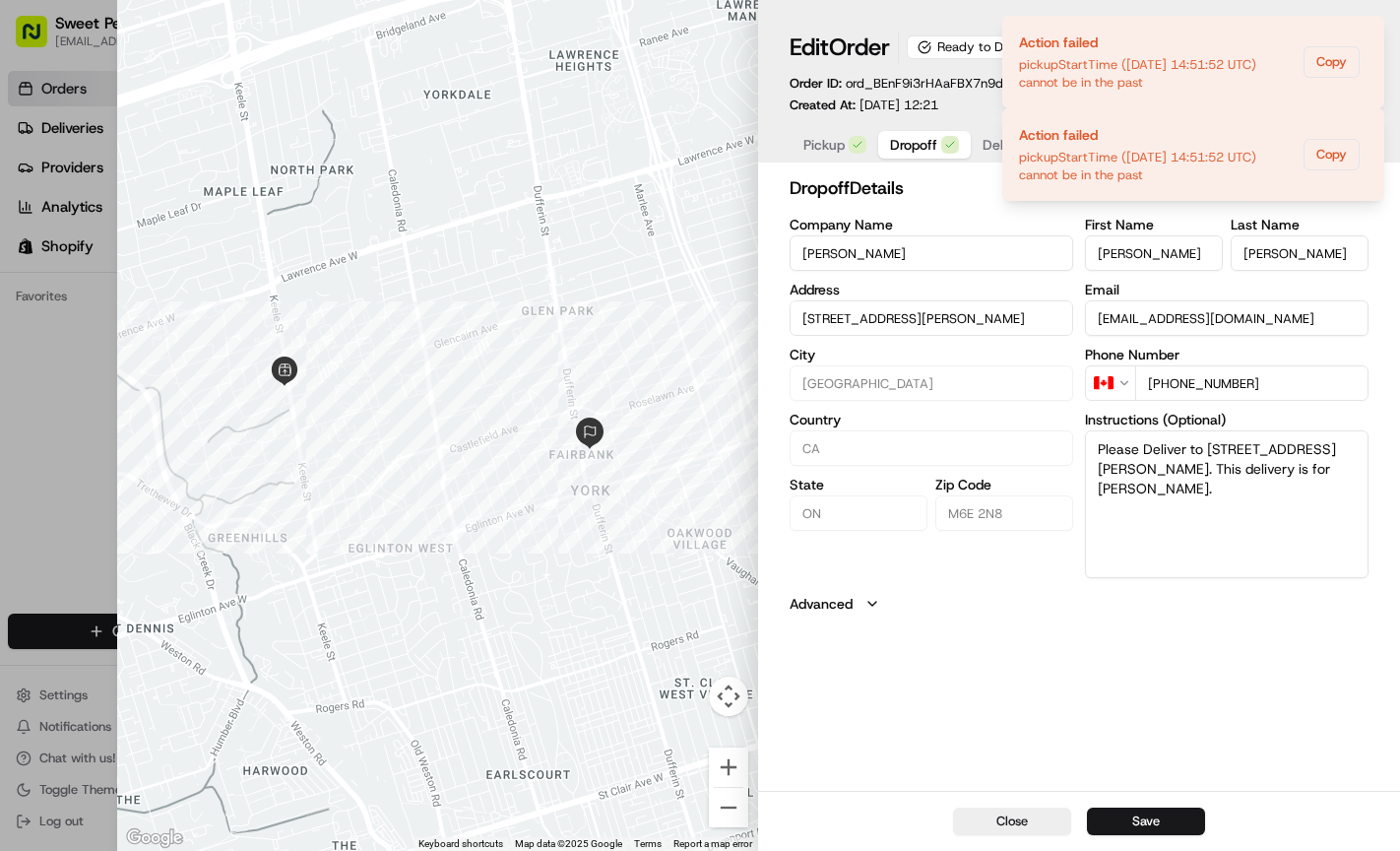 click on "Dropoff" at bounding box center (914, 145) 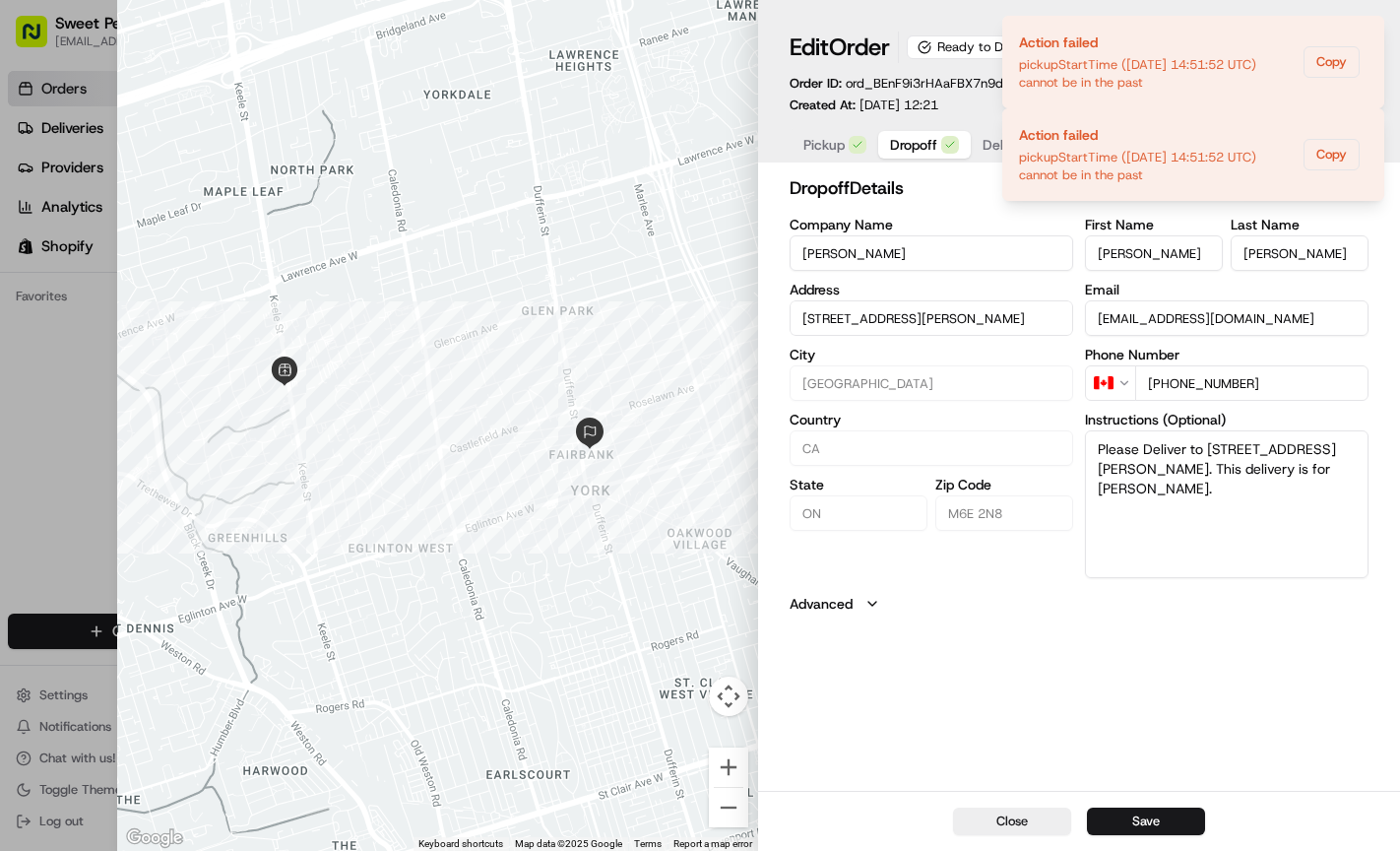 click on "Edit  Order Ready to Dispatch Open Order in Shopify Order ID:   ord_BEnF9i3rHAaFBX7n9de7Sk Created At:   07/08/2025 12:21" at bounding box center (1079, 73) 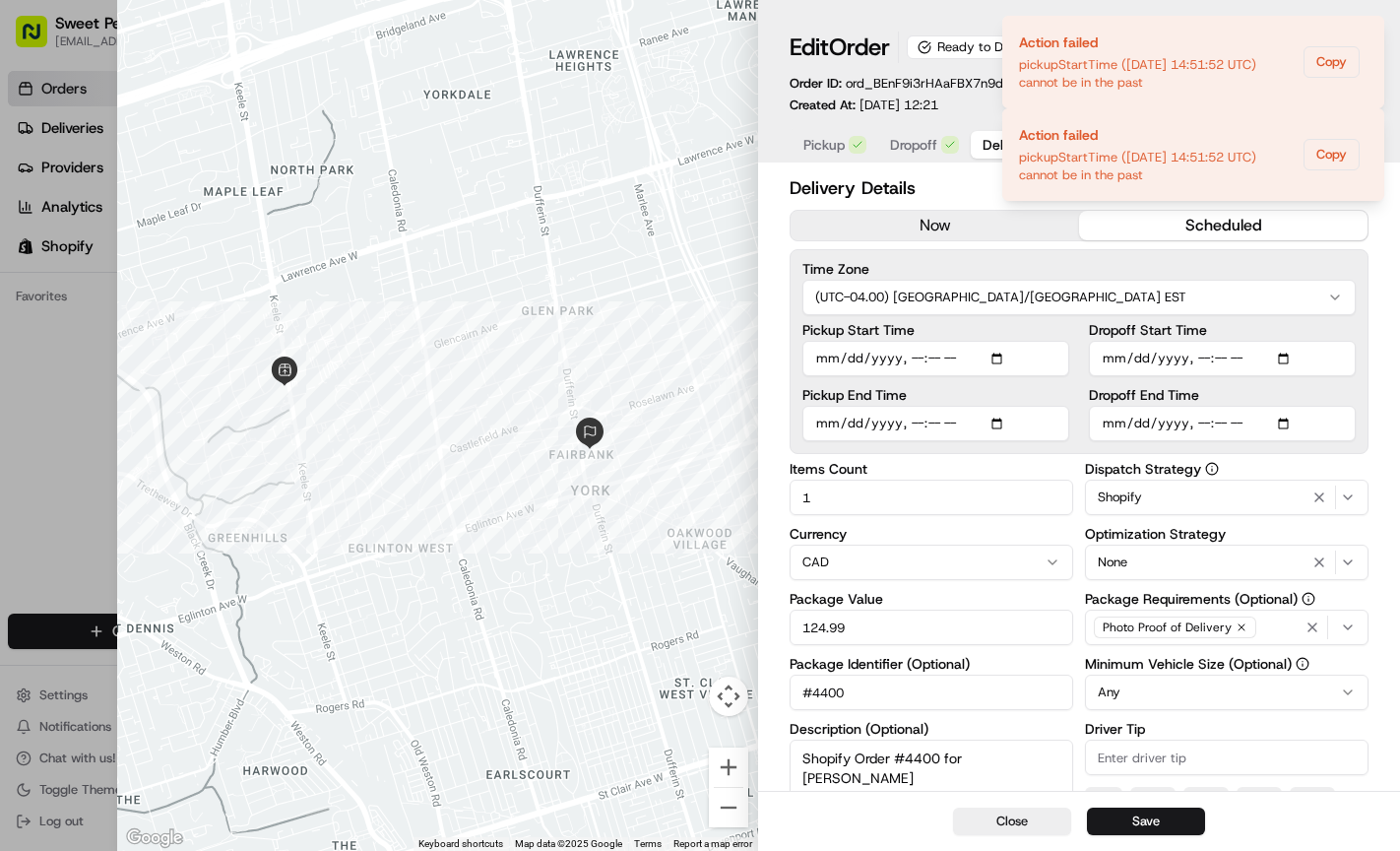 click on "Delivery Details" at bounding box center [1032, 145] 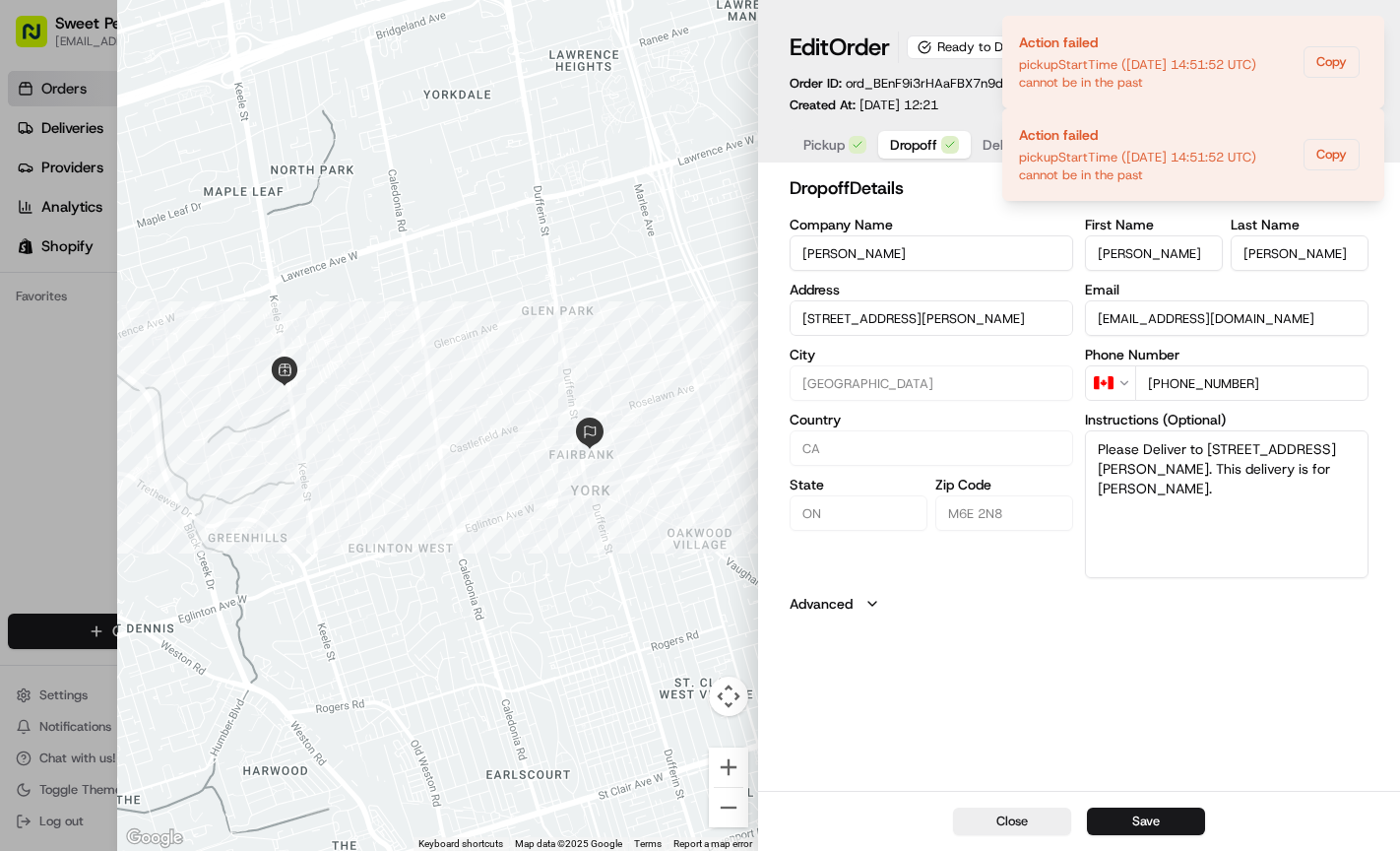 click on "Dropoff" at bounding box center (914, 145) 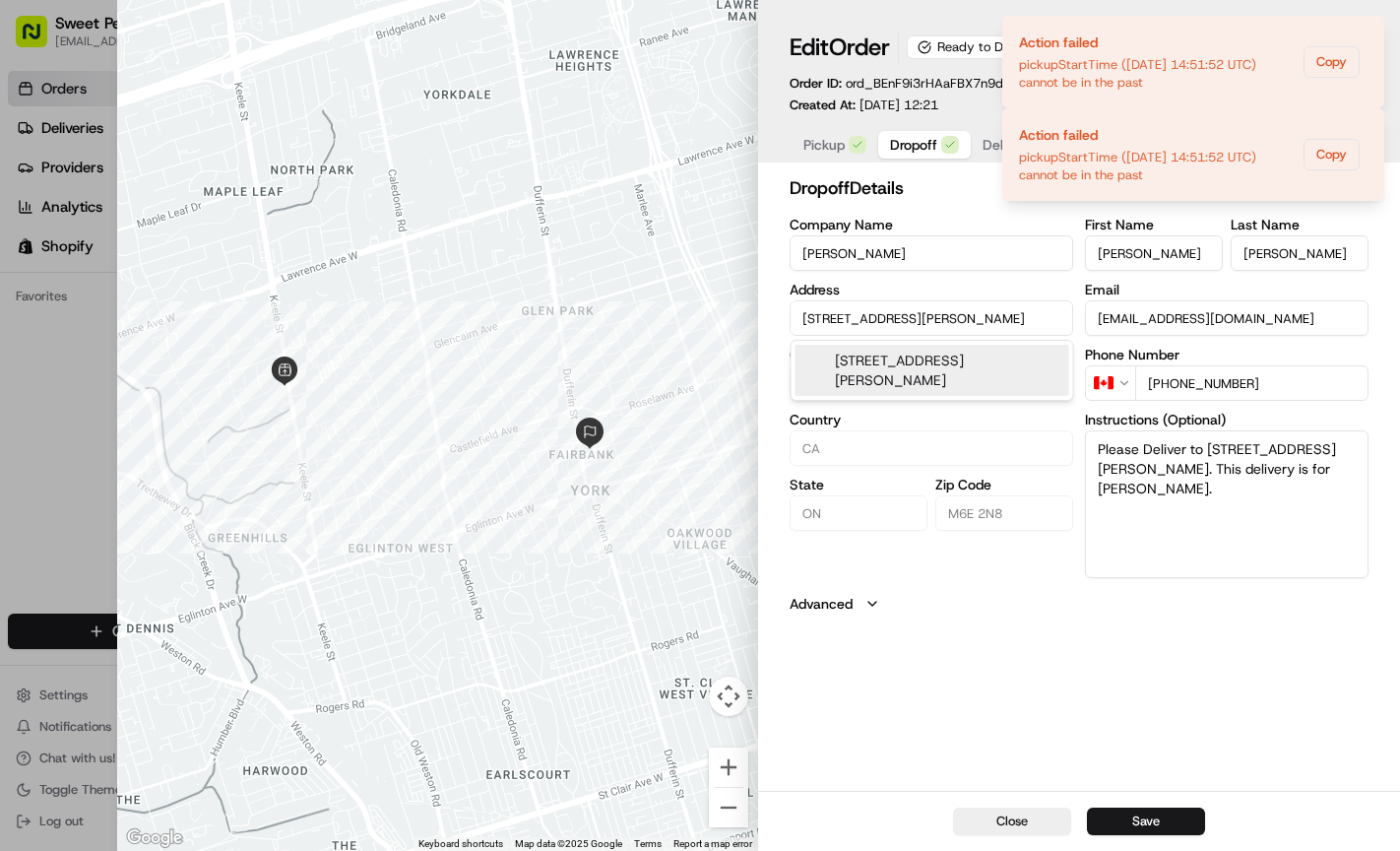 click on "[STREET_ADDRESS][PERSON_NAME]" at bounding box center [931, 318] 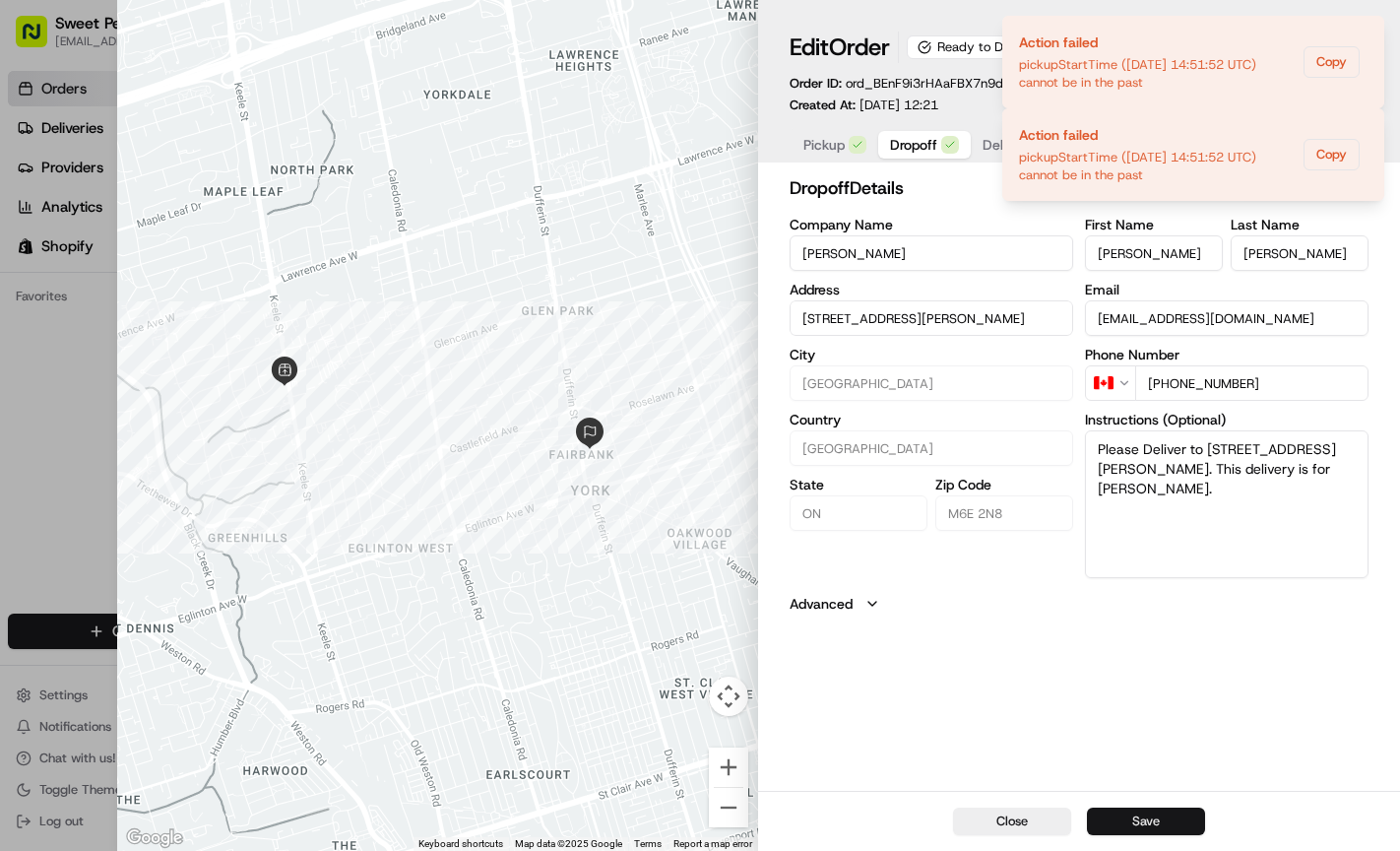 click on "Save" at bounding box center (1146, 821) 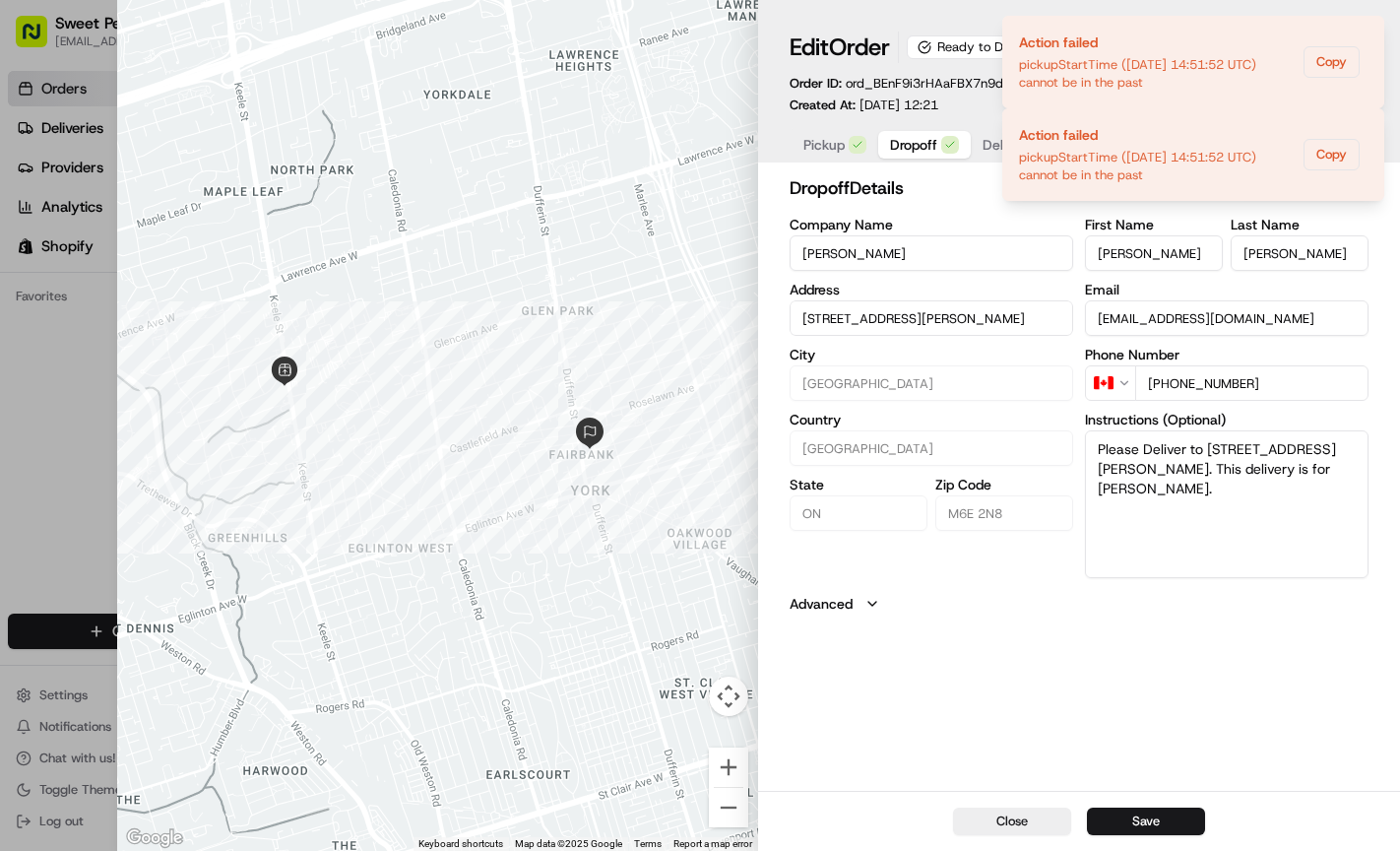 click on "dropoff  Details" at bounding box center (1012, 188) 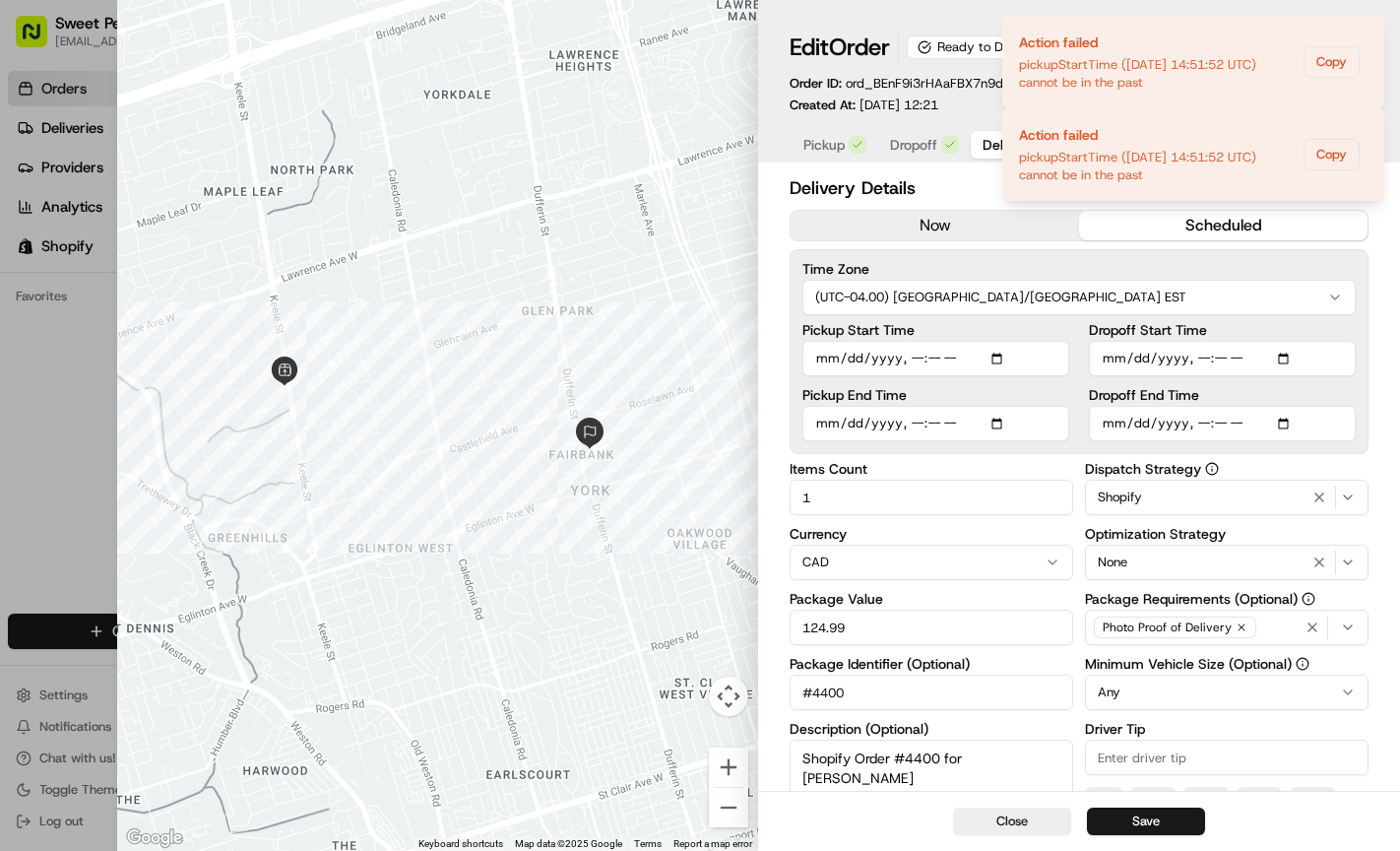 click on "Delivery Details" at bounding box center [1032, 145] 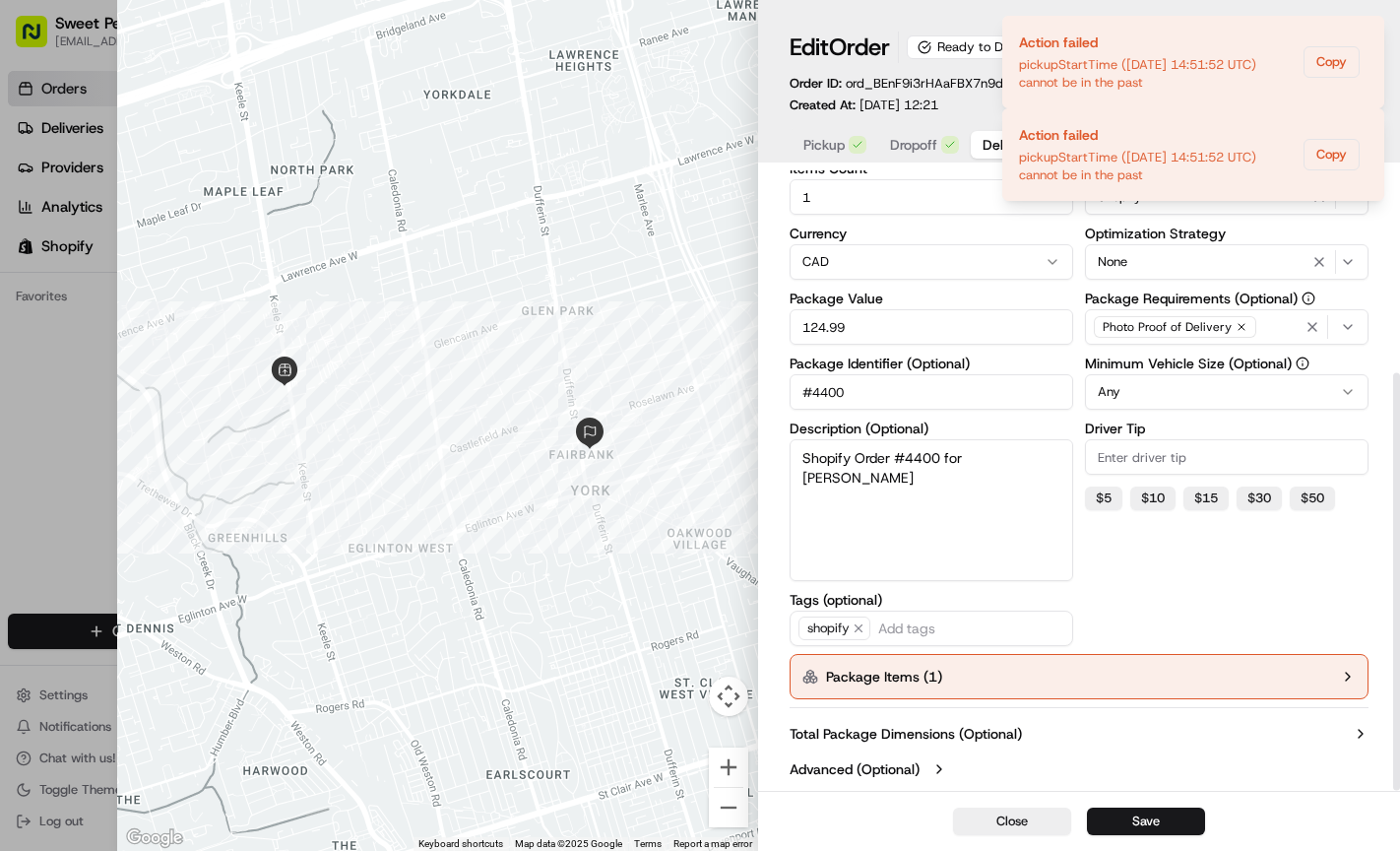scroll, scrollTop: 300, scrollLeft: 0, axis: vertical 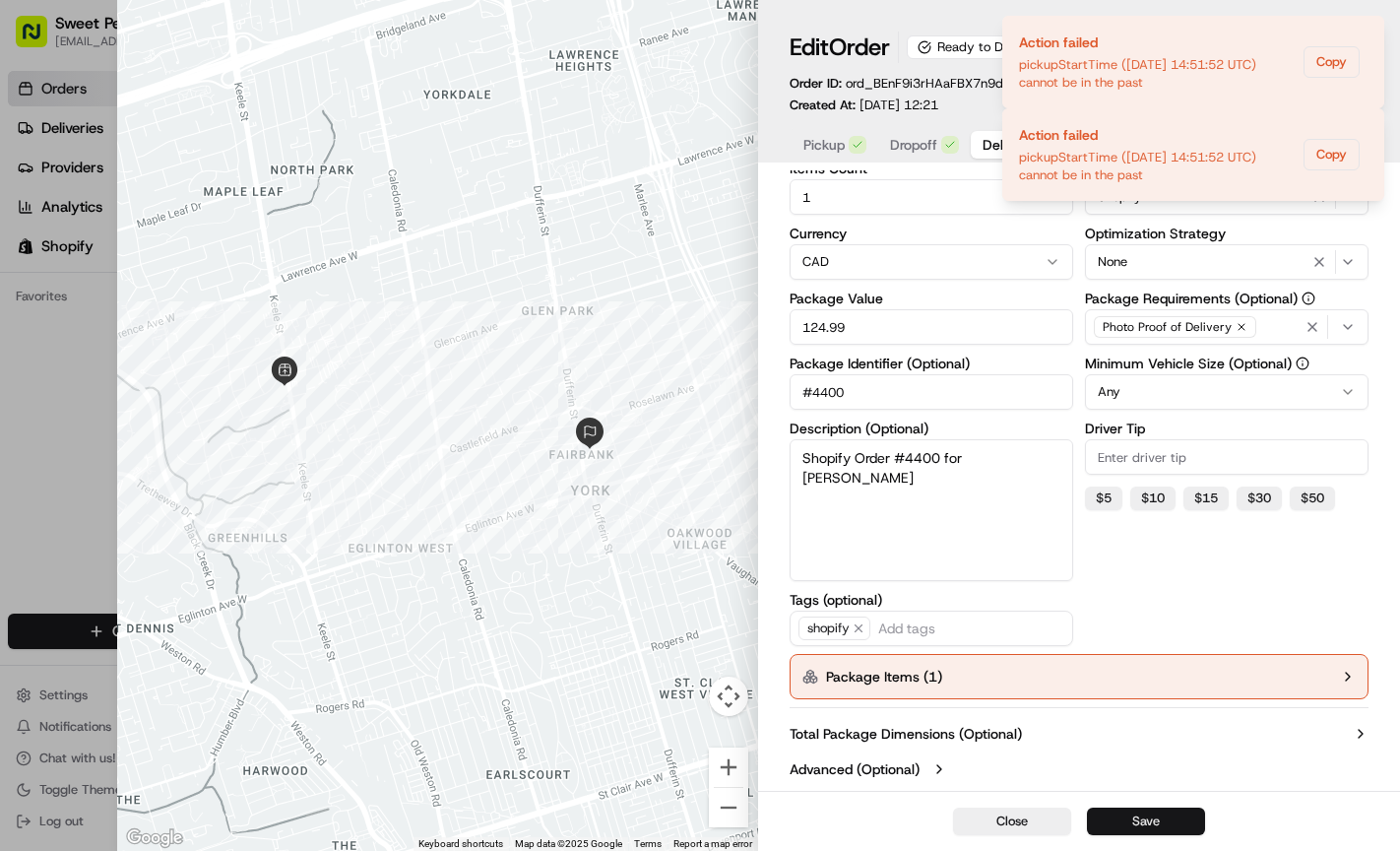 click on "Save" at bounding box center [1146, 821] 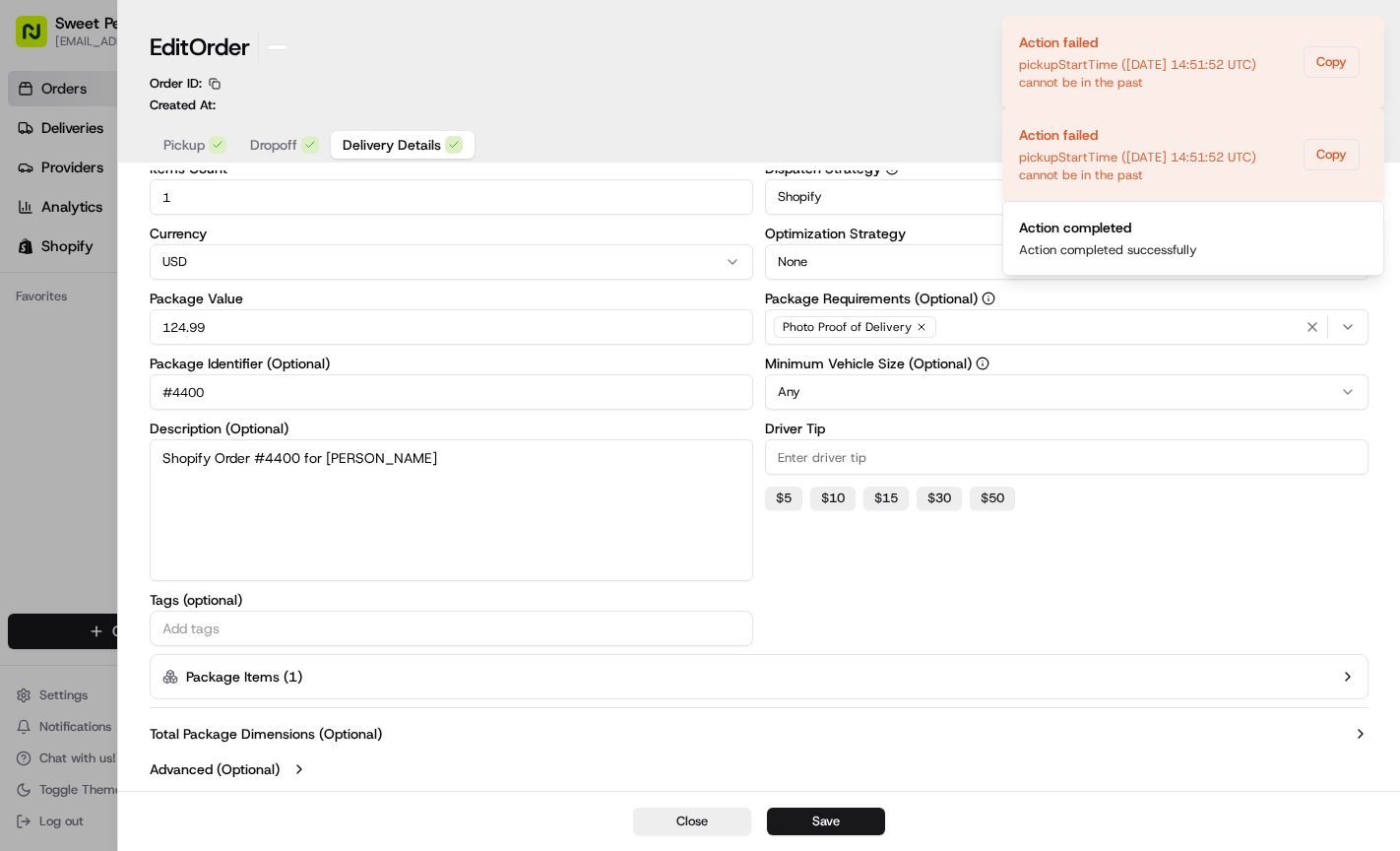 type 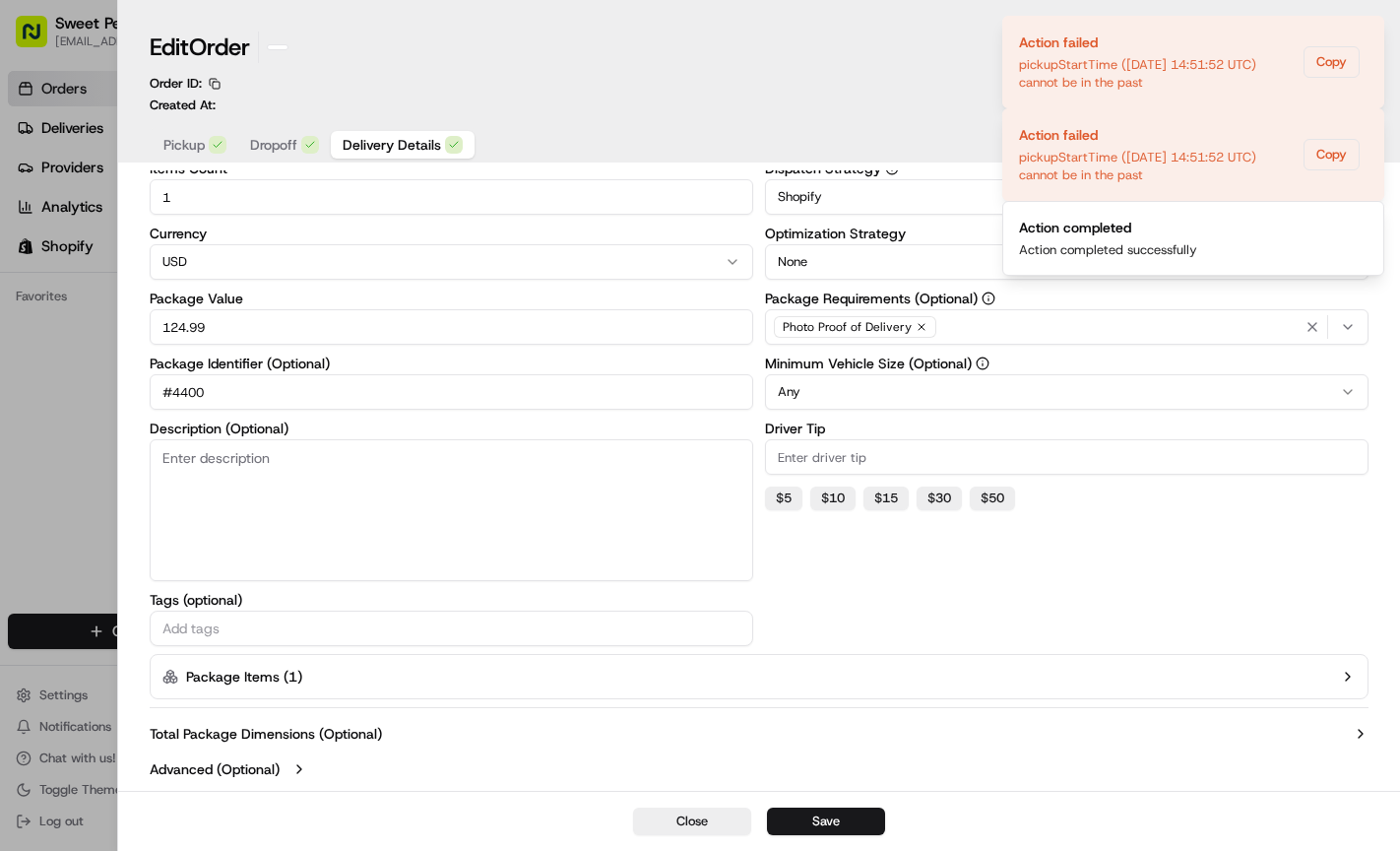 click at bounding box center [700, 426] 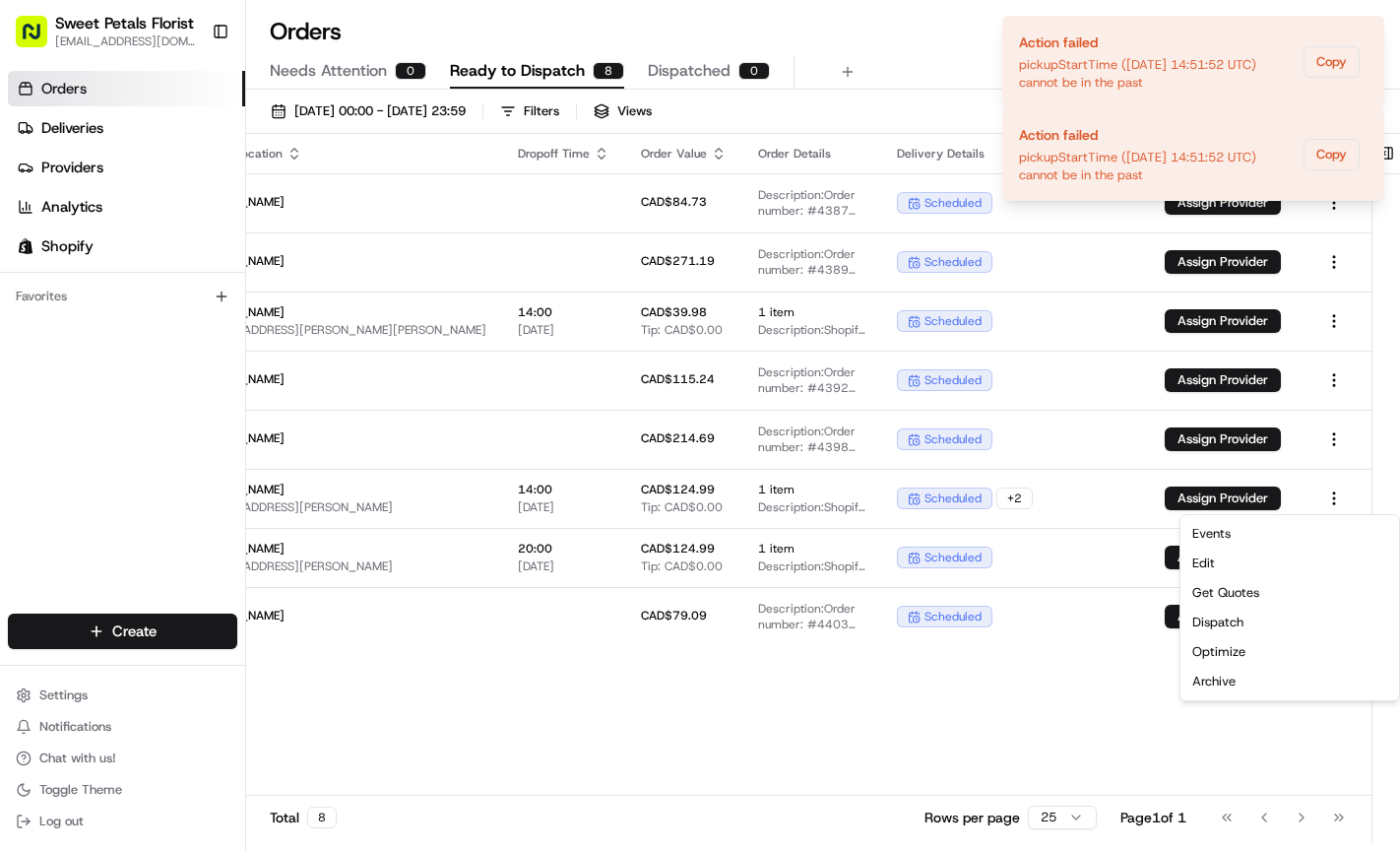 click on "Pickup Location Pickup Time Dropoff Location Dropoff Time Order Value Order Details Delivery Details Provider Actions Sweet Petals Florist - Keele St. 2262 Keele St, Toronto, ON M6M 3Y9, CA 14:00 03/07/2025 Joshua Viloria CAD$84.73 Description:  Order number: #4387 for Joshua Viloria scheduled Assign Provider Sweet Petals Florist - Keele St. 2262 Keele St, Toronto, ON M6M 3Y9, CA 11:00 06/07/2025 Anthony Tacconelli CAD$271.19 Description:  Order number: #4389 for Anthony Tacconelli scheduled Assign Provider Sweet Petals Florist - Keele St. 2262 Keele St, Toronto, ON M6M 3Y9, CA Mardi Baum 126 Markwood Lane, None, Vaughan, Ontario L4J 7K7, Canada 14:00 04/07/2025 CAD$39.98 Tip: CAD$0.00 1   item Description:  Shopify Order #4391 for Mardi Baum scheduled Assign Provider Sweet Petals Florist - Keele St. 2262 Keele St, Toronto, ON M6M 3Y9, CA 19:00 07/07/2025 Morgan Humes CAD$115.24 Description:  Order number: #4392 for Morgan Humes scheduled Assign Provider Sweet Petals Florist - Keele St. 16:00 07/07/2025 14:00" at bounding box center (597, 445) 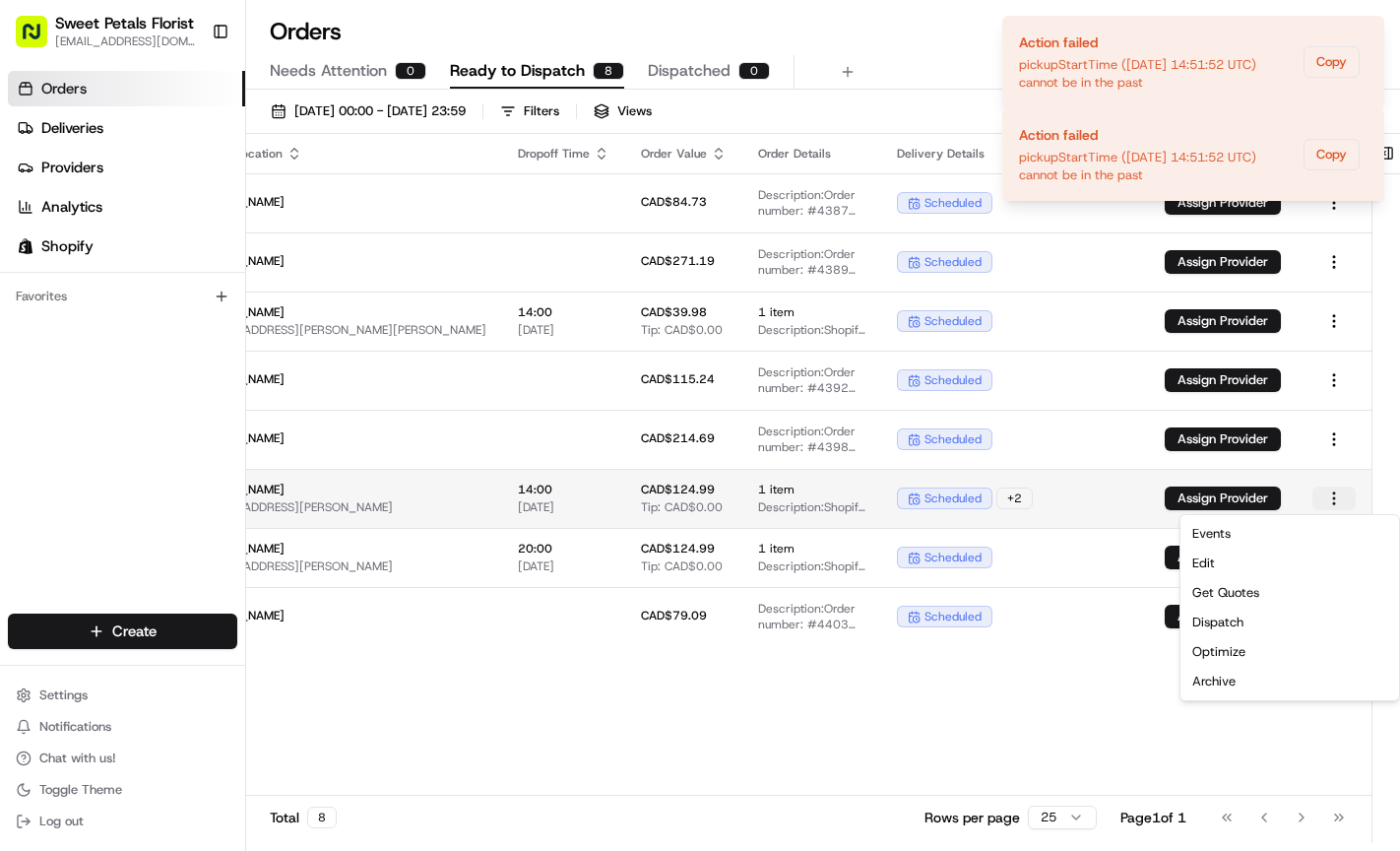 click on "Sweet Petals Florist orders@sweetpetals.ca Toggle Sidebar Orders Deliveries Providers Analytics Shopify Favorites Main Menu Members & Organization Organization Users Roles Preferences Customization Tracking Orchestration Automations Dispatch Strategy Locations Pickup Locations Dropoff Locations Billing Billing Refund Requests Integrations Notification Triggers Webhooks API Keys Request Logs Create Settings Notifications Chat with us! Toggle Theme Log out Orders All times are displayed using  EST  timezone Needs Attention 0 Ready to Dispatch 8 Dispatched 0 01/07/2025 00:00 - 31/07/2025 23:59 Filters Views Pickup Location Pickup Time Dropoff Location Dropoff Time Order Value Order Details Delivery Details Provider Actions Sweet Petals Florist - Keele St. 2262 Keele St, Toronto, ON M6M 3Y9, CA 14:00 03/07/2025 Joshua Viloria CAD$84.73 Description:  Order number: #4387 for Joshua Viloria scheduled Assign Provider Sweet Petals Florist - Keele St. 2262 Keele St, Toronto, ON M6M 3Y9, CA 11:00 14:00 1" at bounding box center [700, 426] 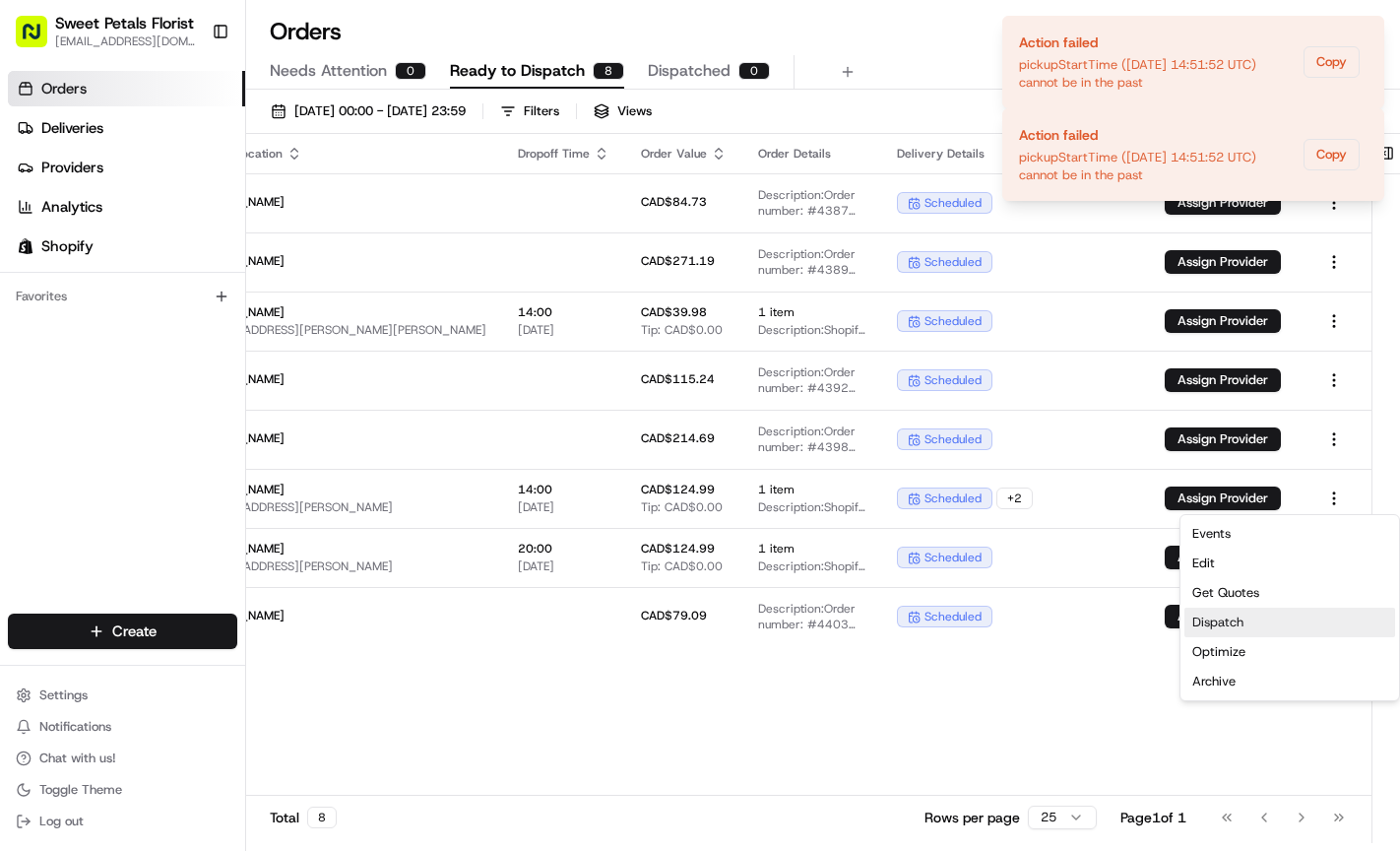 click on "Dispatch" at bounding box center (1290, 622) 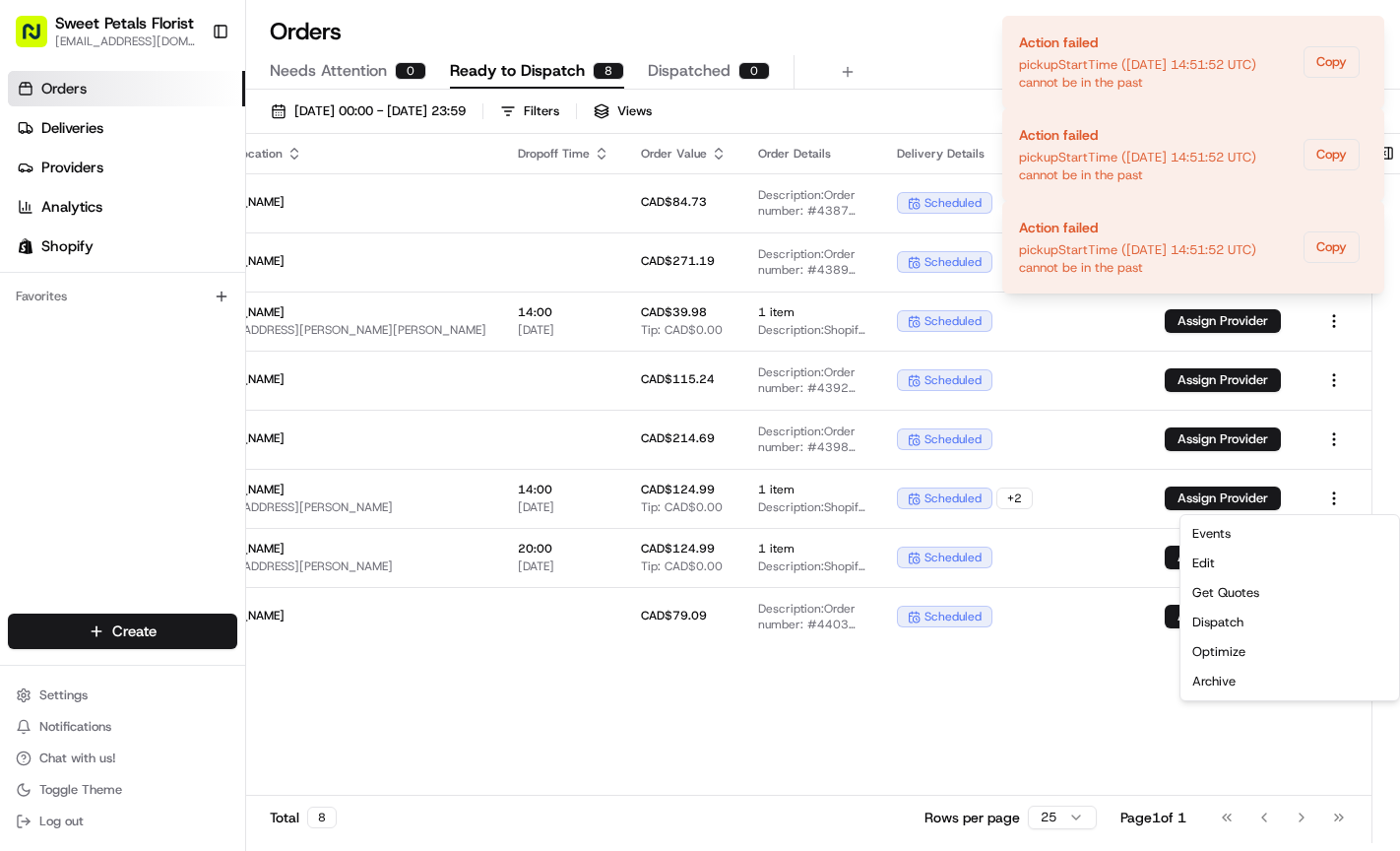 click on "Sweet Petals Florist orders@sweetpetals.ca Toggle Sidebar Orders Deliveries Providers Analytics Shopify Favorites Main Menu Members & Organization Organization Users Roles Preferences Customization Tracking Orchestration Automations Dispatch Strategy Locations Pickup Locations Dropoff Locations Billing Billing Refund Requests Integrations Notification Triggers Webhooks API Keys Request Logs Create Settings Notifications Chat with us! Toggle Theme Log out Orders All times are displayed using  EST  timezone Needs Attention 0 Ready to Dispatch 8 Dispatched 0 01/07/2025 00:00 - 31/07/2025 23:59 Filters Views Pickup Location Pickup Time Dropoff Location Dropoff Time Order Value Order Details Delivery Details Provider Actions Sweet Petals Florist - Keele St. 2262 Keele St, Toronto, ON M6M 3Y9, CA 14:00 03/07/2025 Joshua Viloria CAD$84.73 Description:  Order number: #4387 for Joshua Viloria scheduled Assign Provider Sweet Petals Florist - Keele St. 2262 Keele St, Toronto, ON M6M 3Y9, CA 11:00 14:00 1" at bounding box center (700, 426) 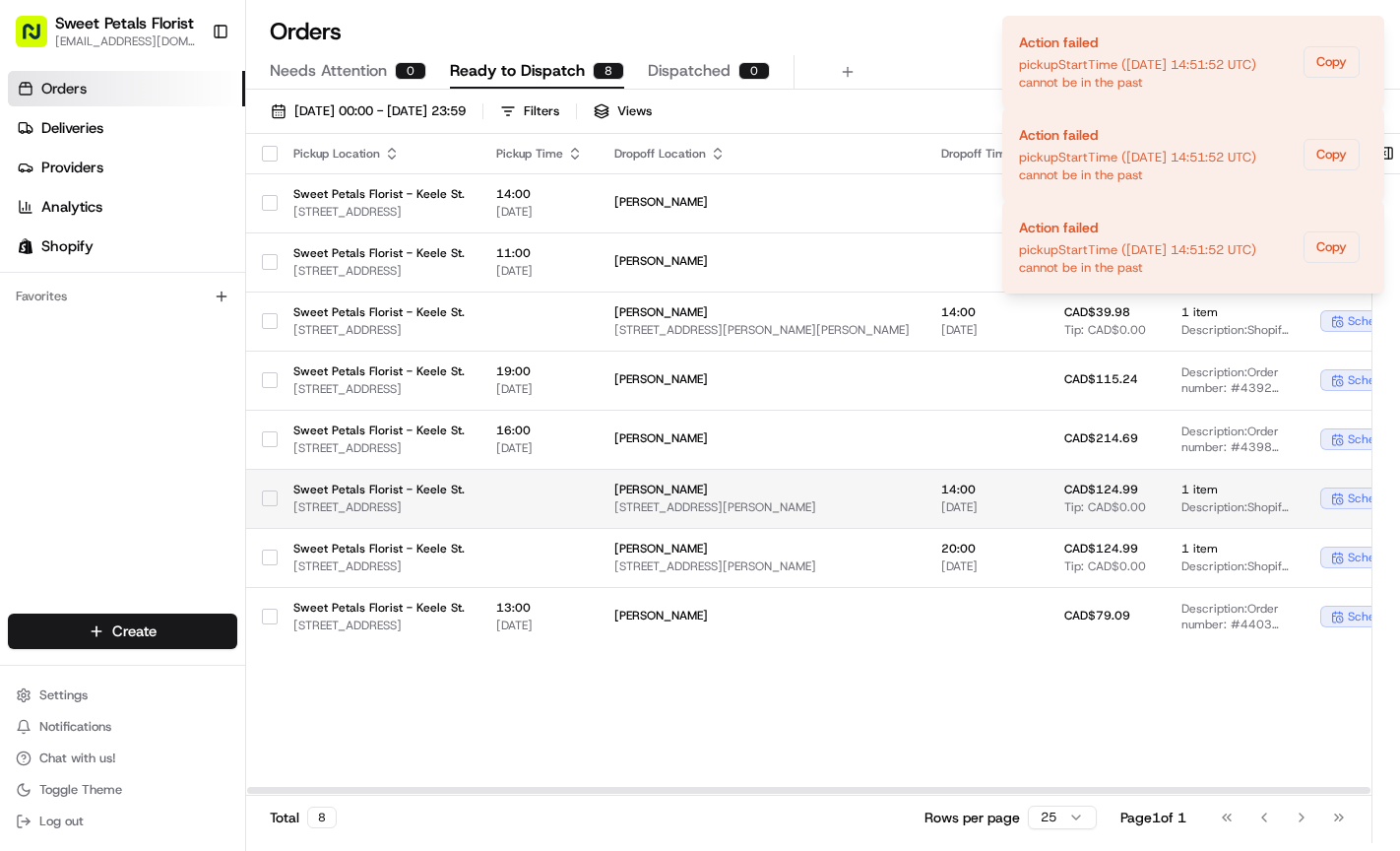 scroll, scrollTop: 0, scrollLeft: 0, axis: both 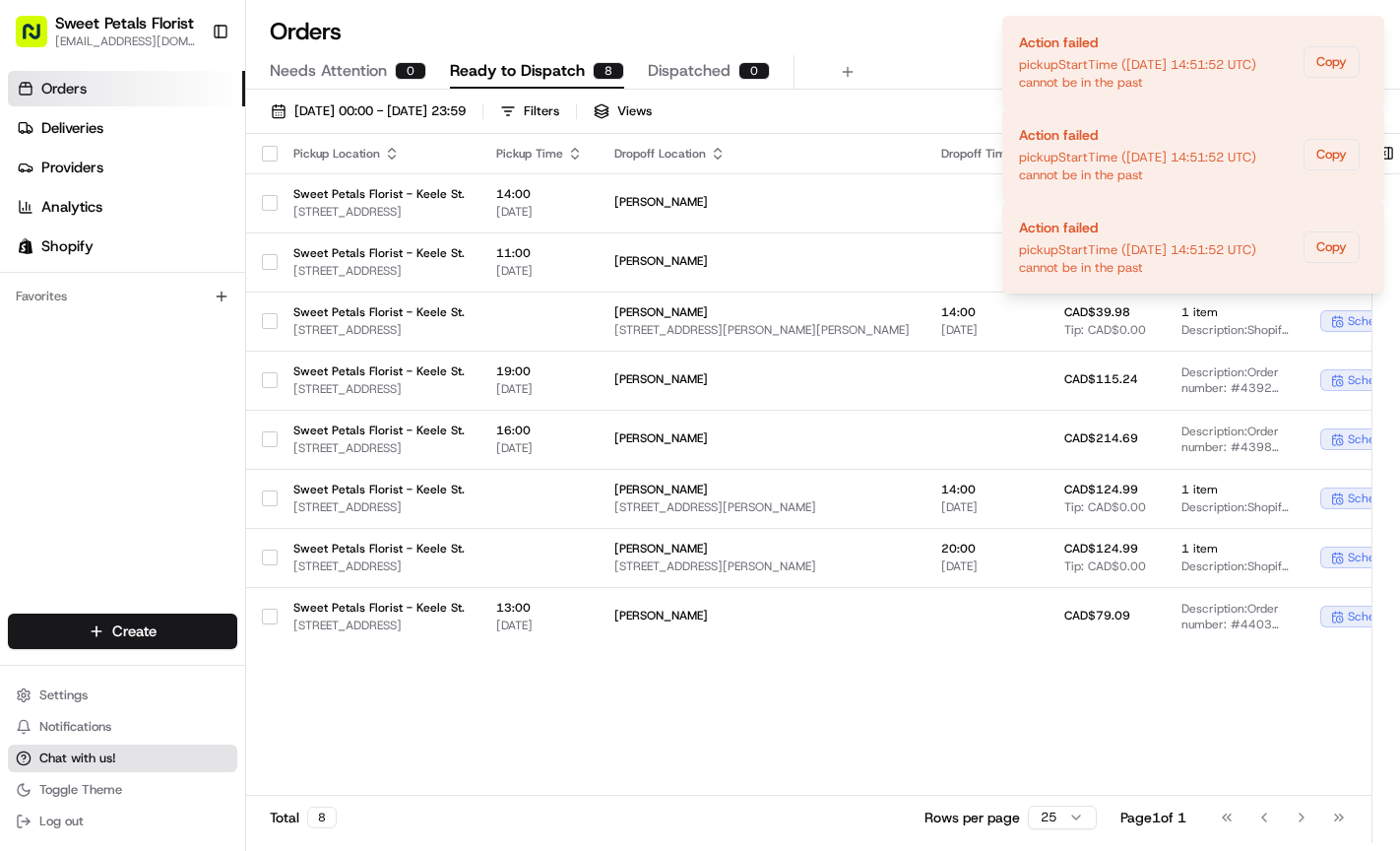 click on "Chat with us!" at bounding box center (122, 758) 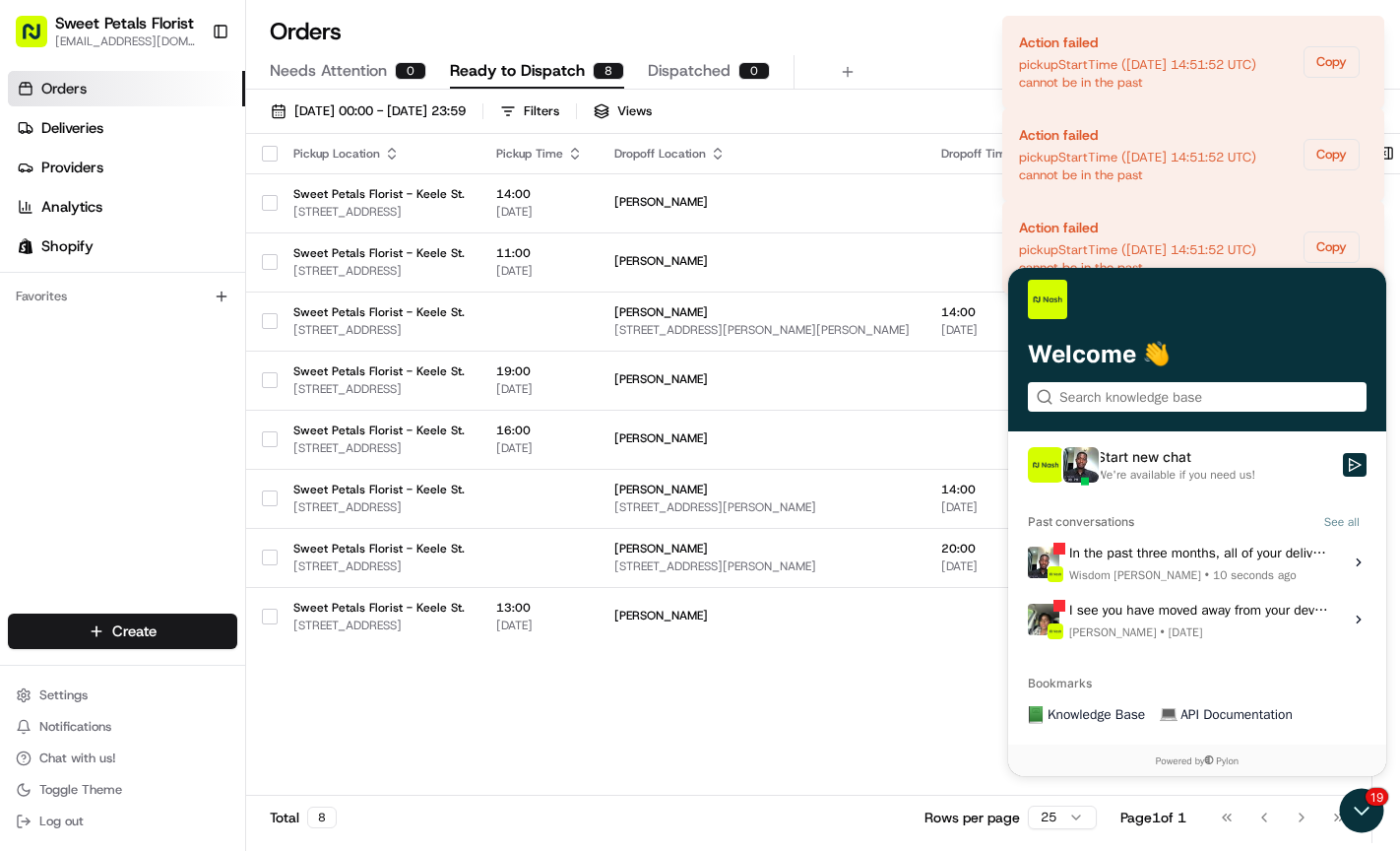click on "In the past three months, all of your deliveries have been assigned providers and fulfilled  🙂 Wisdom Oko • 10 seconds ago" at bounding box center [1200, 562] 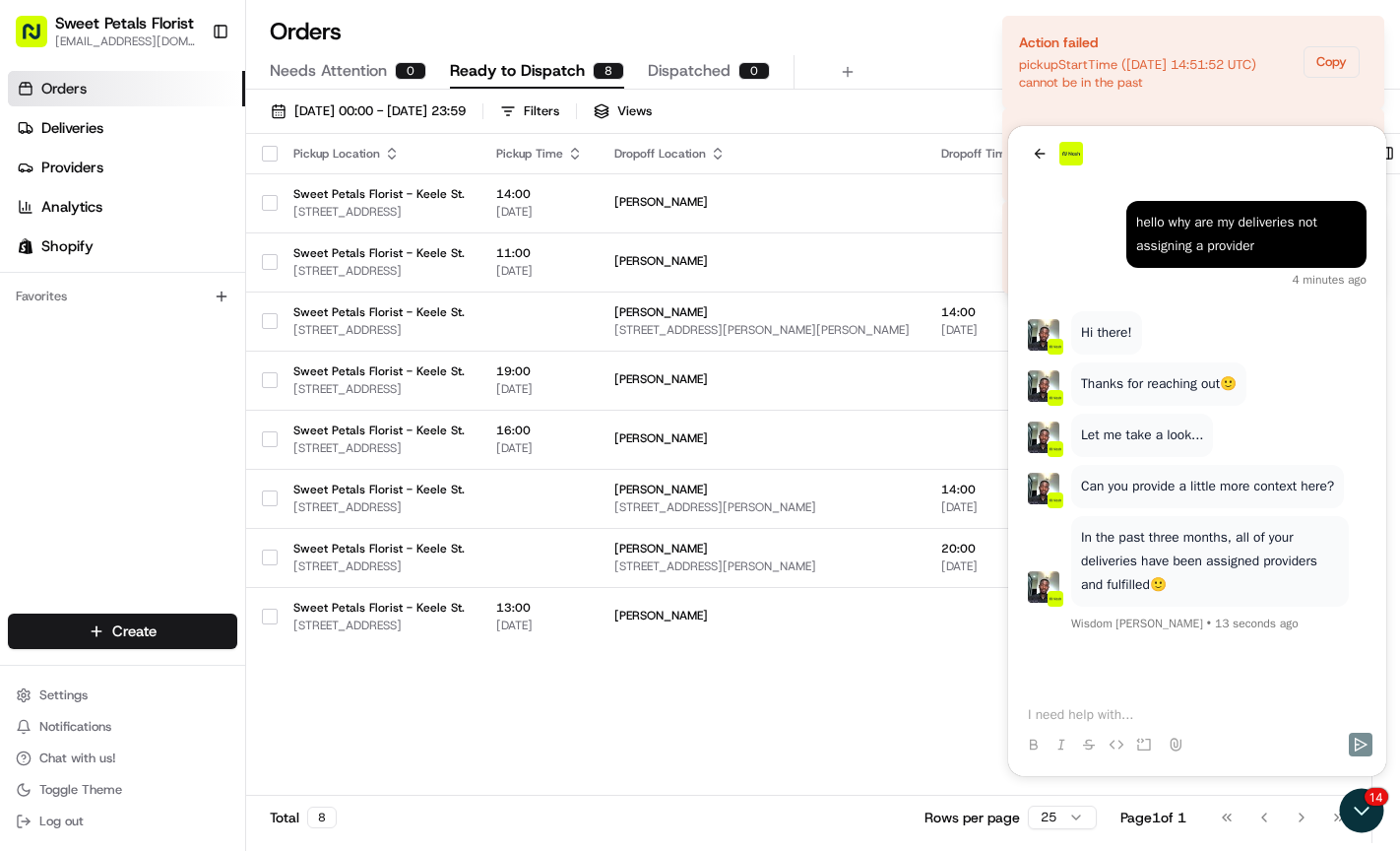 click at bounding box center [1197, 727] 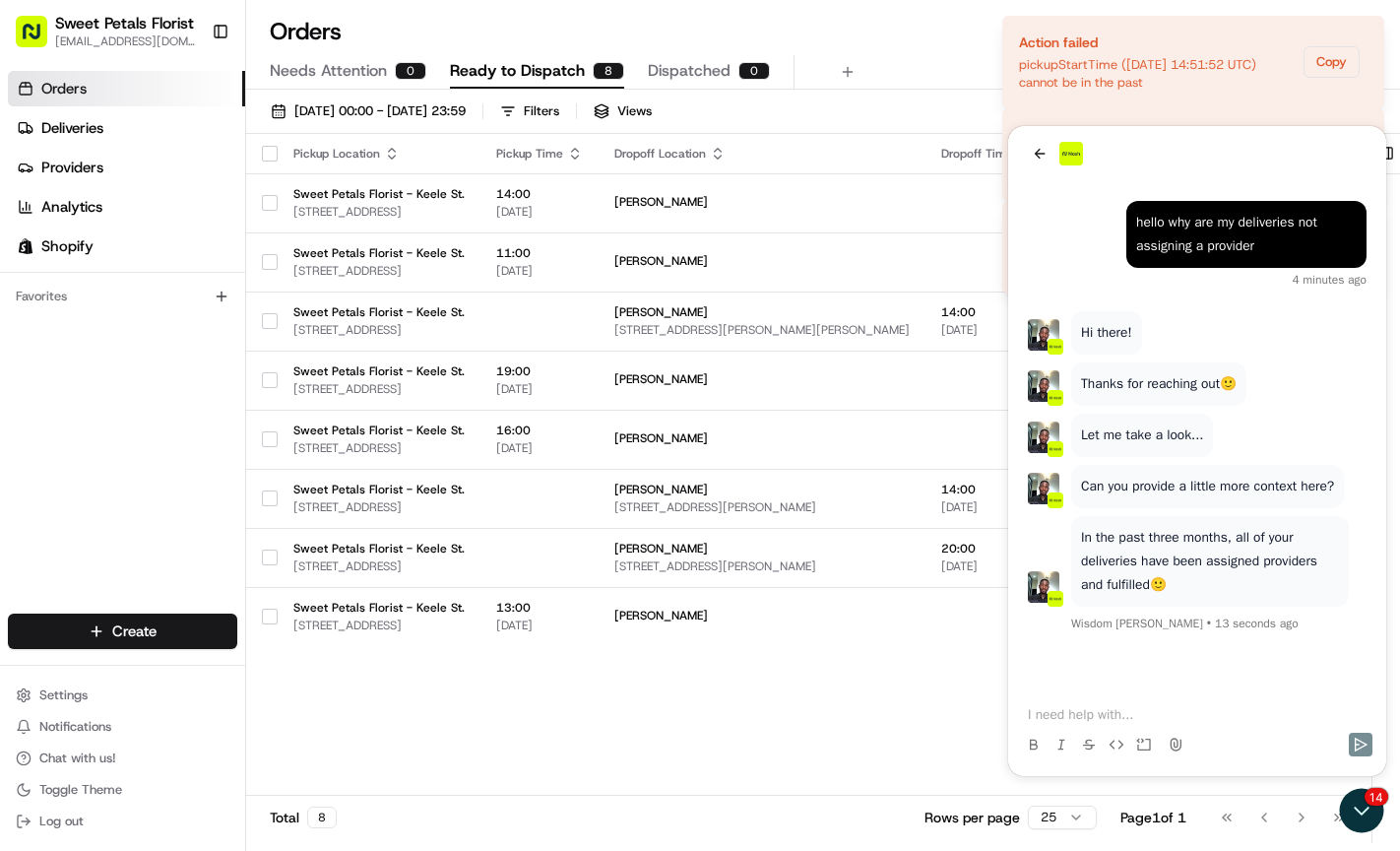 click at bounding box center [1197, 715] 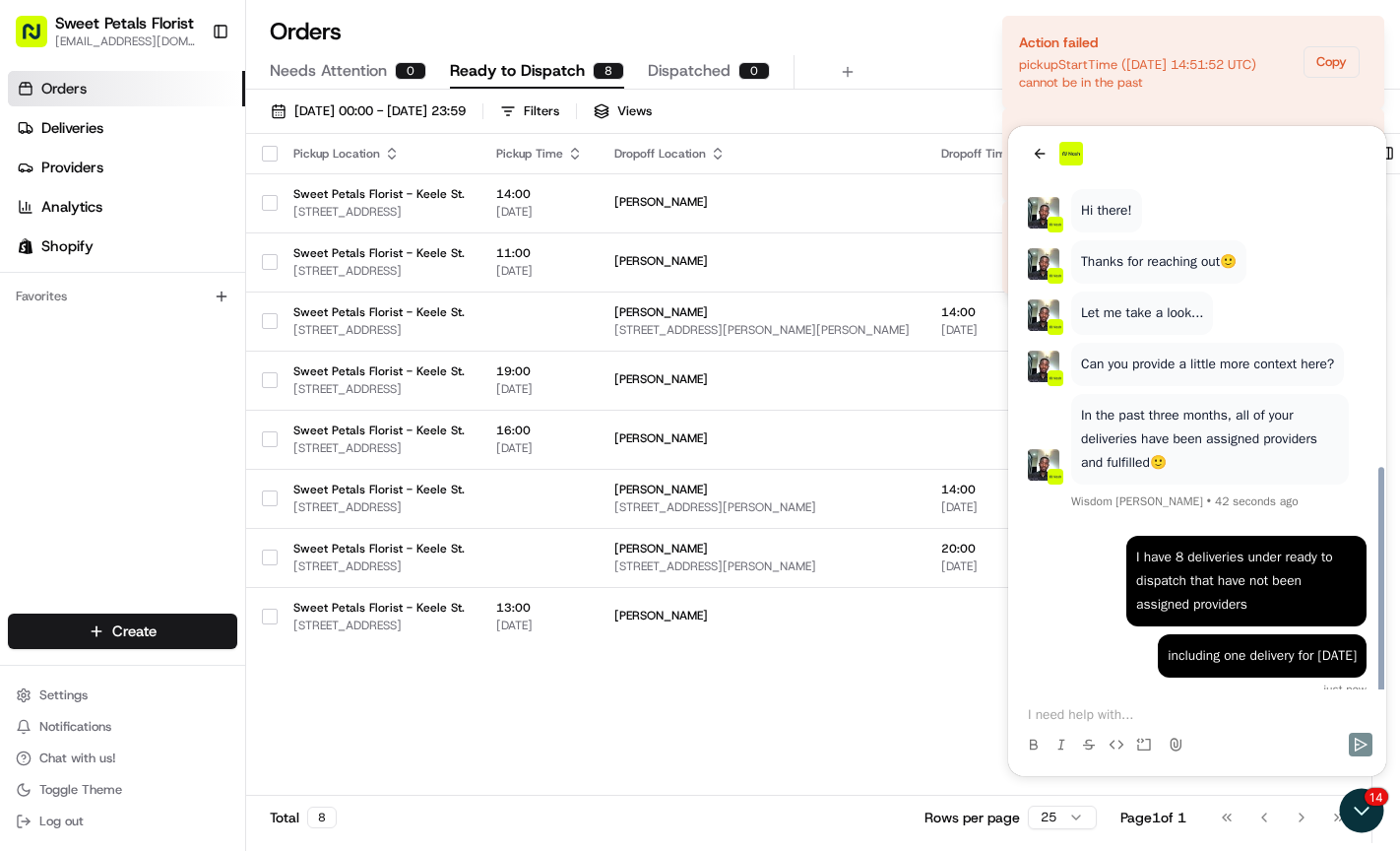 scroll, scrollTop: 173, scrollLeft: 0, axis: vertical 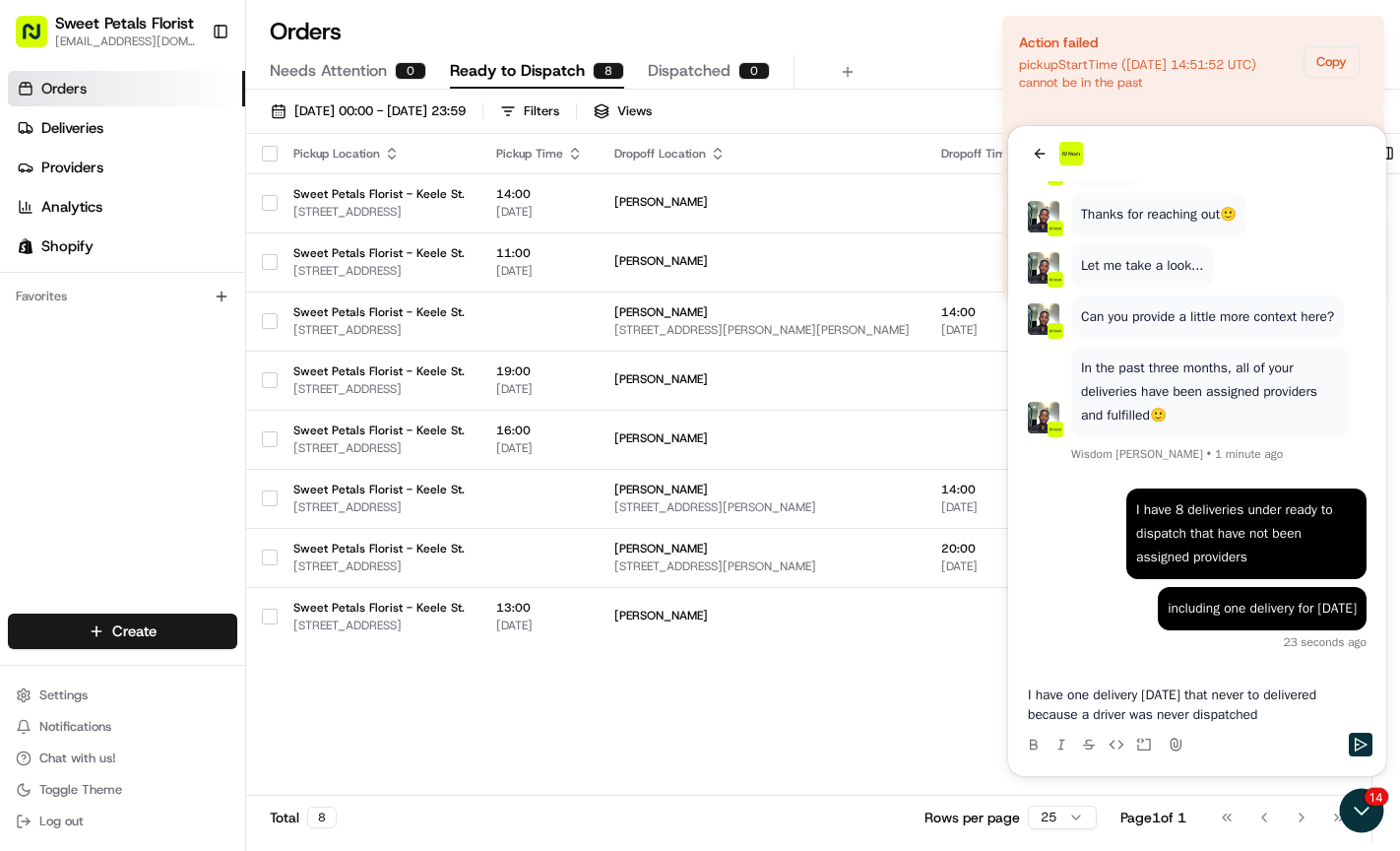 click on "I have one delivery yesterday that never to delivered because a driver was never dispatched" at bounding box center (1197, 705) 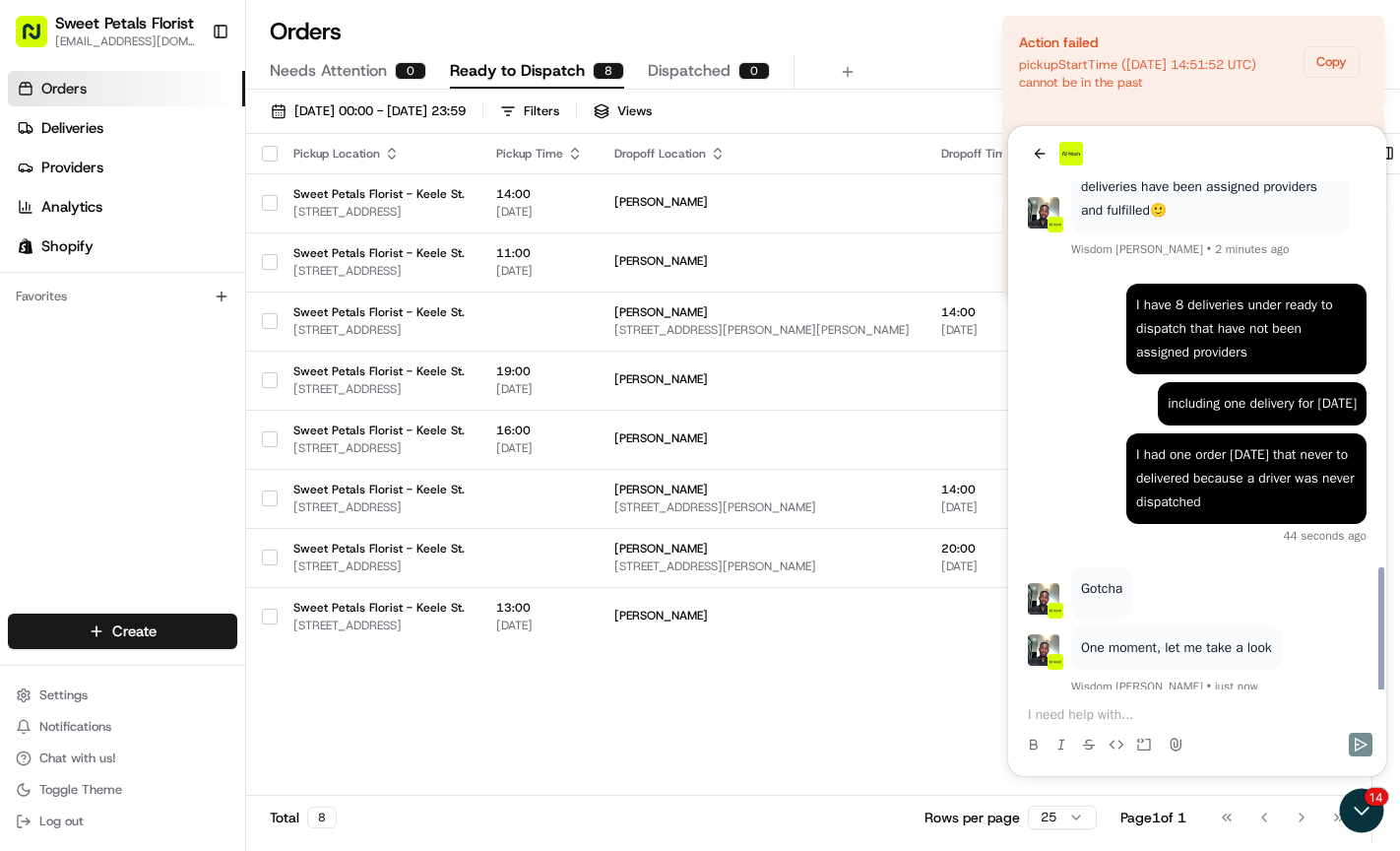 scroll, scrollTop: 426, scrollLeft: 0, axis: vertical 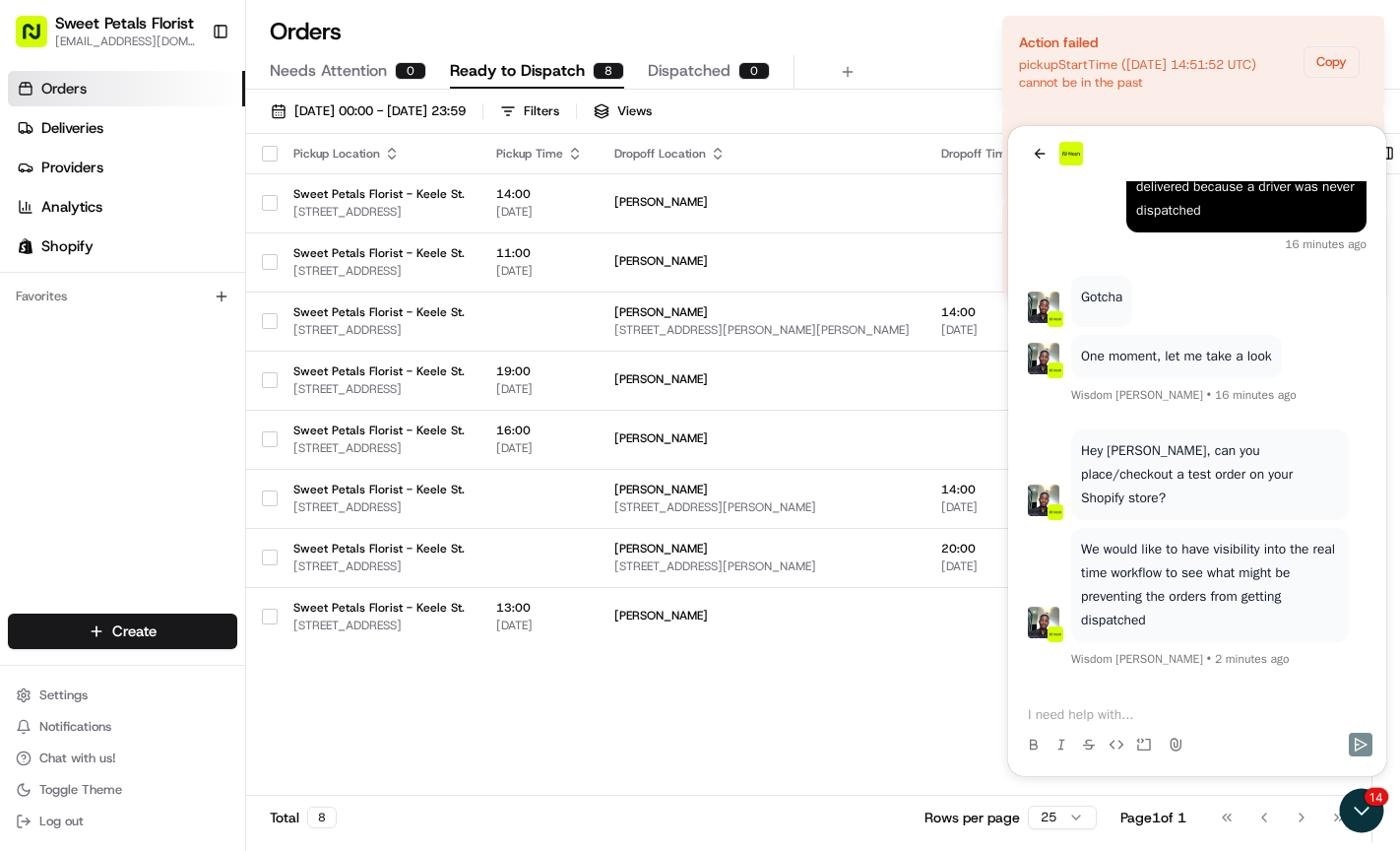 click at bounding box center (1197, 715) 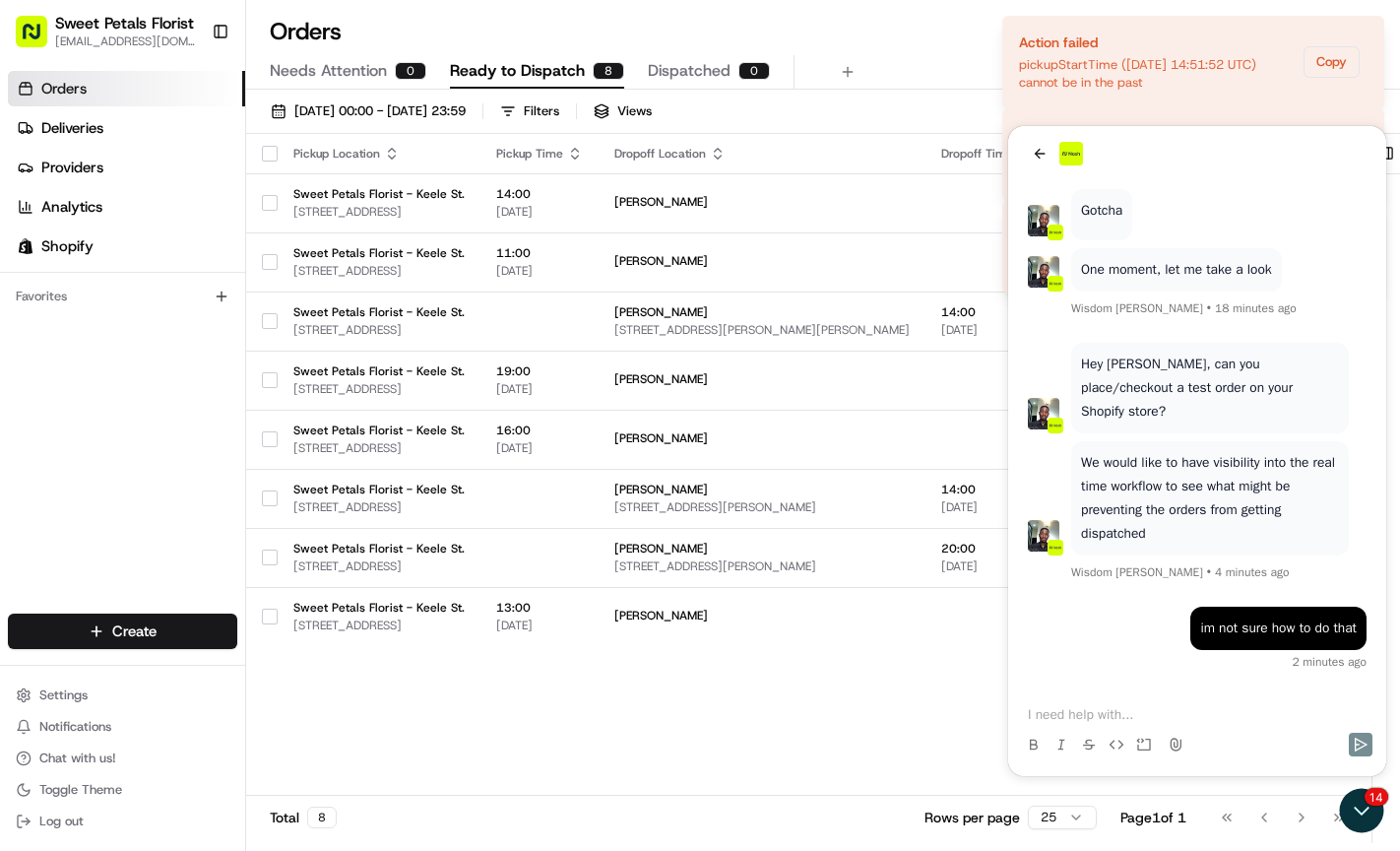 scroll, scrollTop: 0, scrollLeft: 0, axis: both 